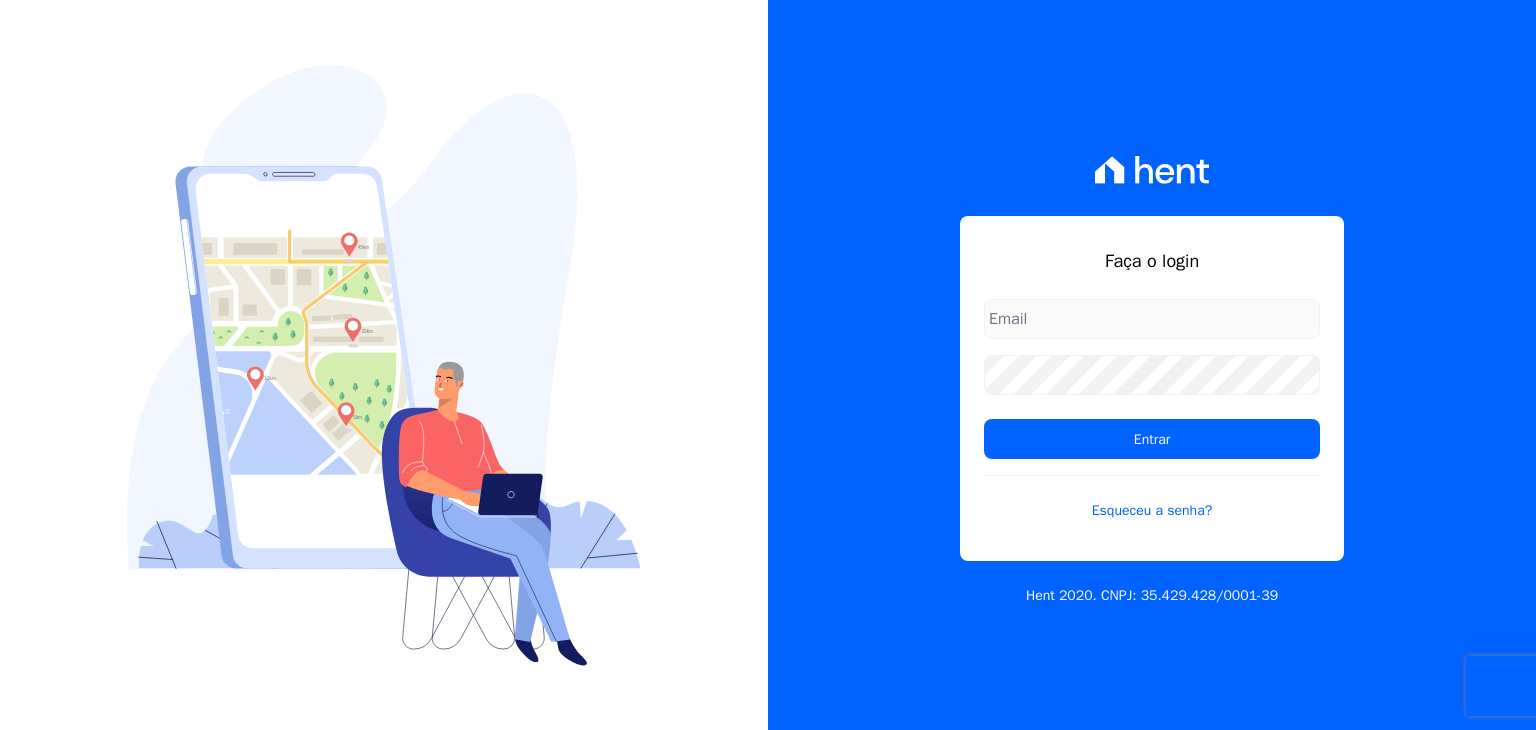 scroll, scrollTop: 0, scrollLeft: 0, axis: both 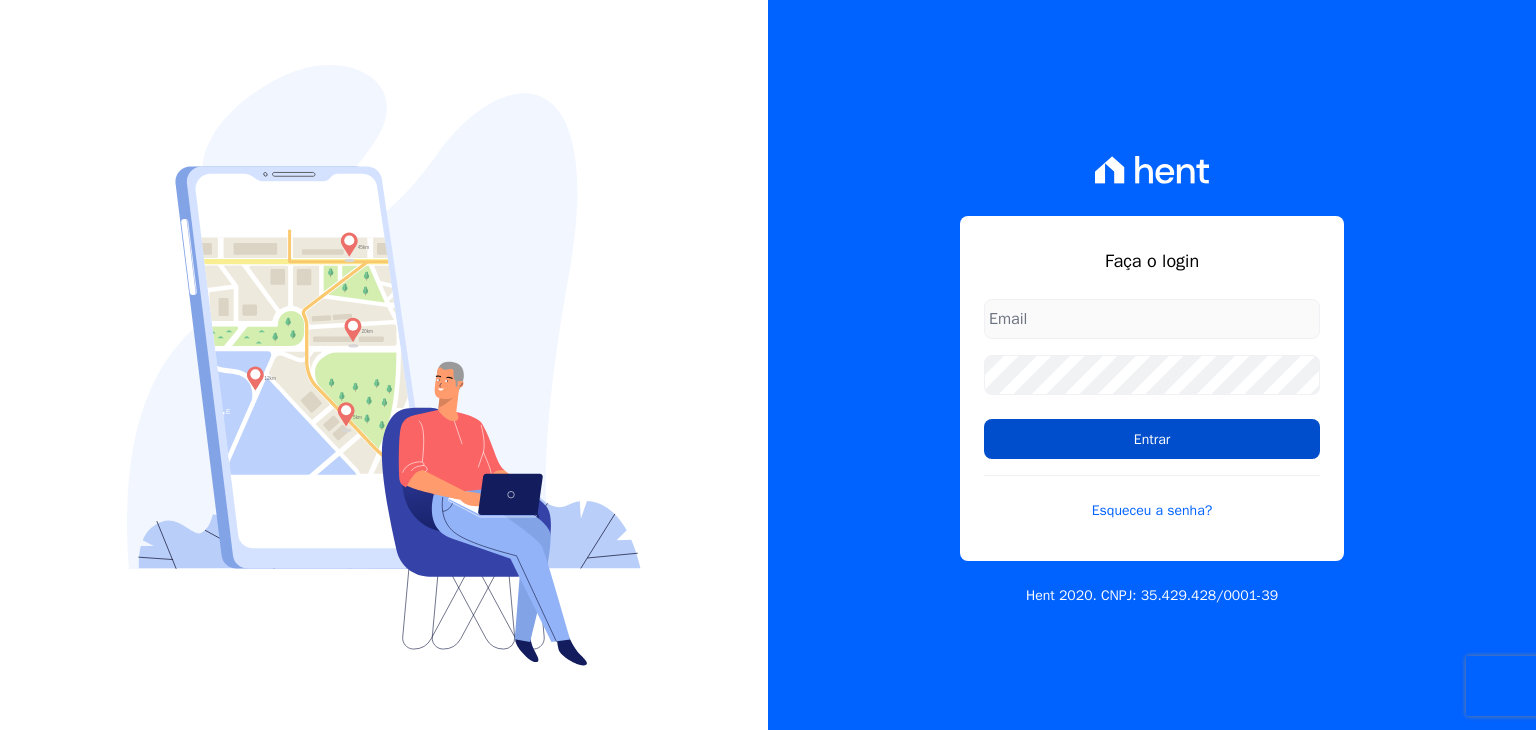 type on "[NAME]@[DOMAIN]" 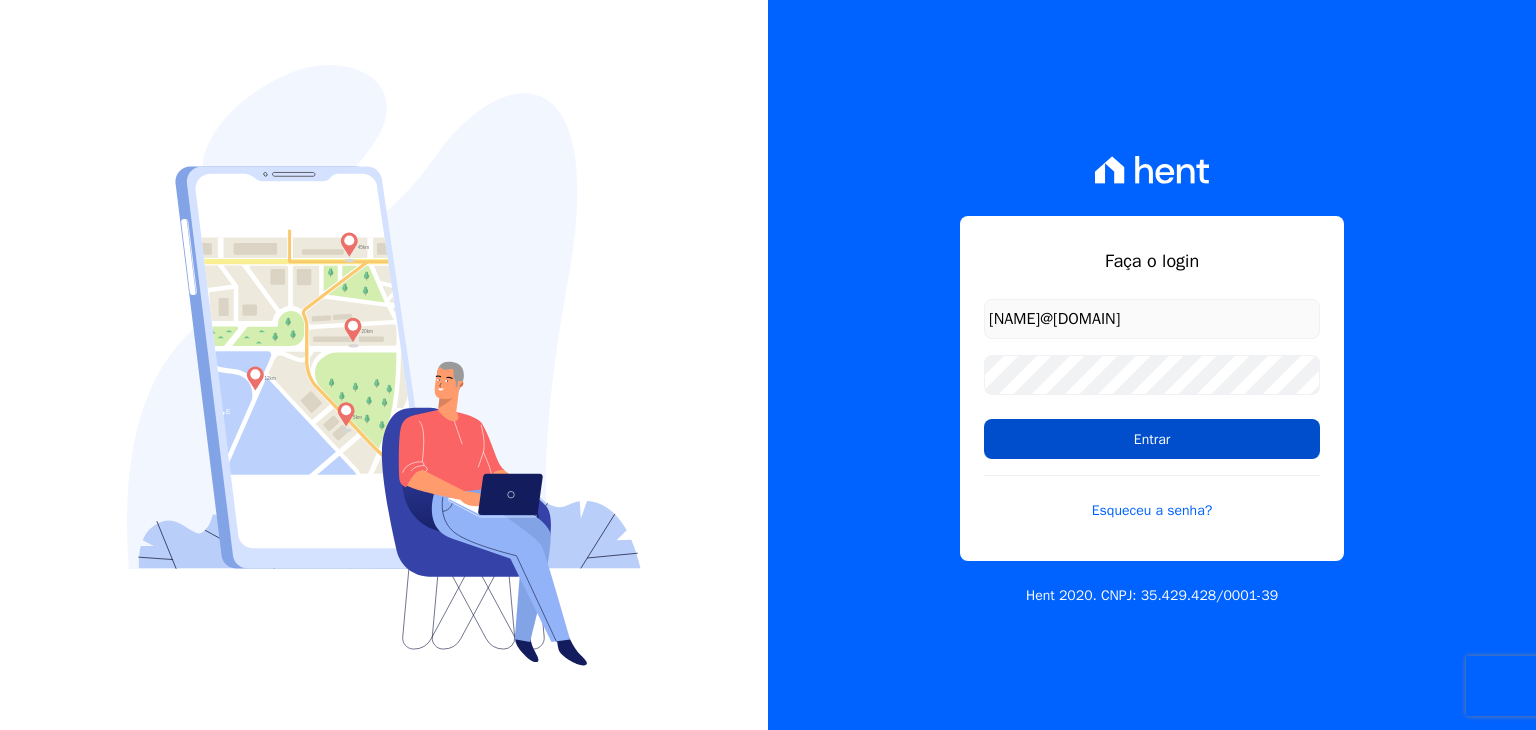click on "Entrar" at bounding box center (1152, 439) 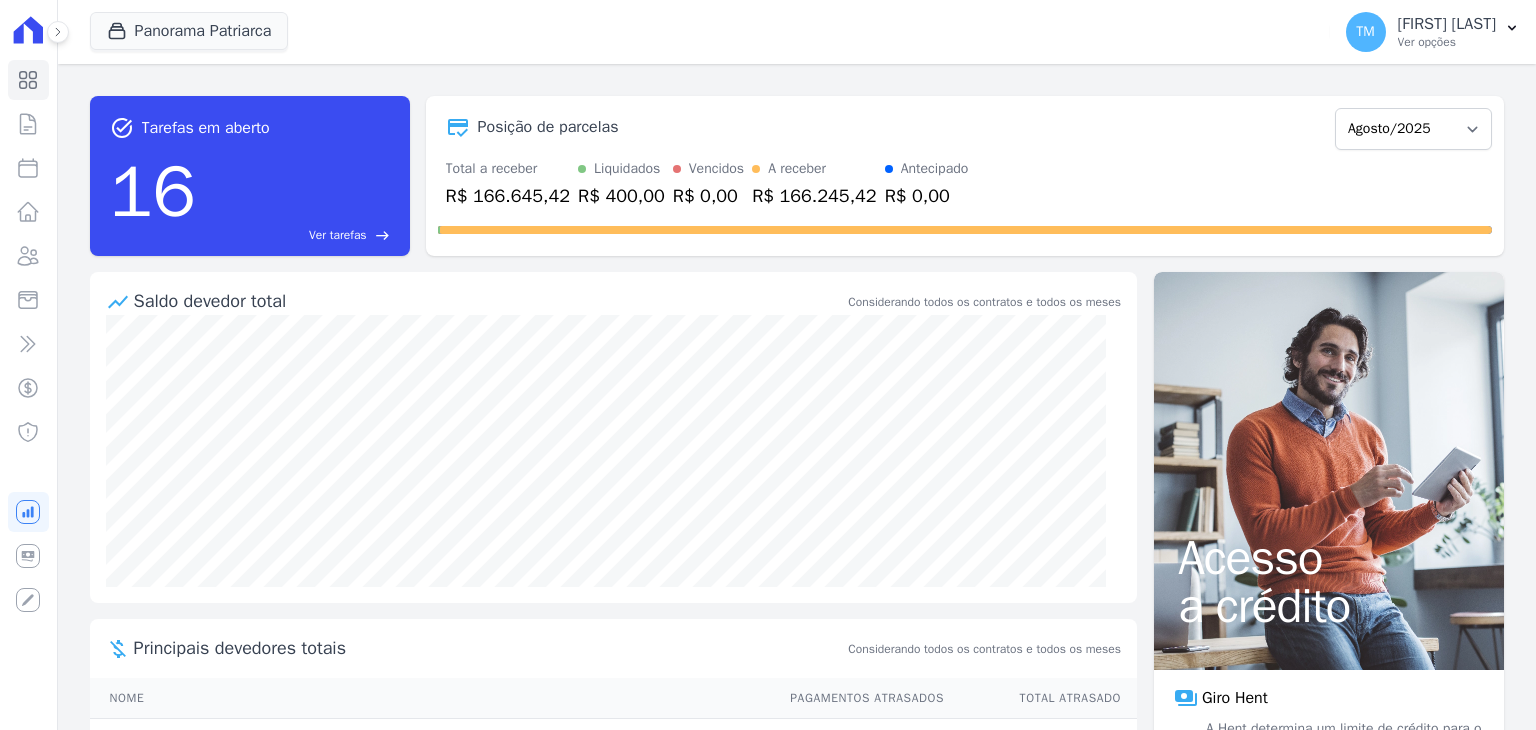 scroll, scrollTop: 0, scrollLeft: 0, axis: both 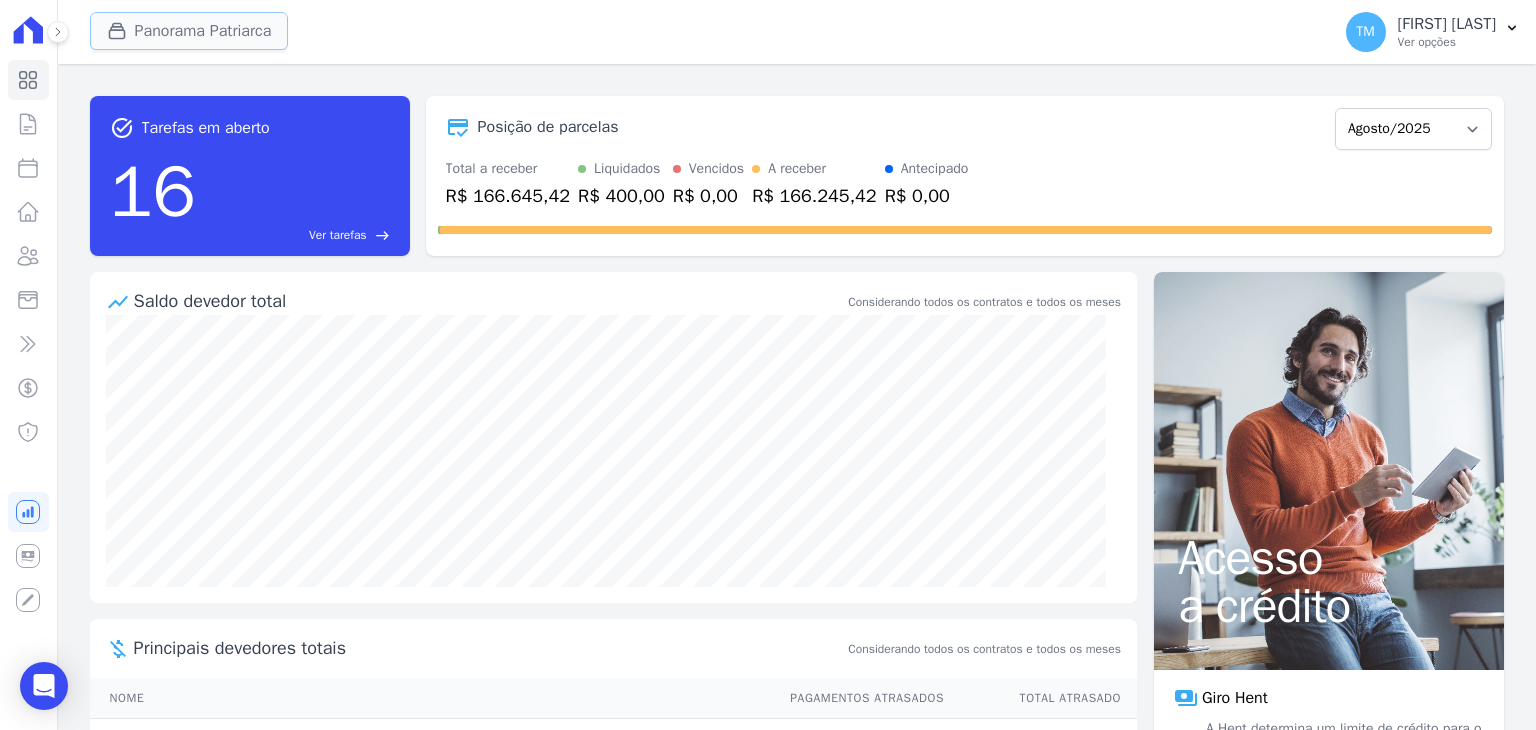click on "Panorama Patriarca" at bounding box center (189, 31) 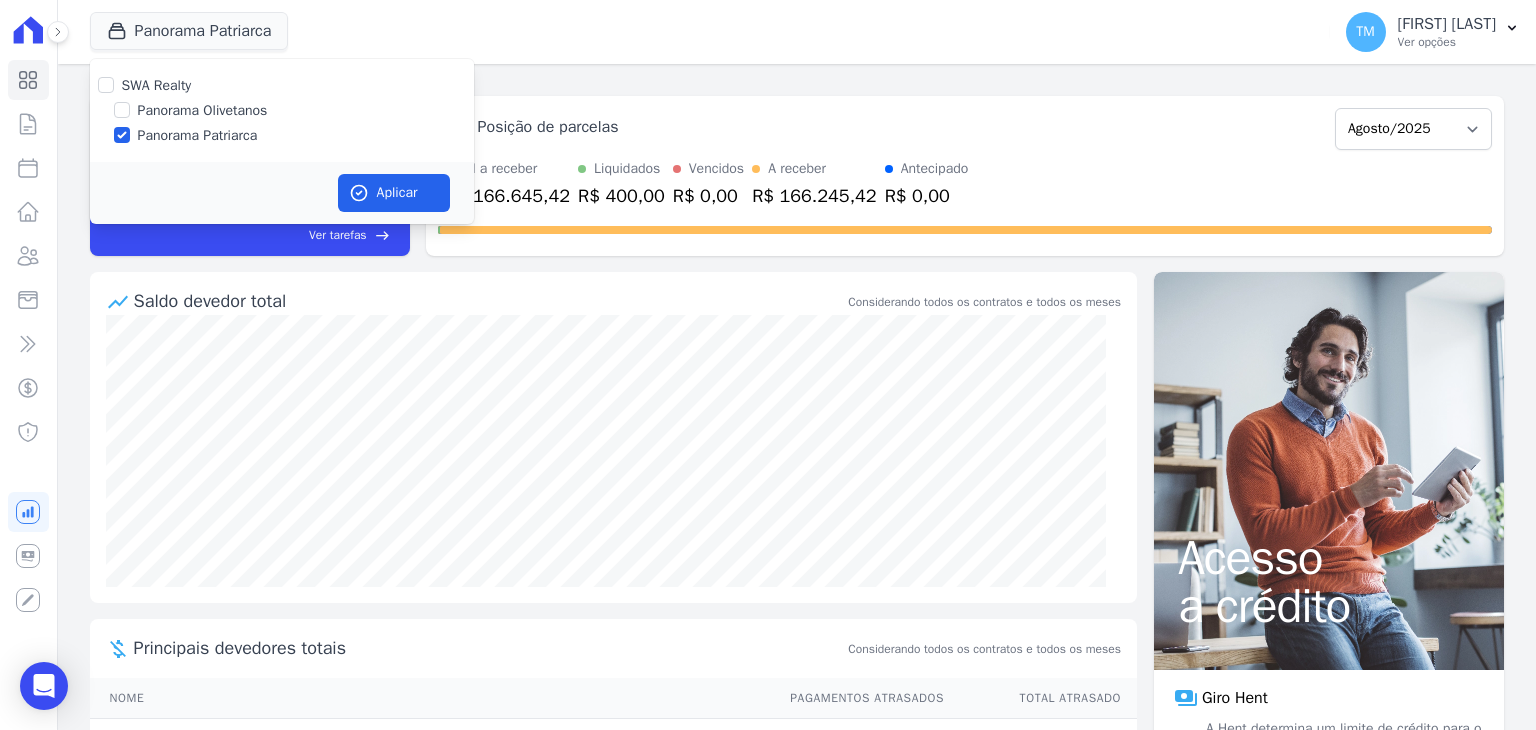 click on "Panorama Olivetanos" at bounding box center [203, 110] 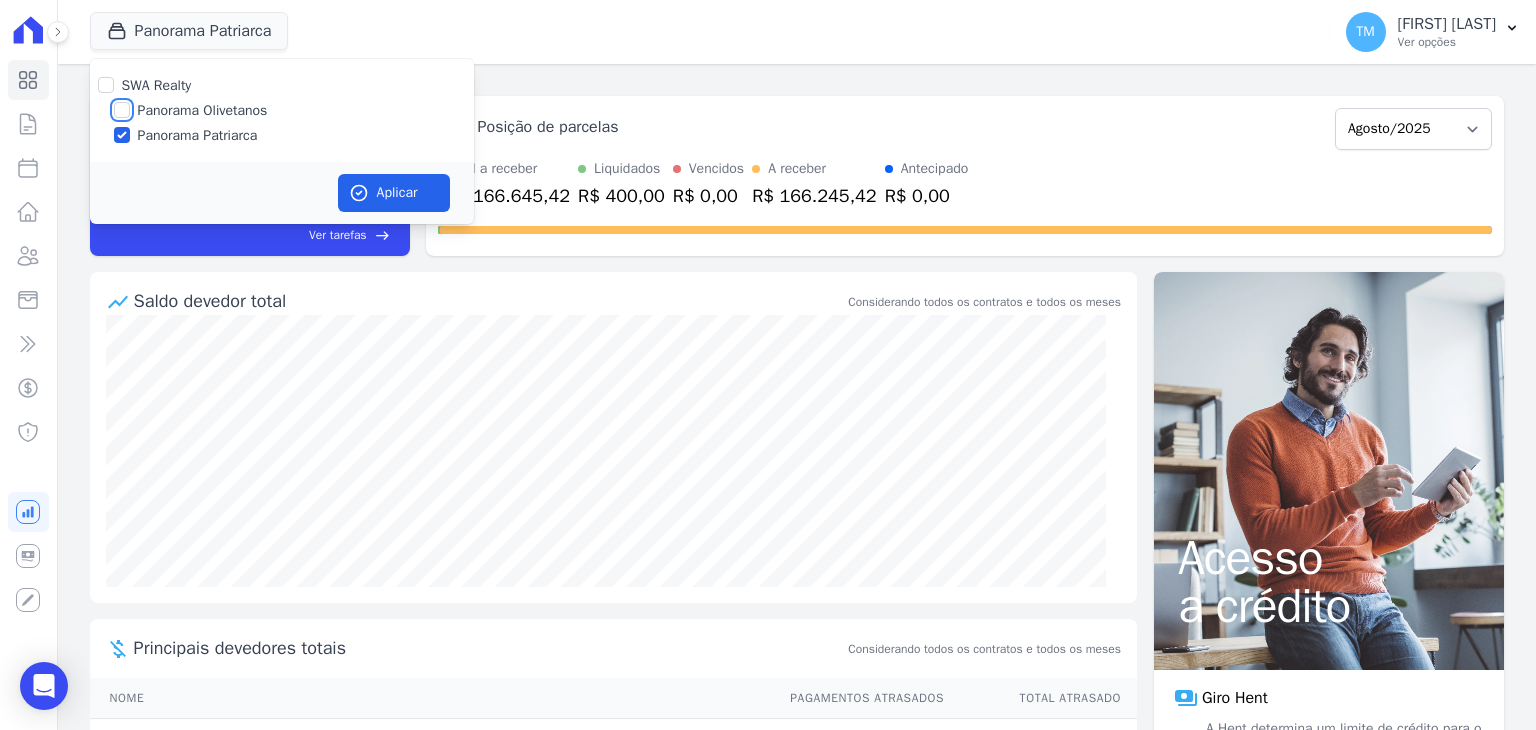 click on "Panorama Olivetanos" at bounding box center [122, 110] 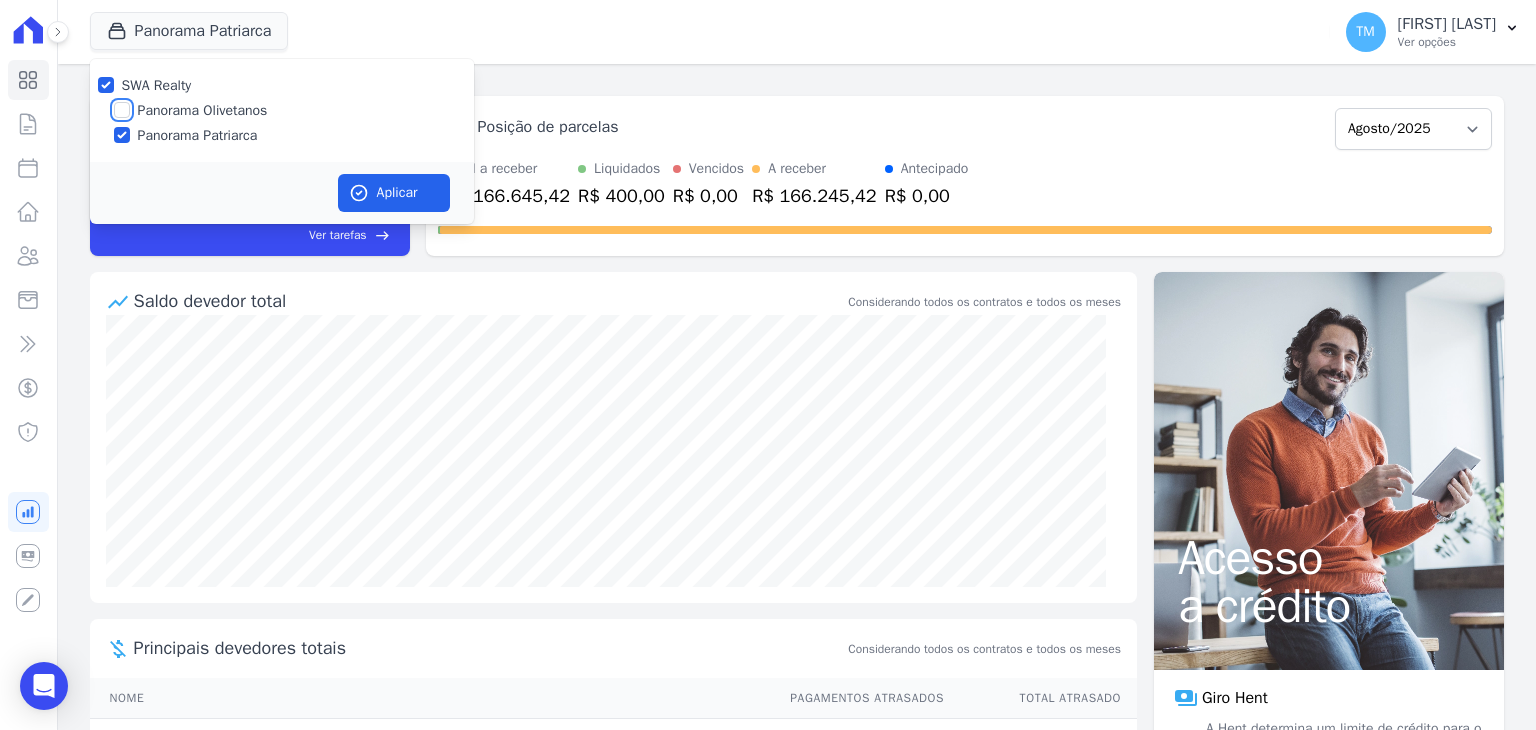 checkbox on "true" 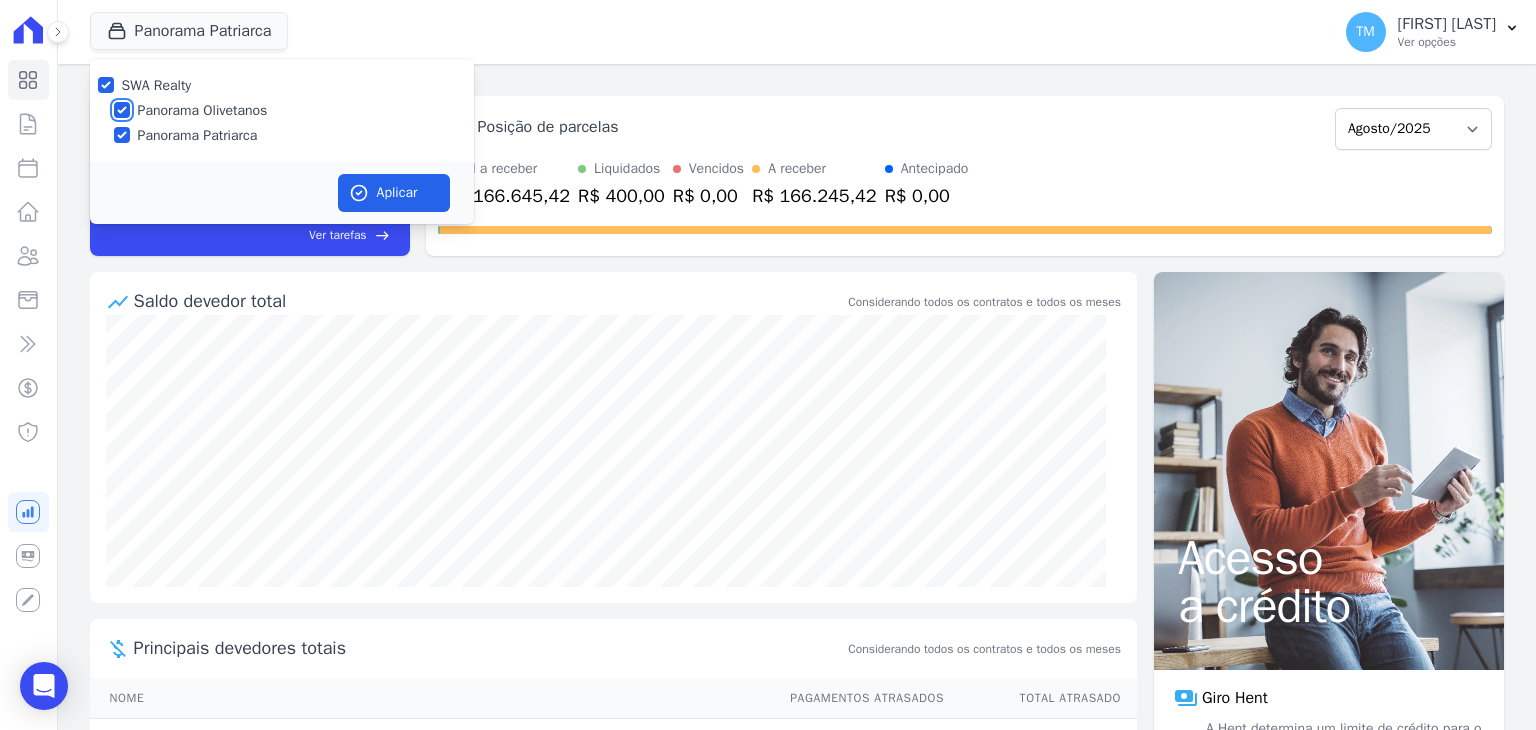 checkbox on "true" 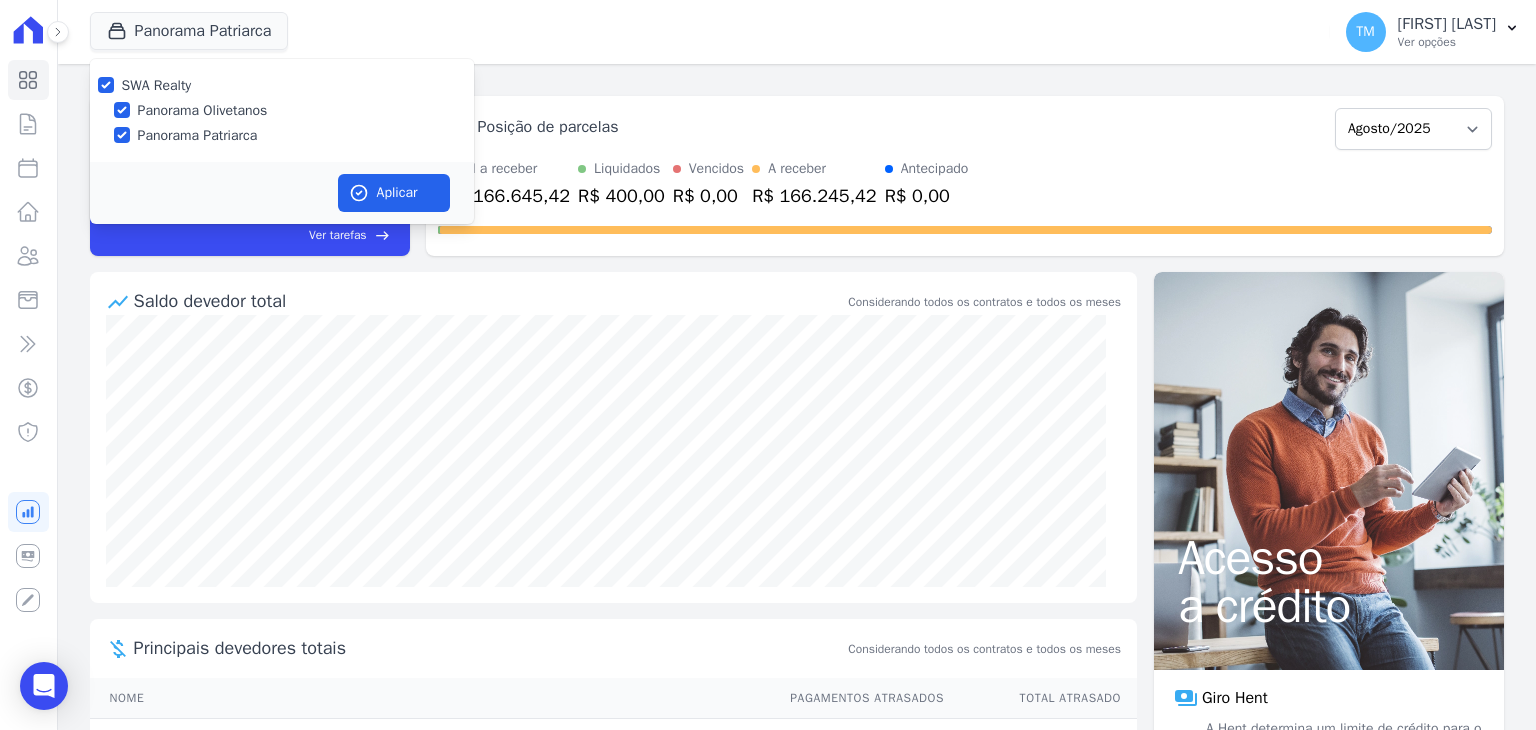 click on "Panorama Patriarca" at bounding box center [198, 135] 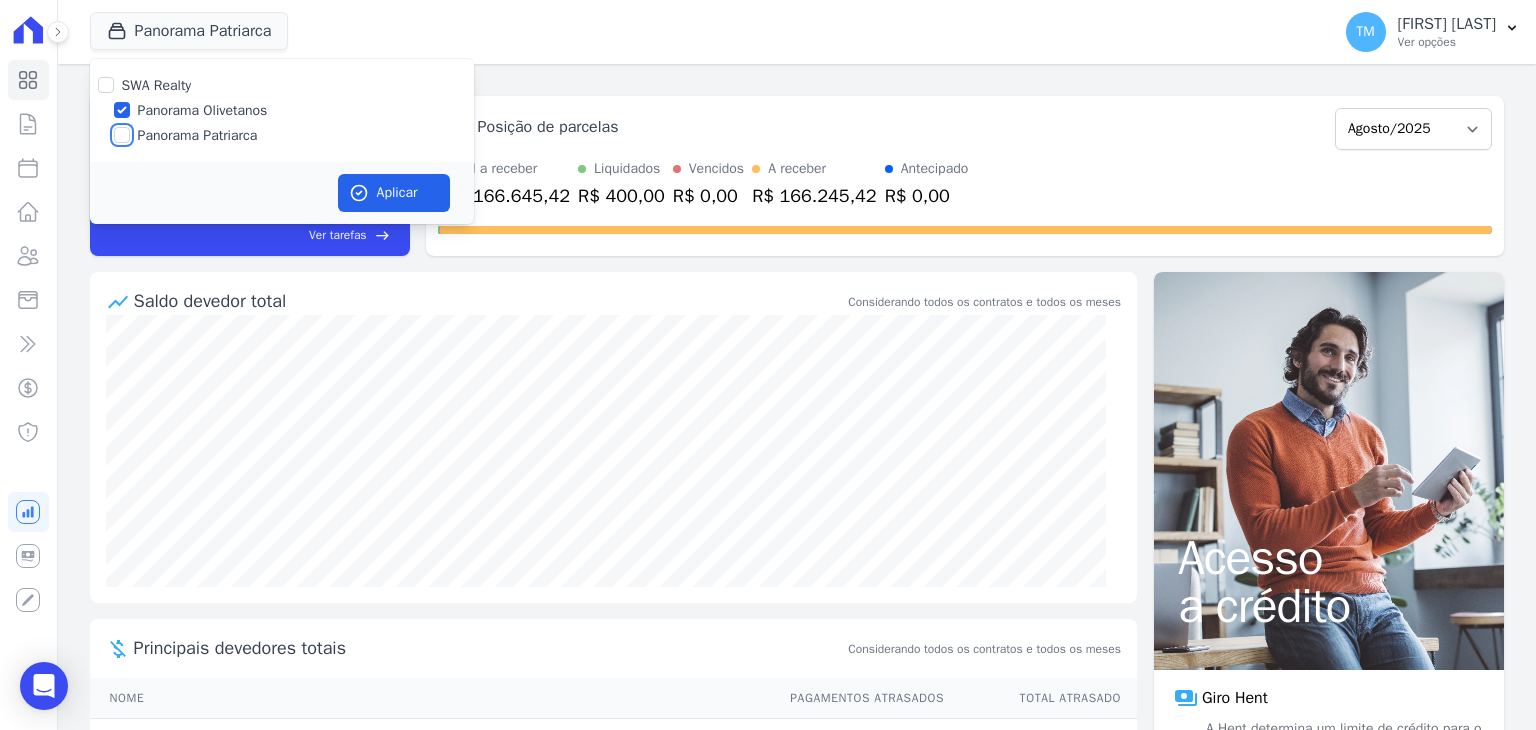 checkbox on "false" 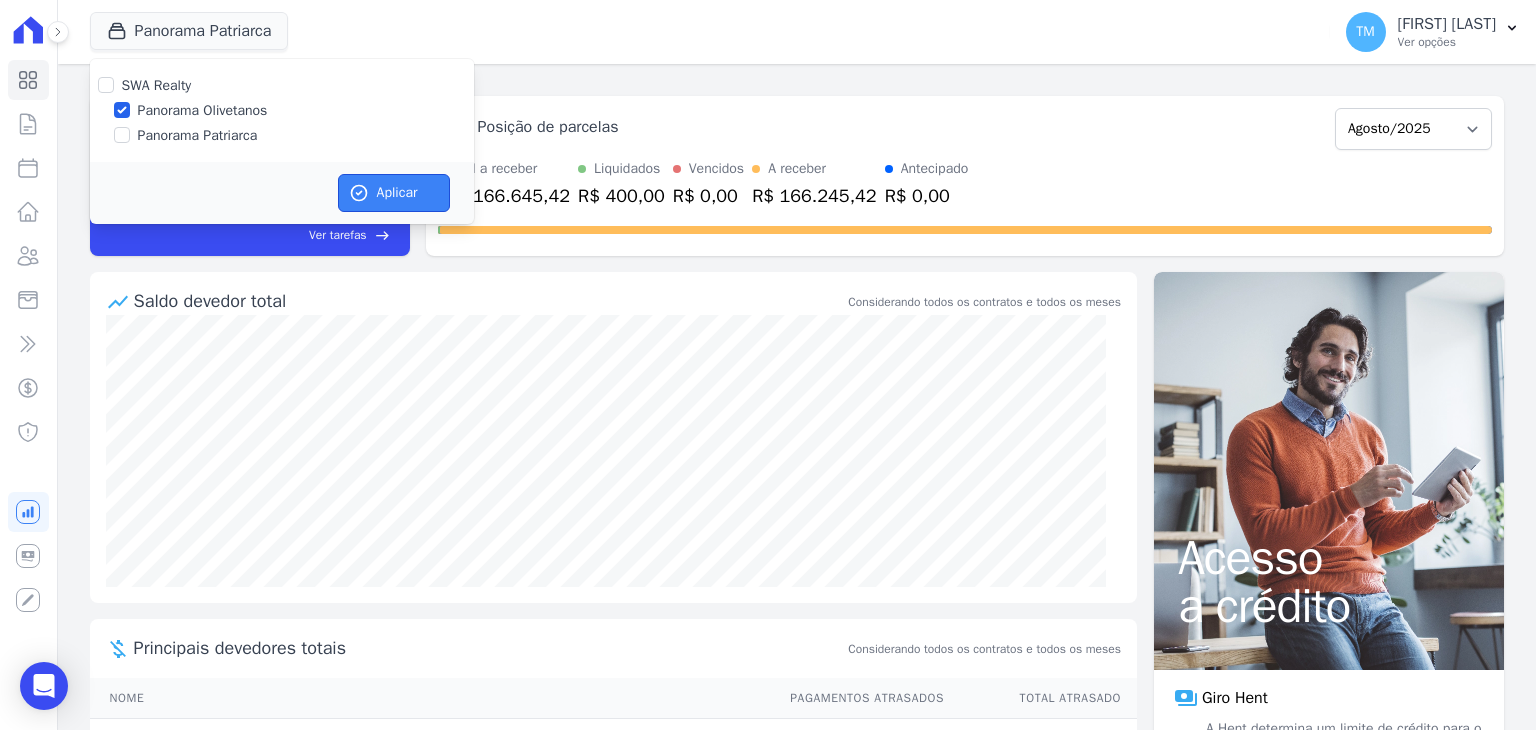 click on "Aplicar" at bounding box center [394, 193] 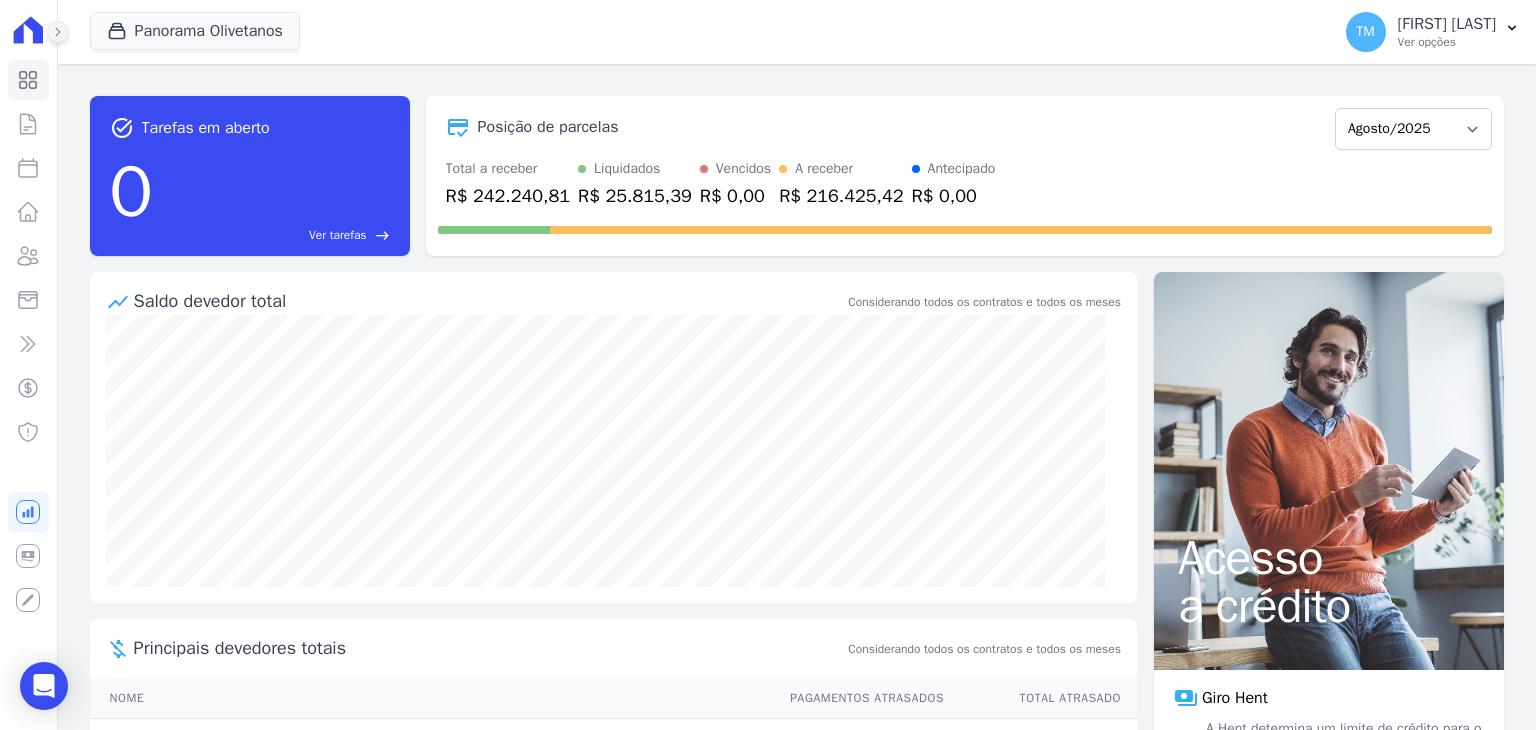 click 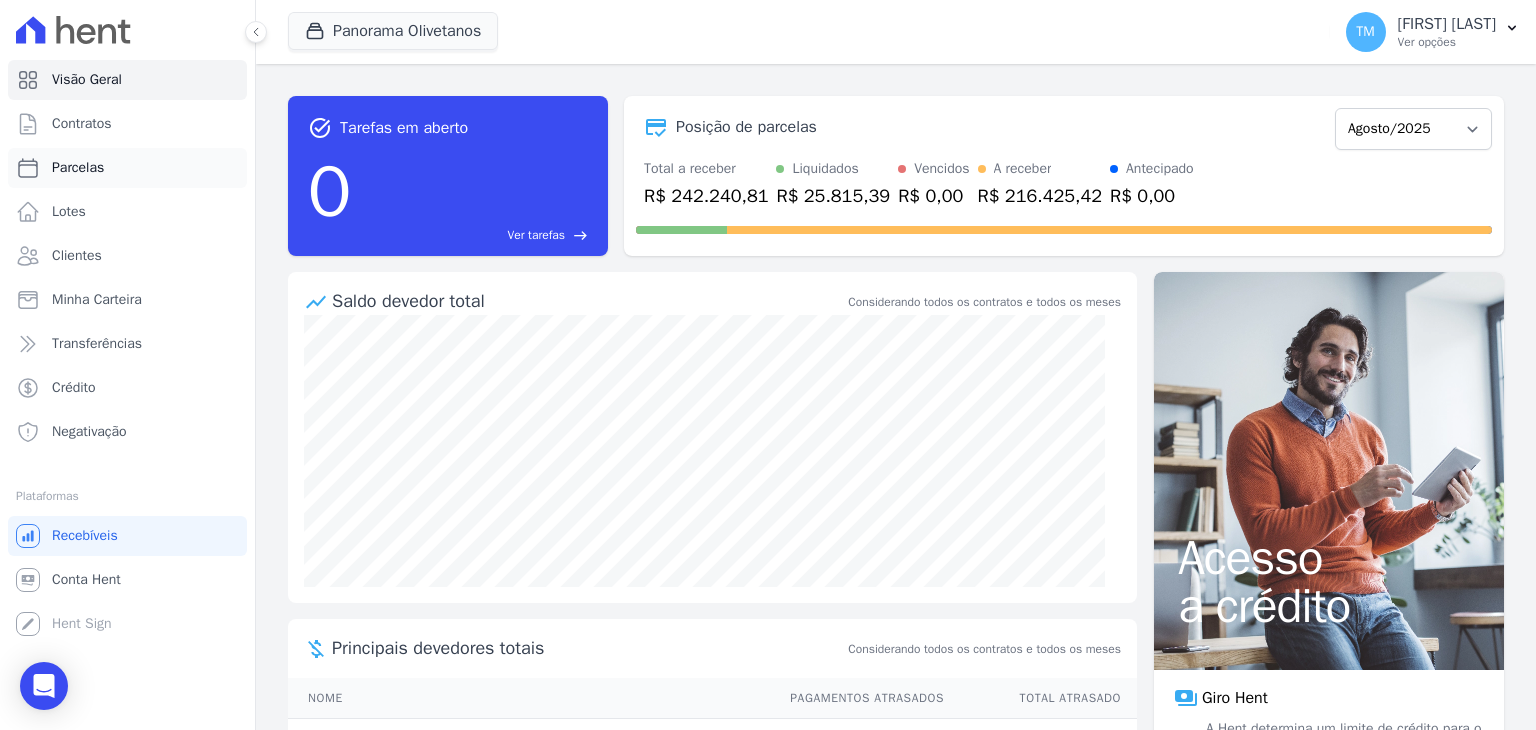 click on "Parcelas" at bounding box center [127, 168] 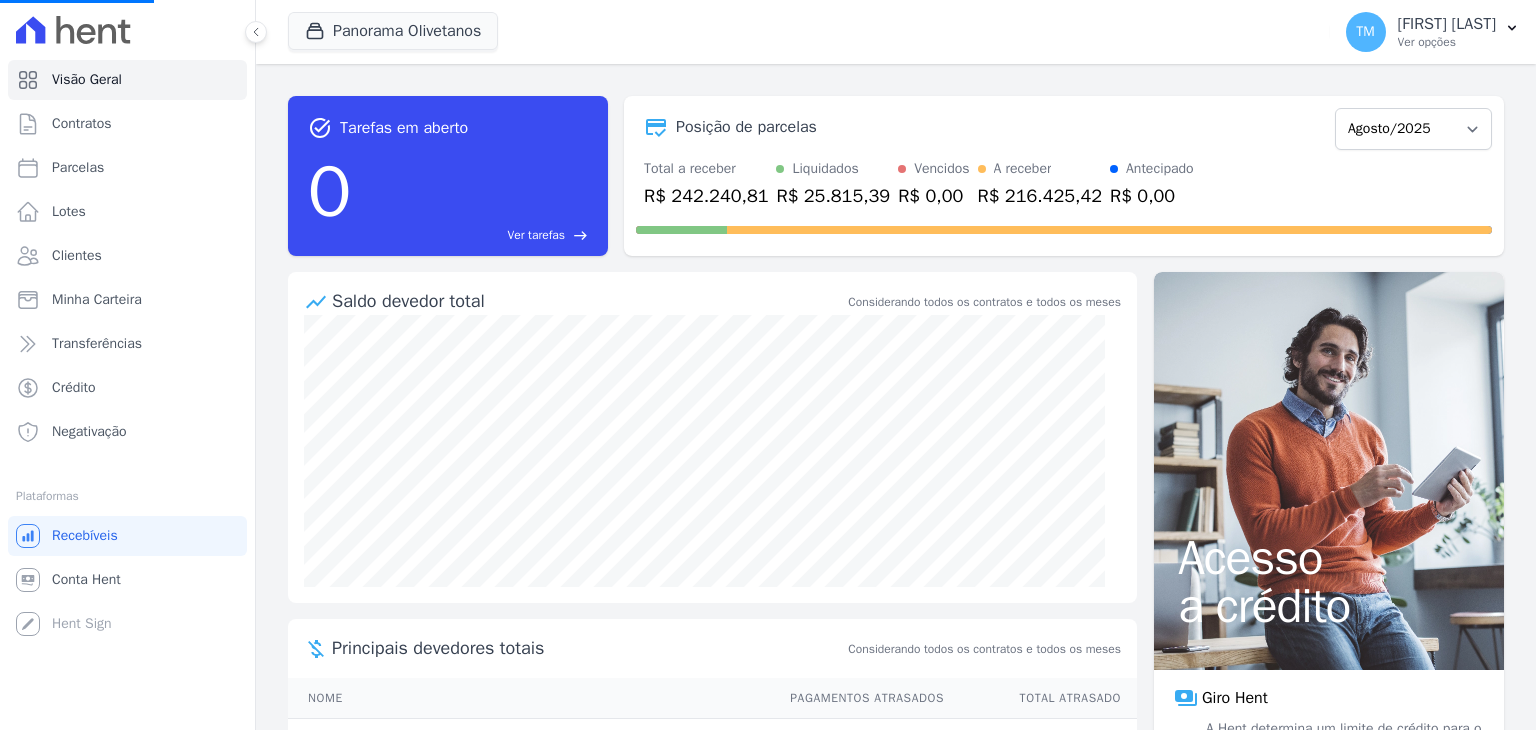select 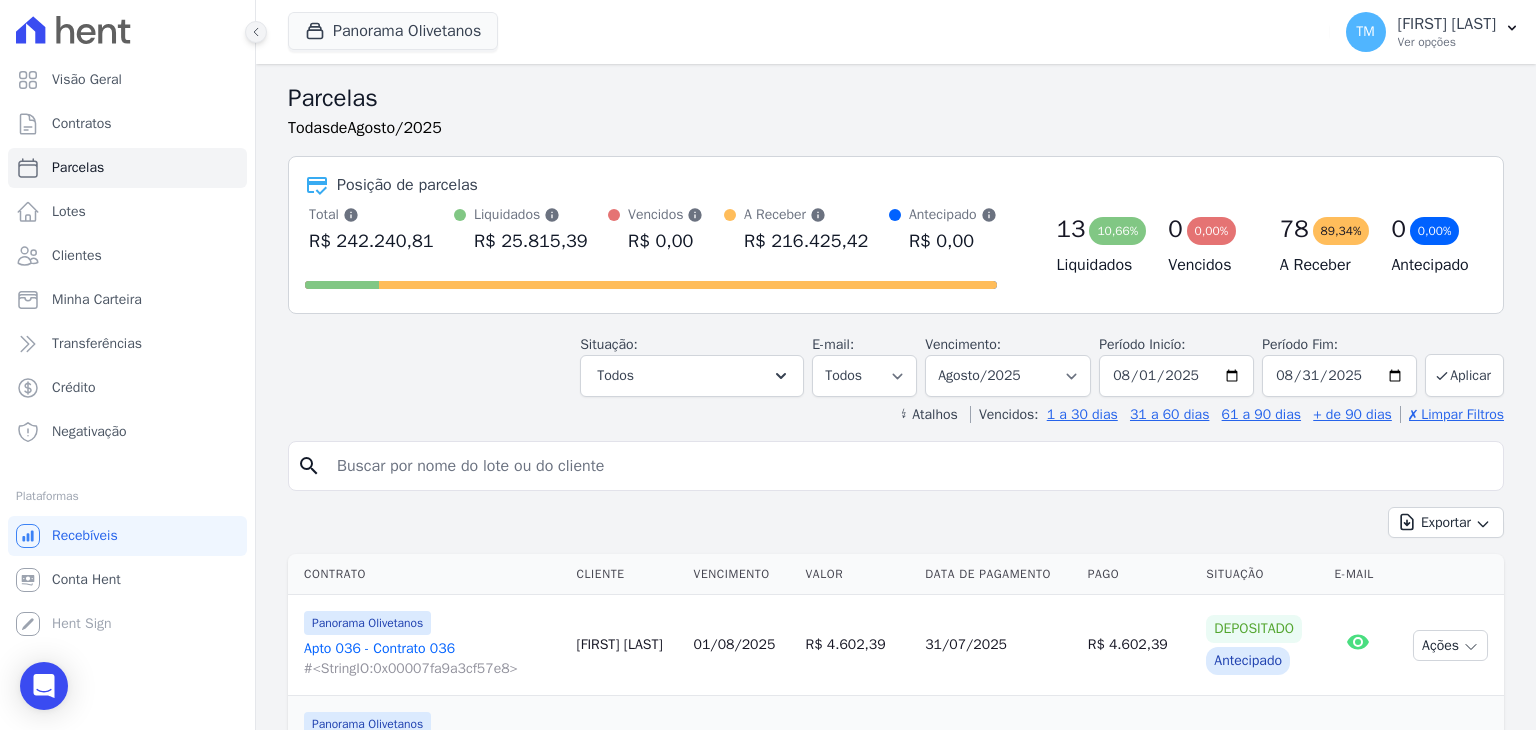 click 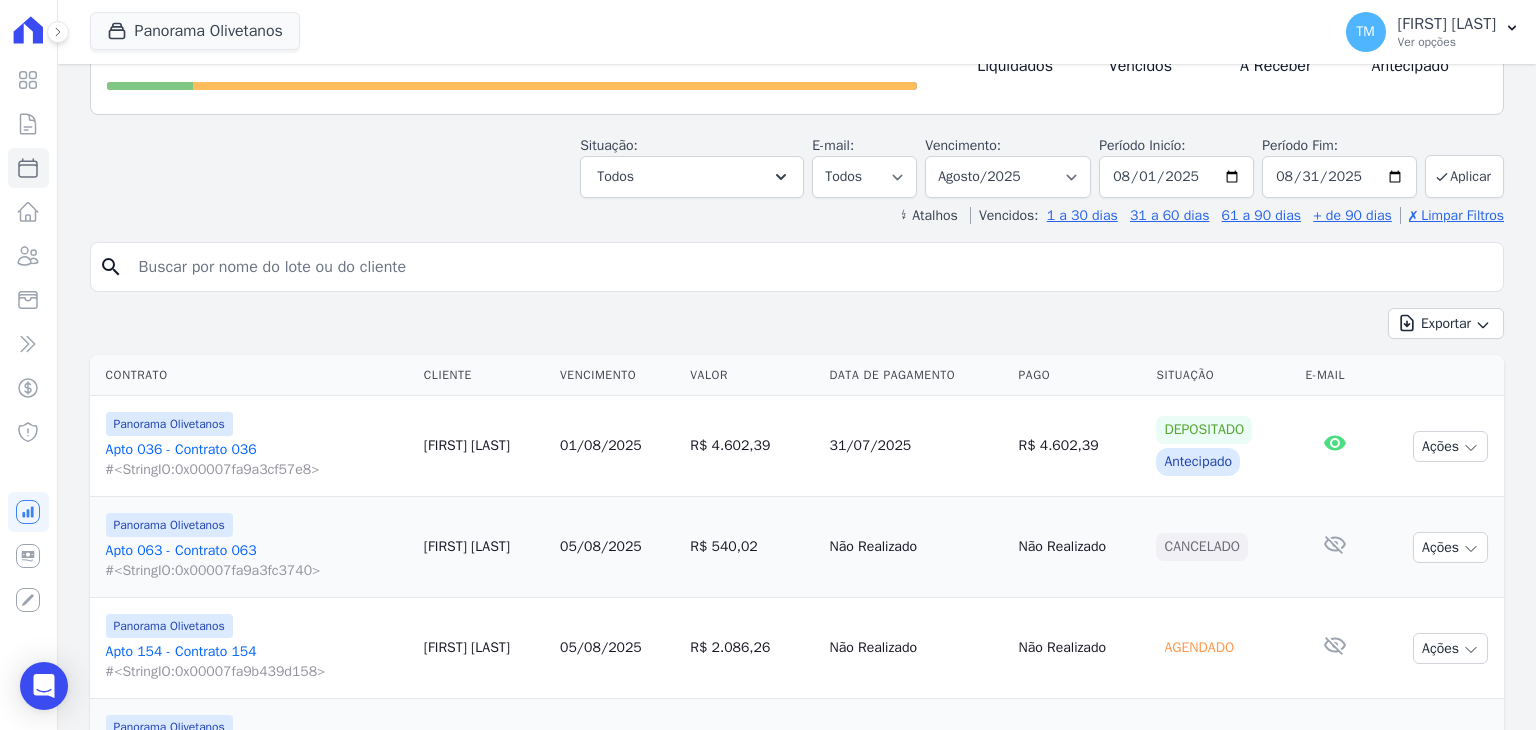 scroll, scrollTop: 200, scrollLeft: 0, axis: vertical 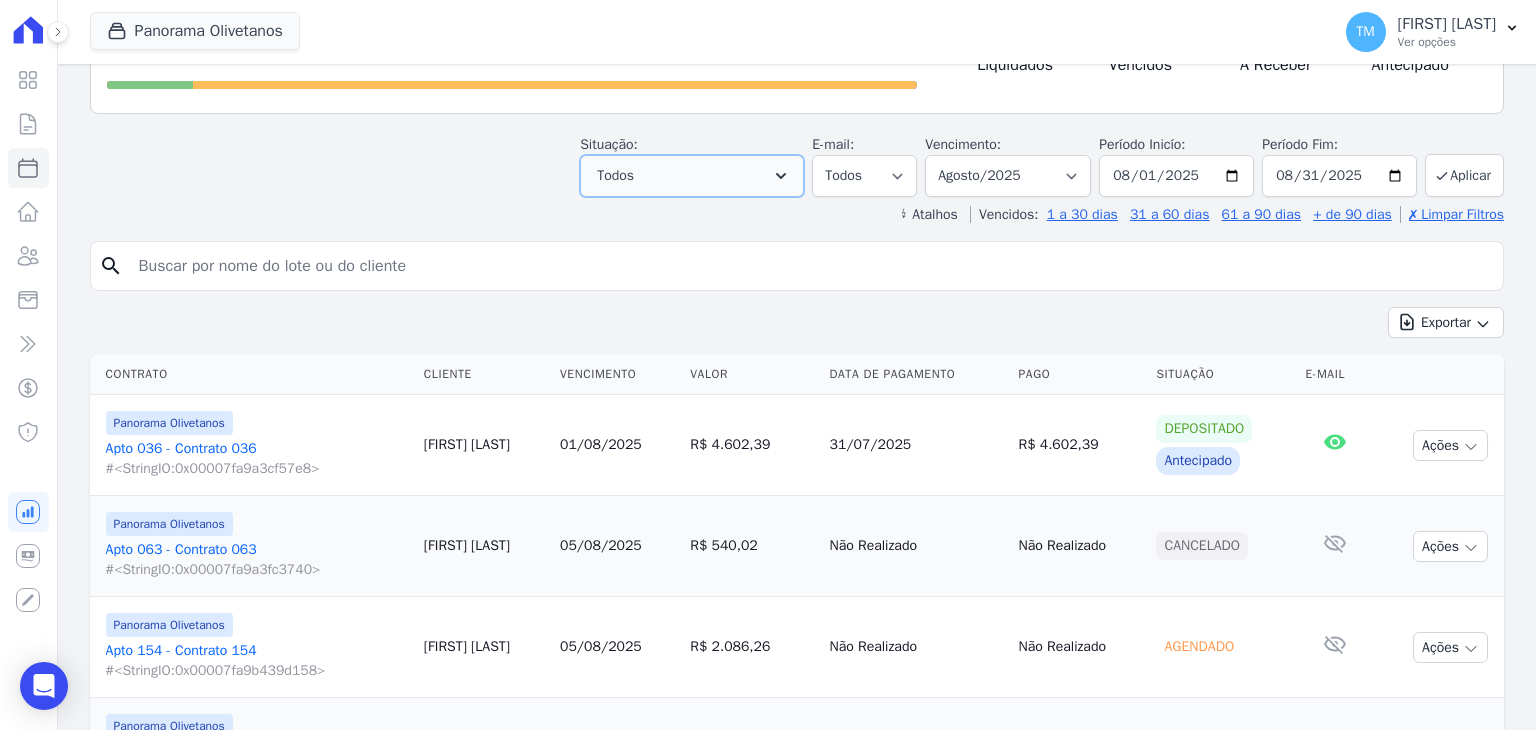 click 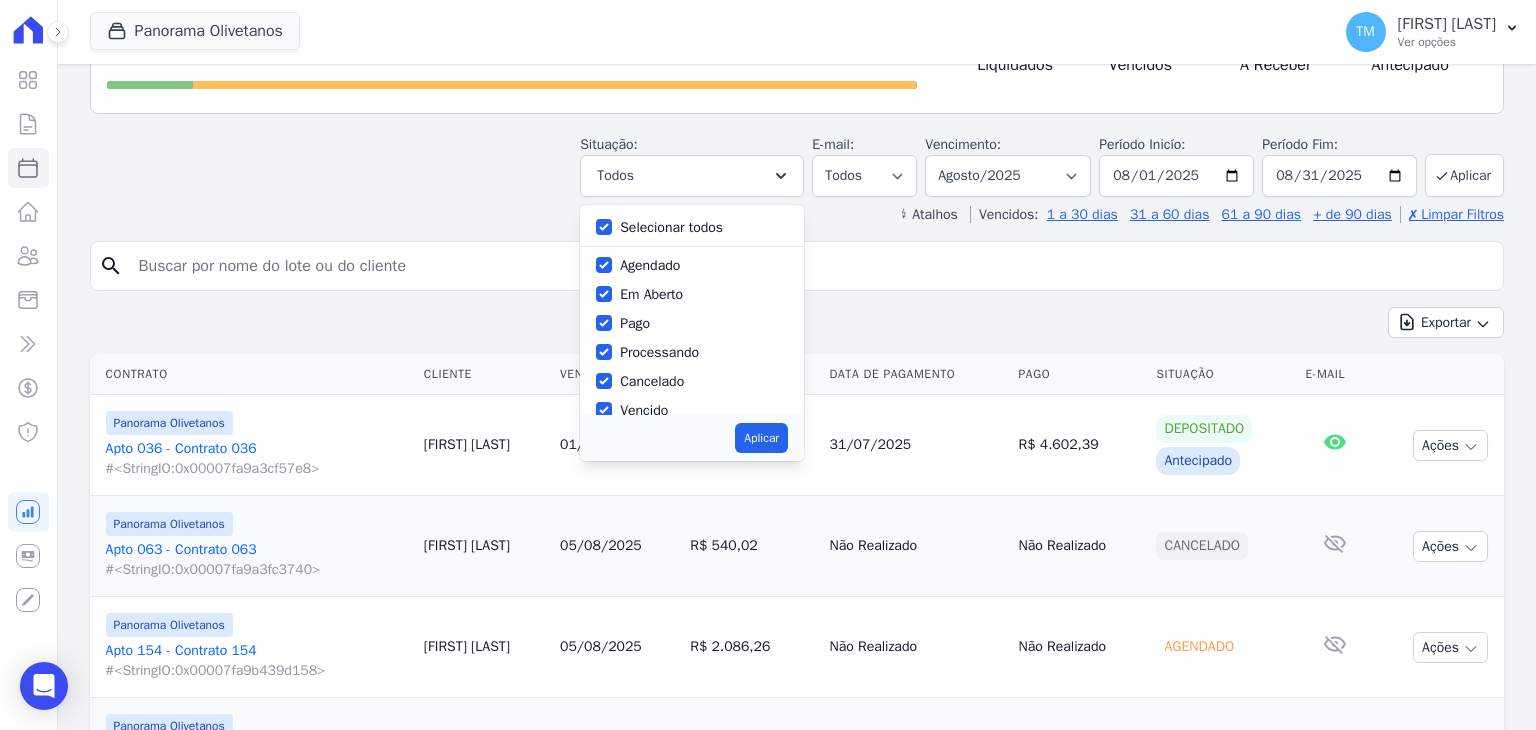 click on "Agendado" at bounding box center [650, 265] 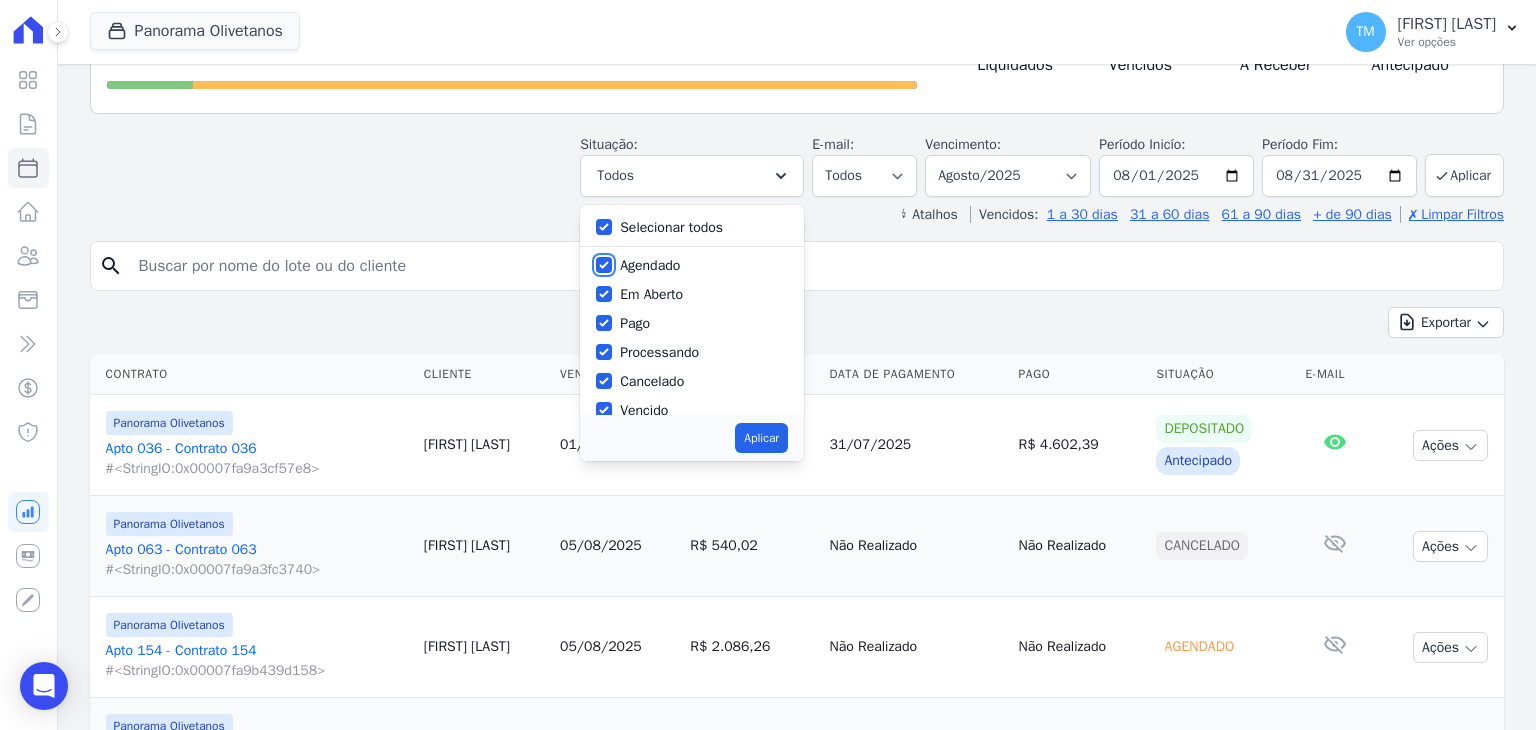 click on "Agendado" at bounding box center (604, 265) 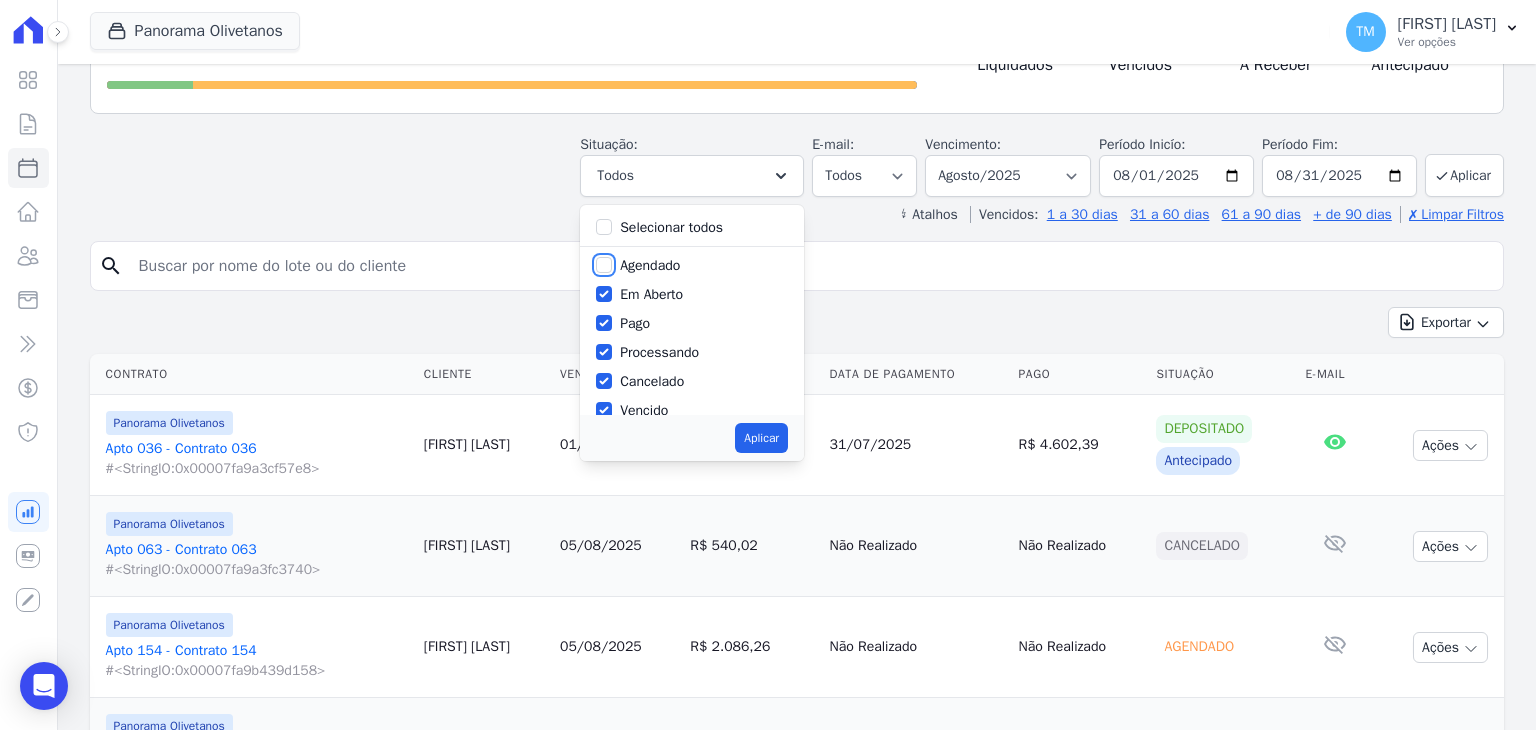 checkbox on "false" 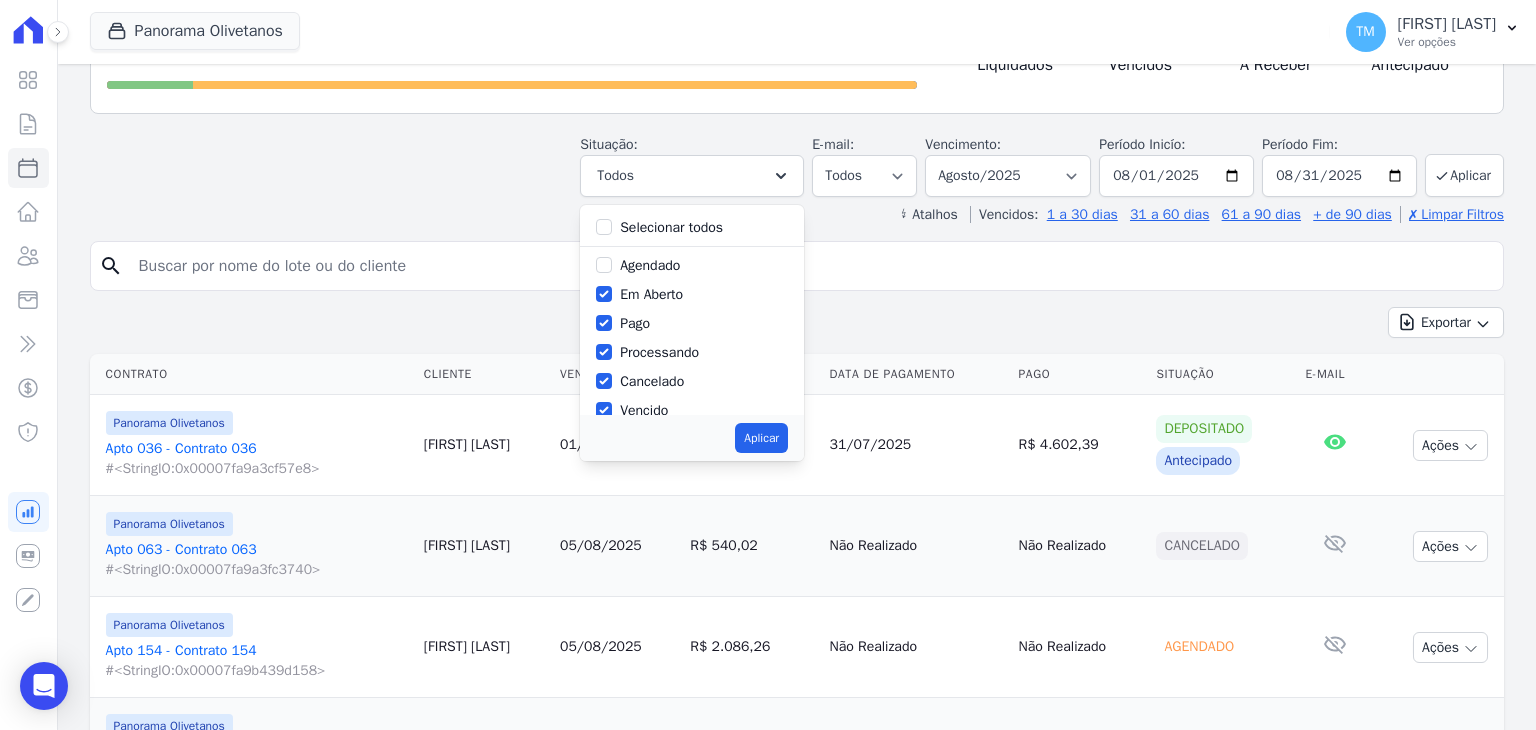 click on "Em Aberto" at bounding box center (651, 294) 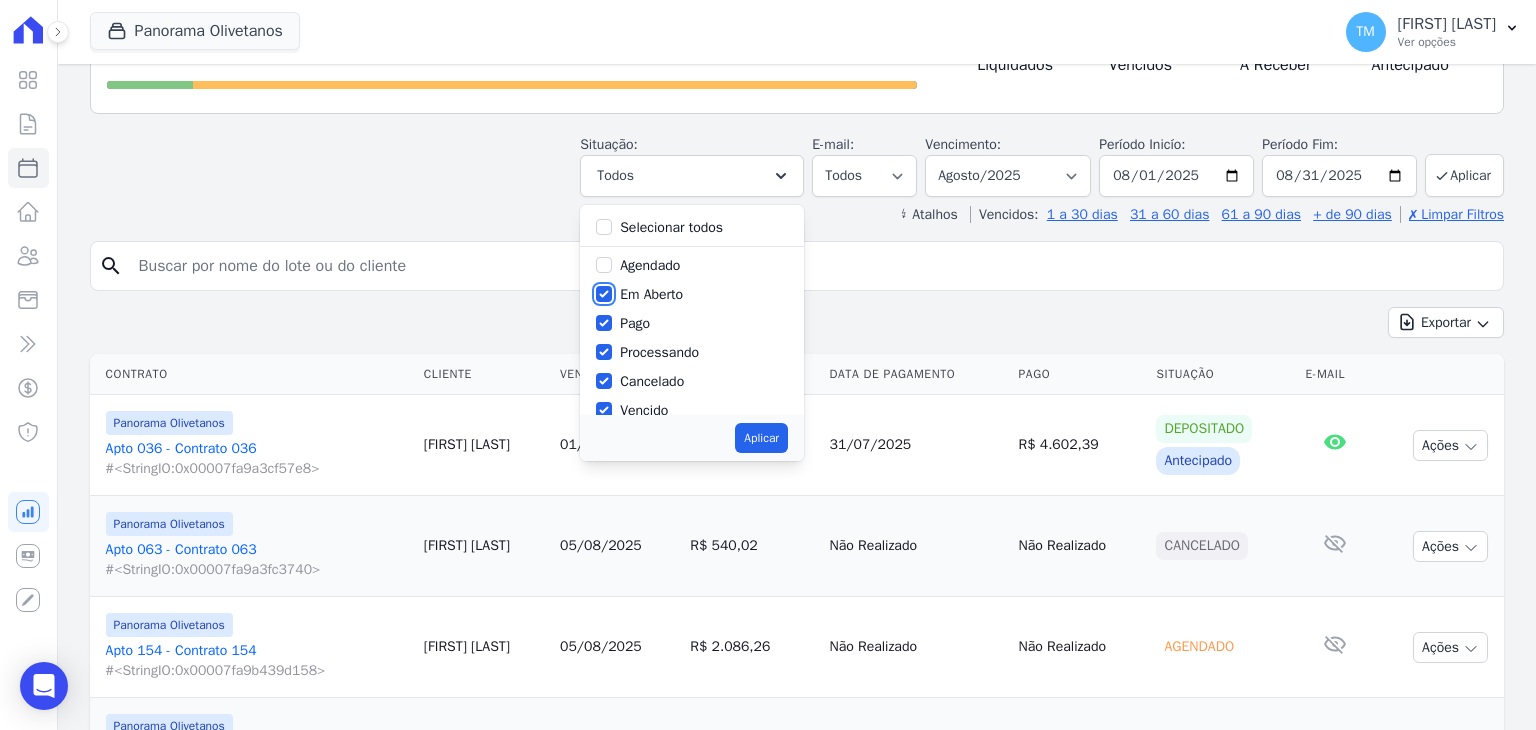 click on "Em Aberto" at bounding box center [604, 294] 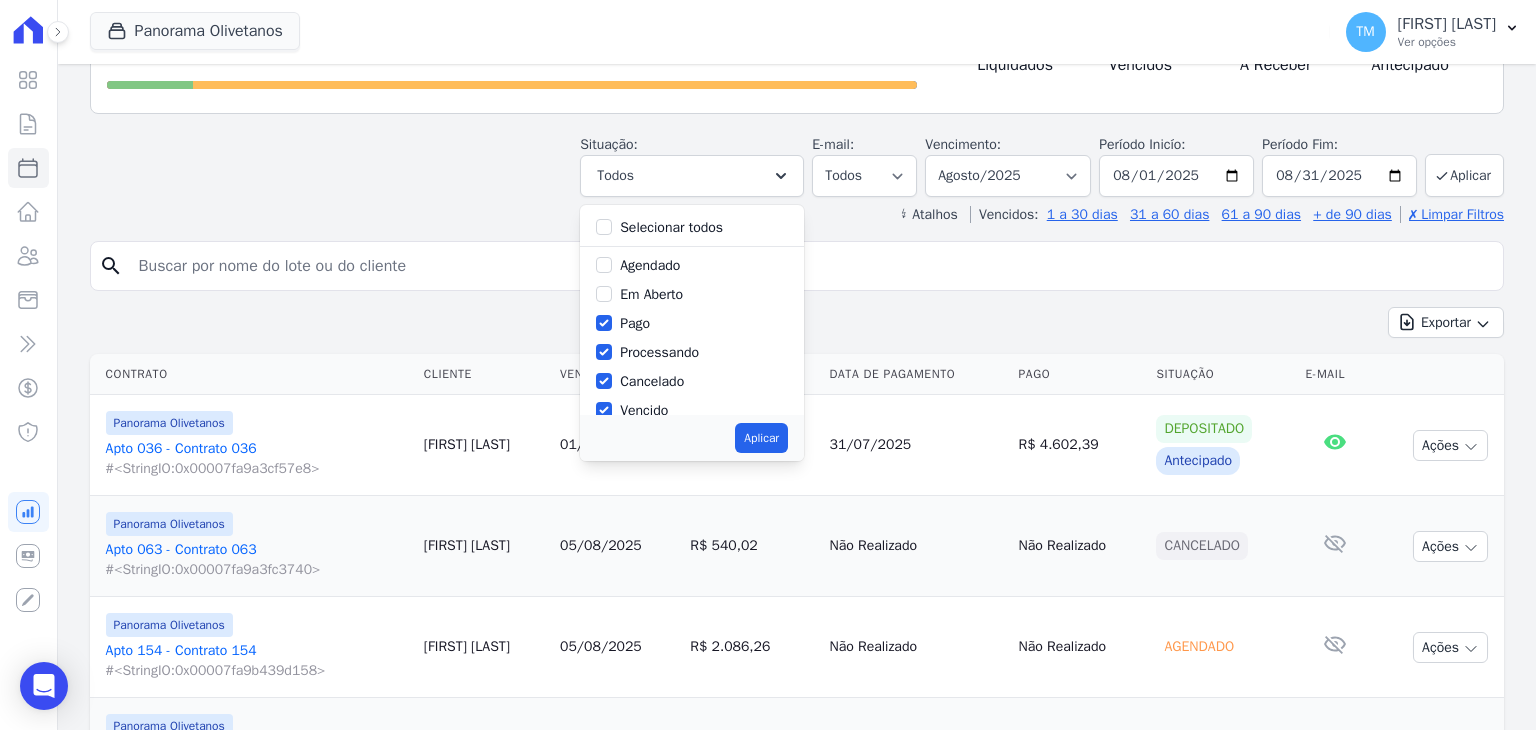 click on "Pago" at bounding box center (635, 323) 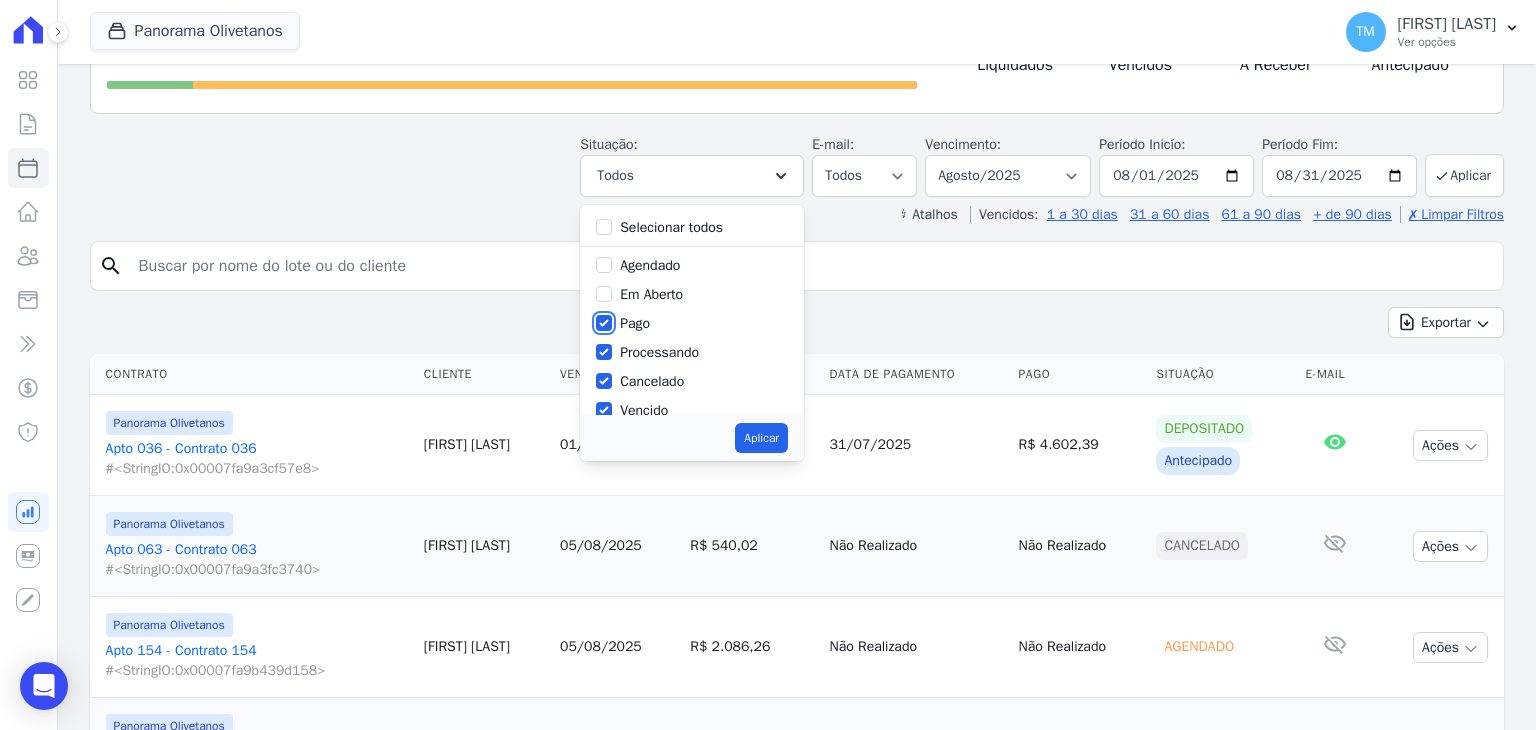 checkbox on "false" 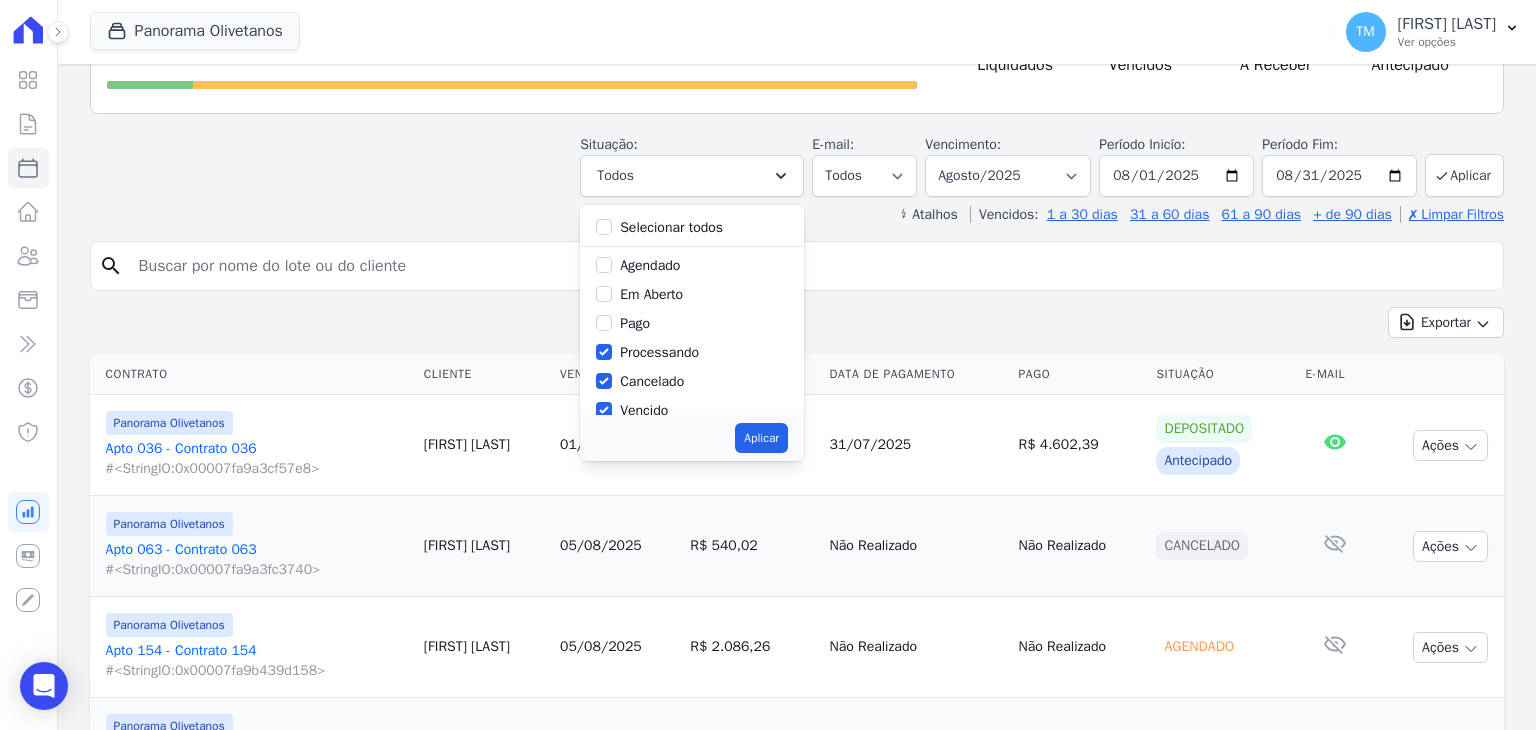 click on "Processando" at bounding box center (659, 352) 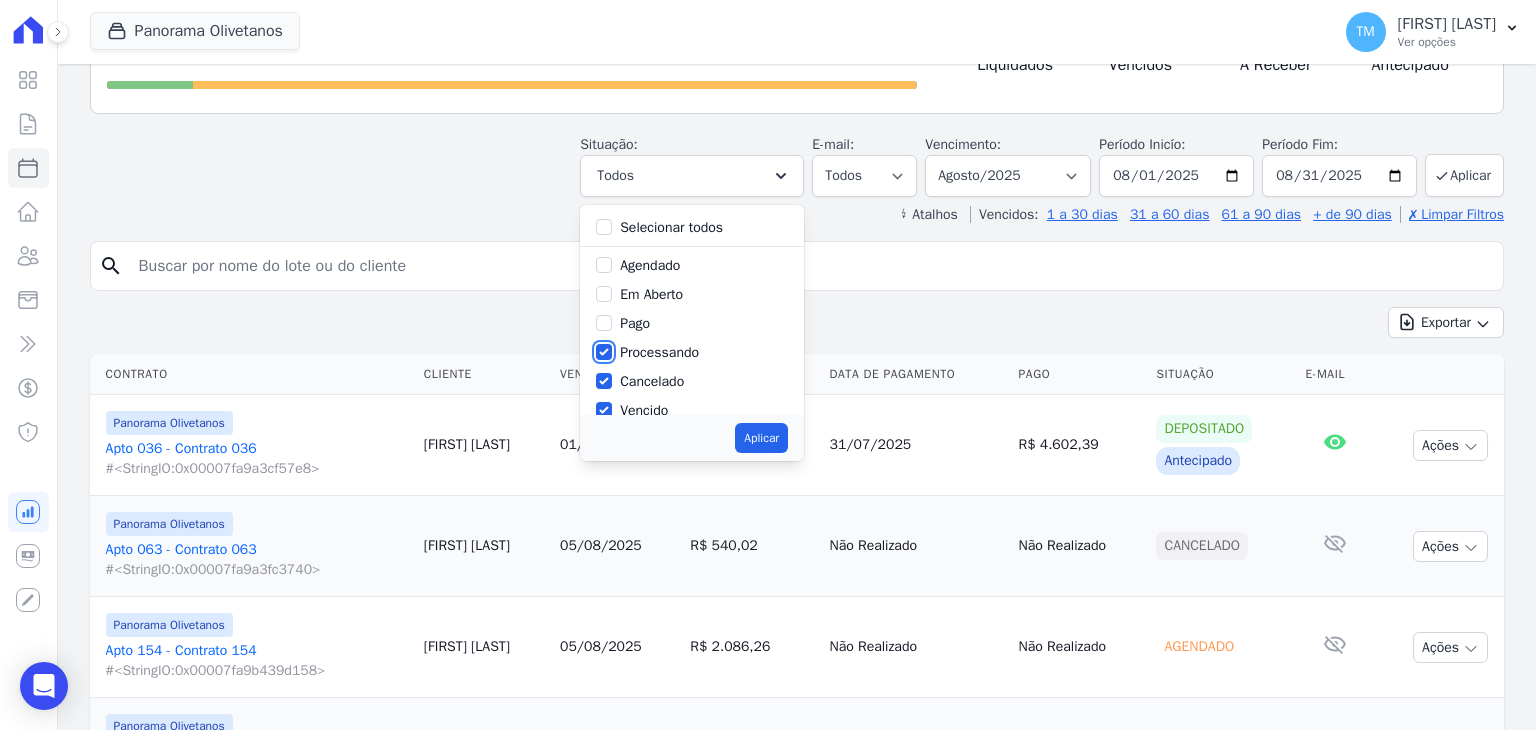 checkbox on "false" 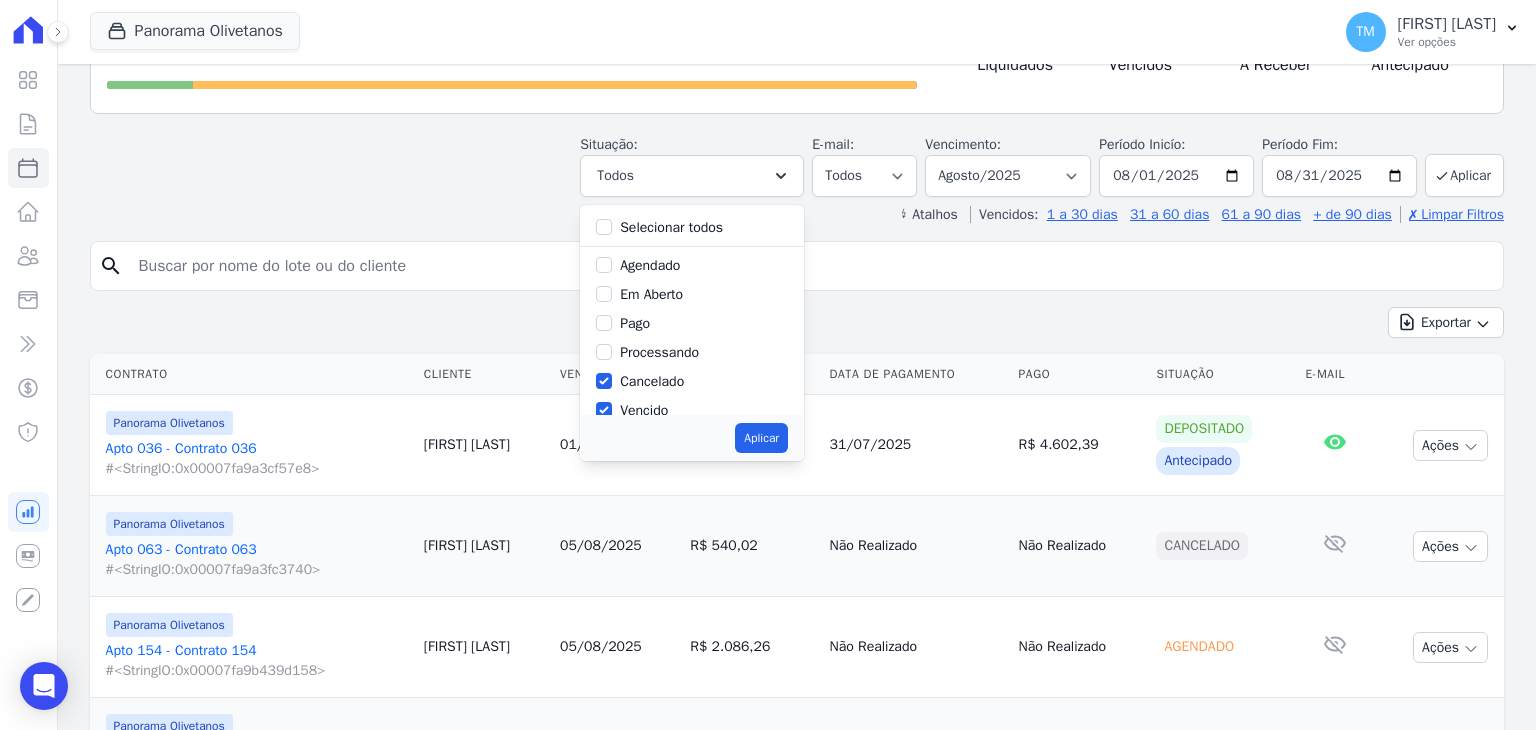 click on "Cancelado" at bounding box center (652, 381) 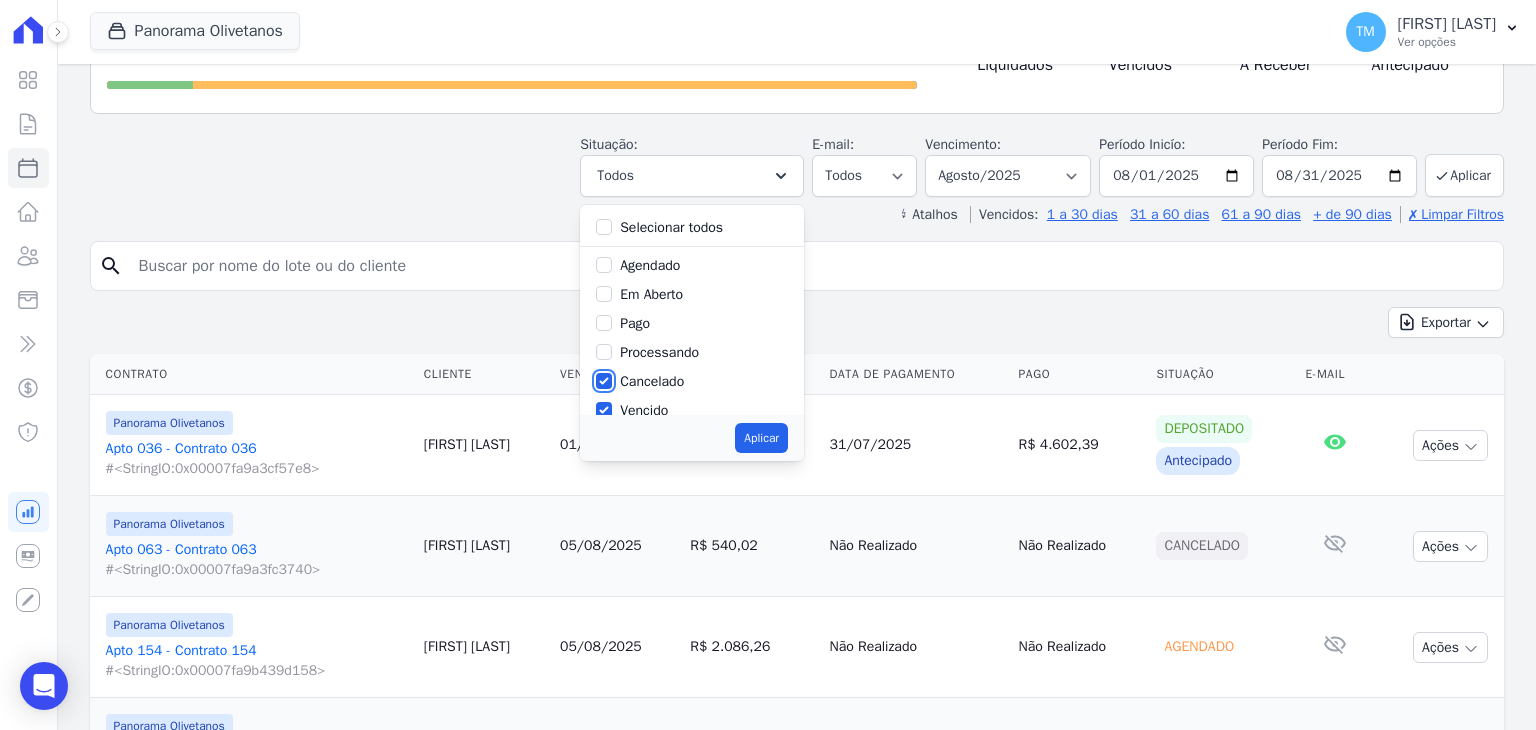 click on "Cancelado" at bounding box center [604, 381] 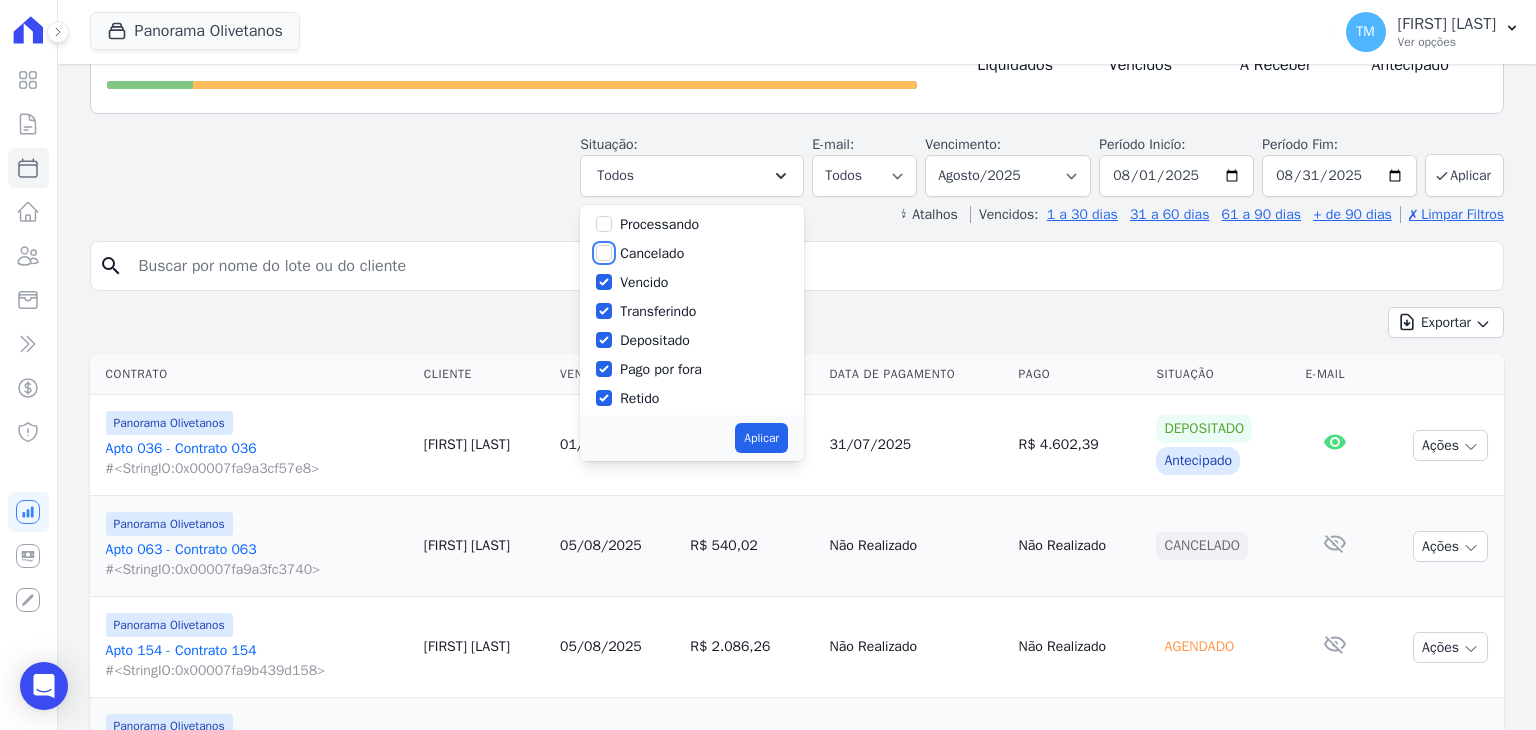 scroll, scrollTop: 133, scrollLeft: 0, axis: vertical 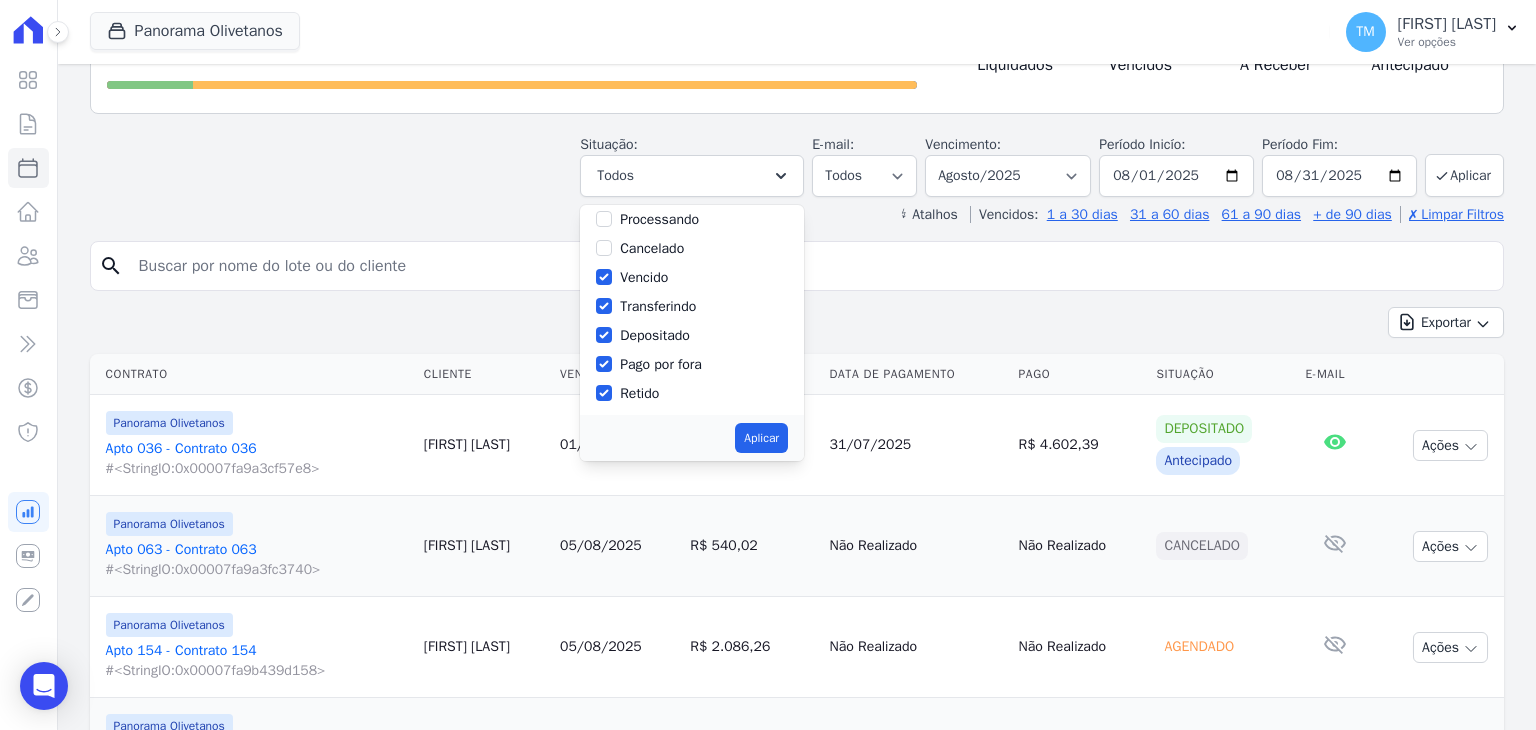 click on "Transferindo" at bounding box center [658, 306] 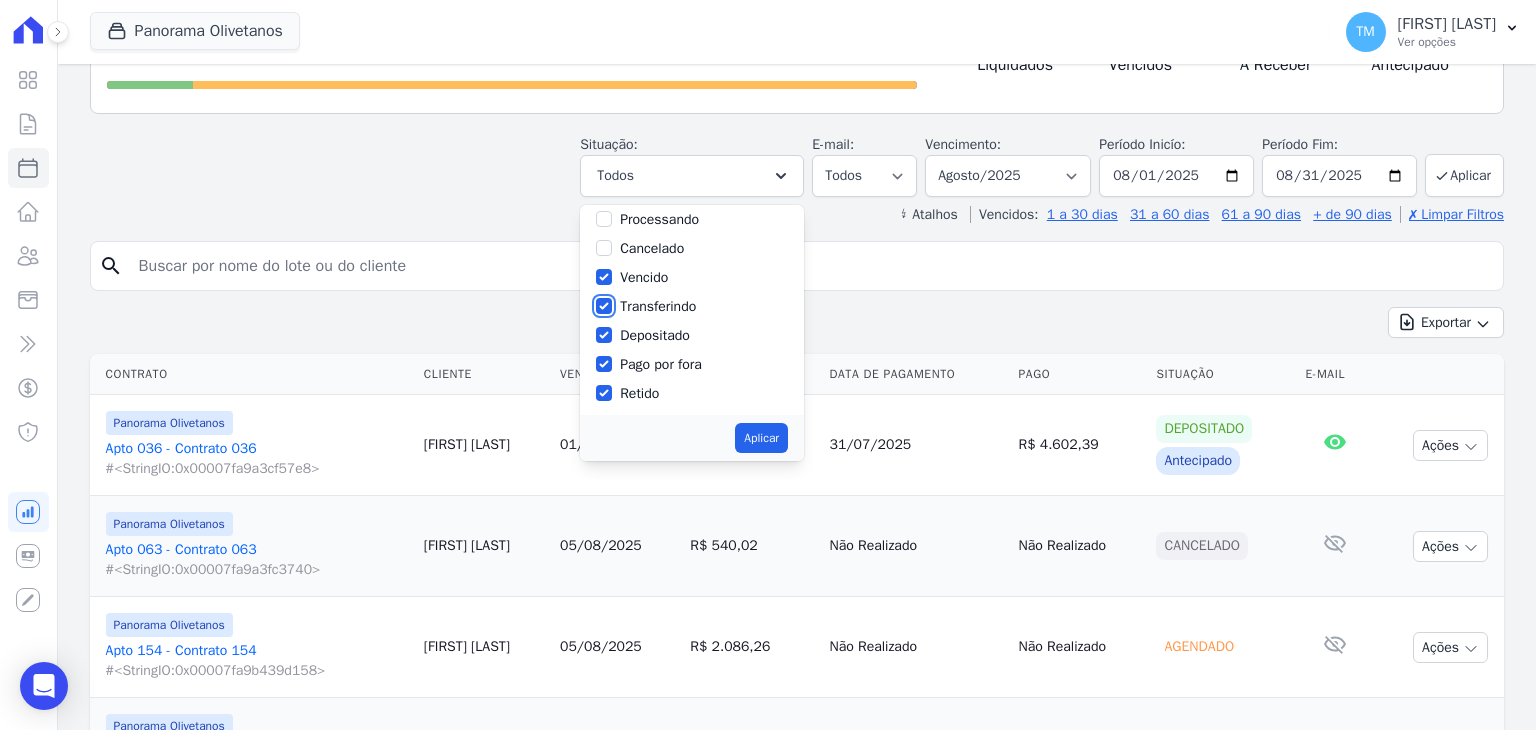 checkbox on "false" 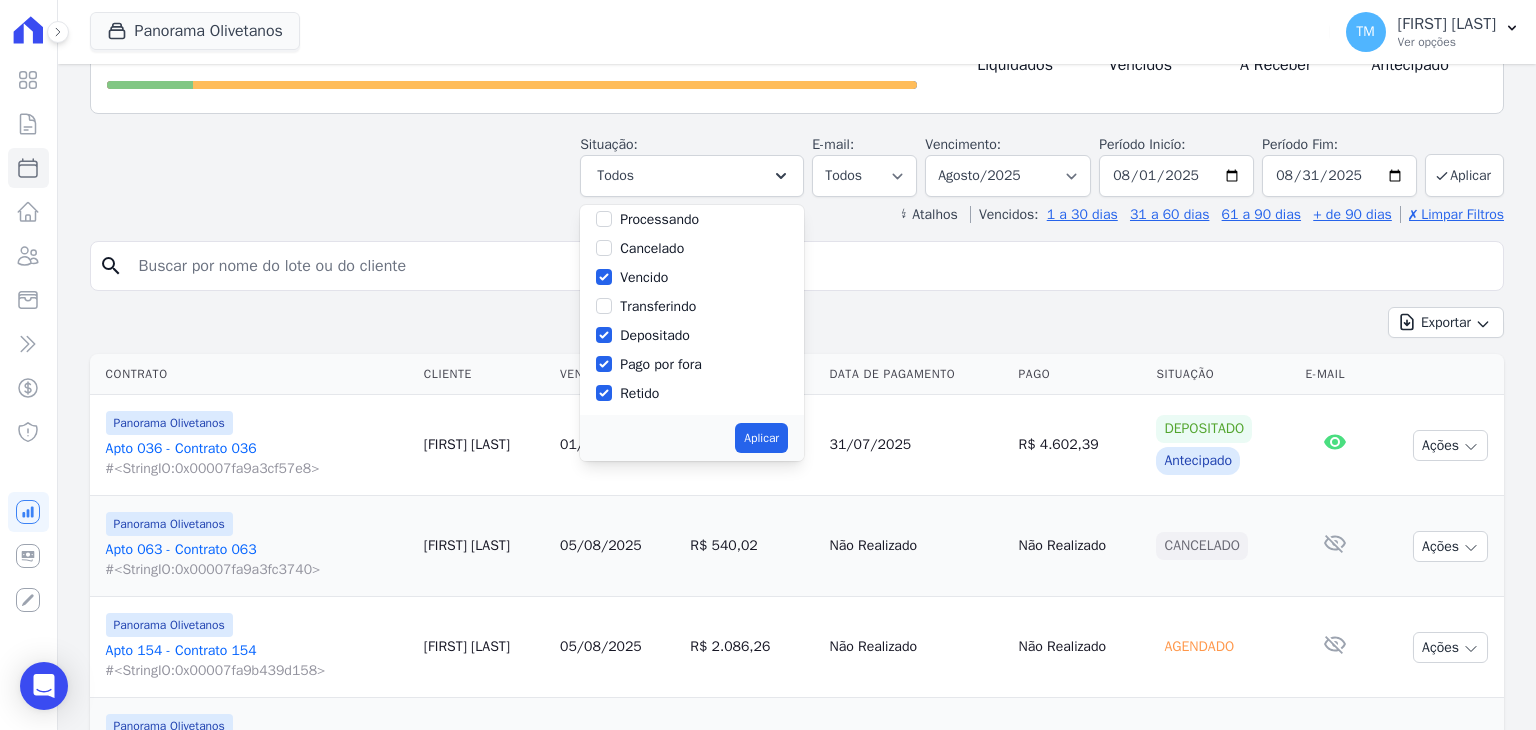 click on "Depositado" at bounding box center [655, 335] 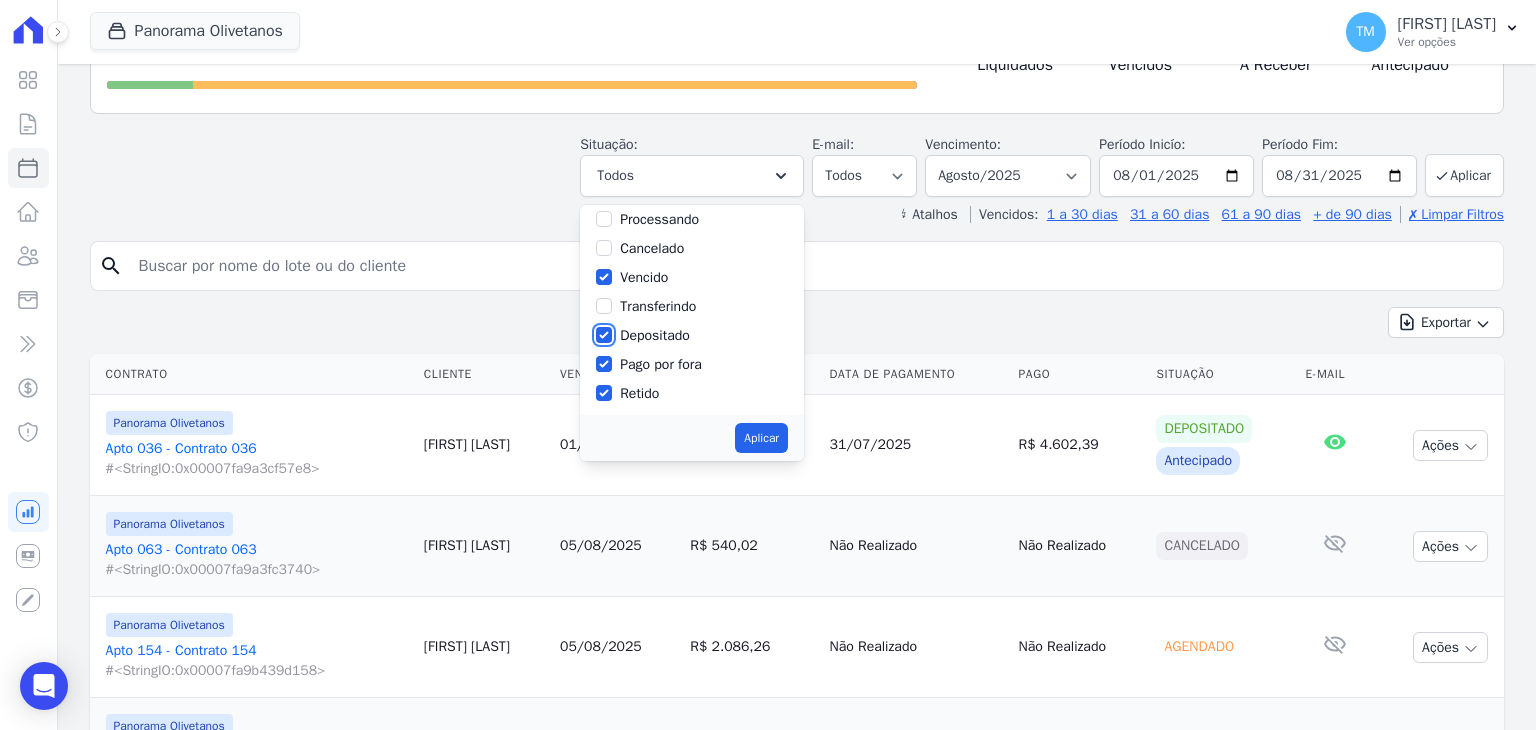 click on "Depositado" at bounding box center (604, 335) 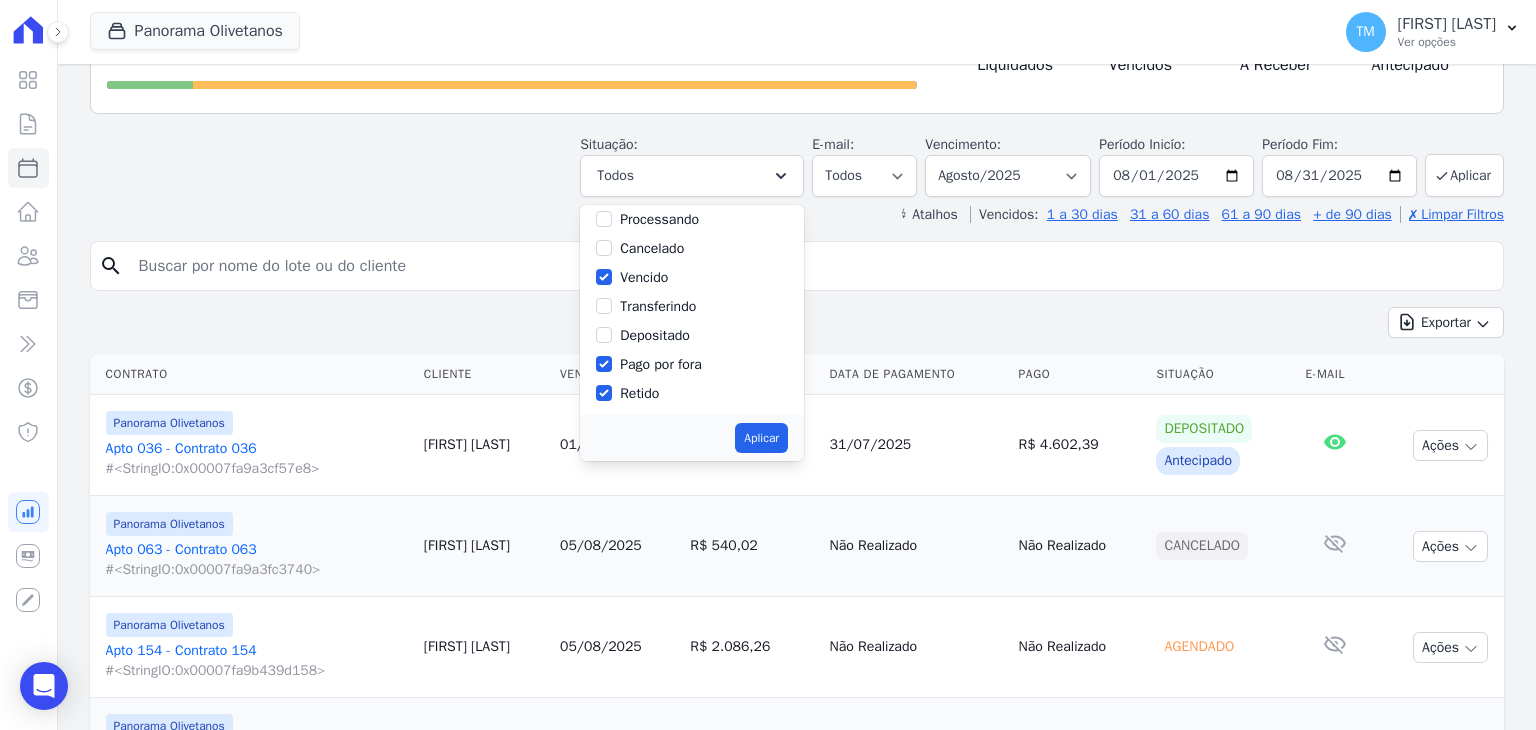 click on "Pago por fora" at bounding box center (661, 364) 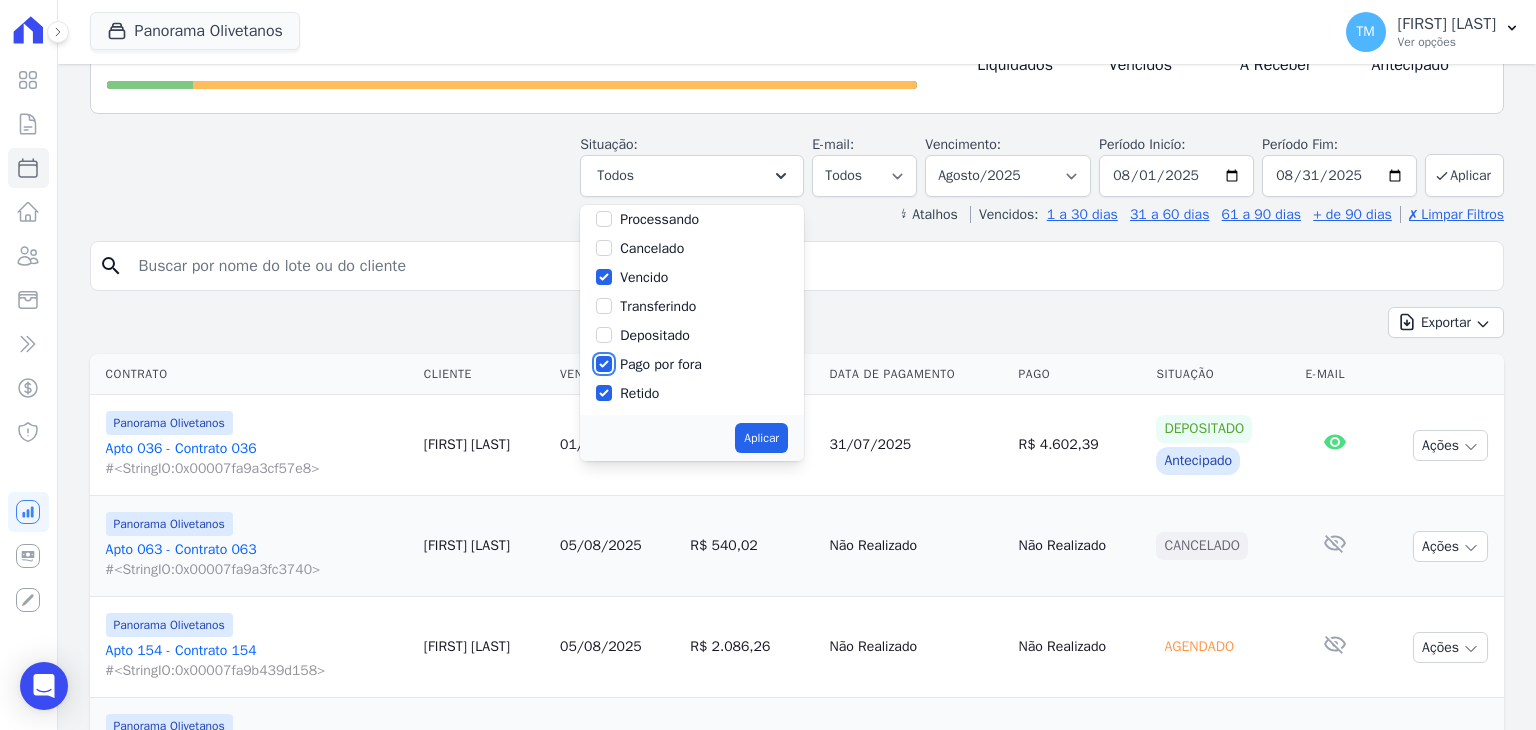 click on "Pago por fora" at bounding box center (604, 364) 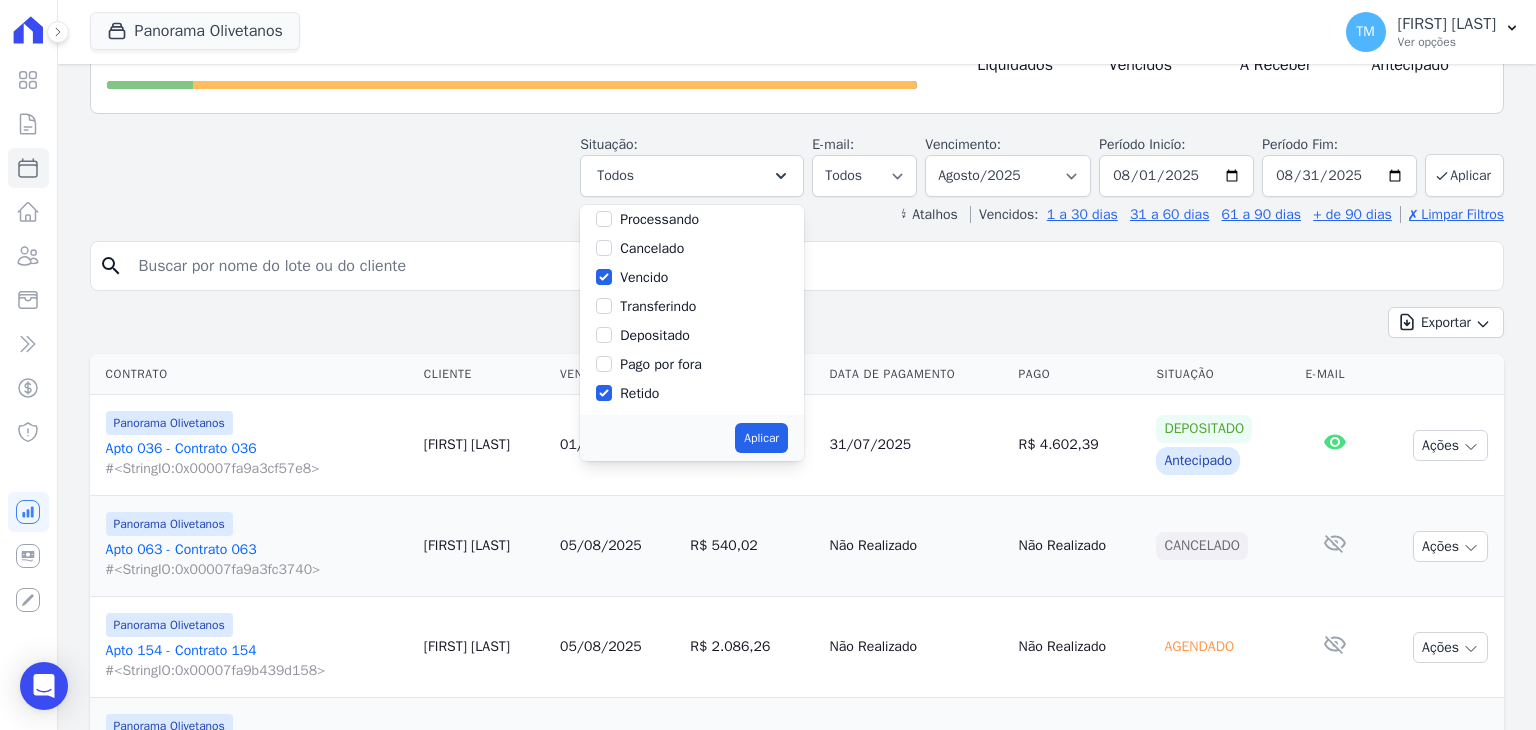 click on "Retido" at bounding box center (639, 393) 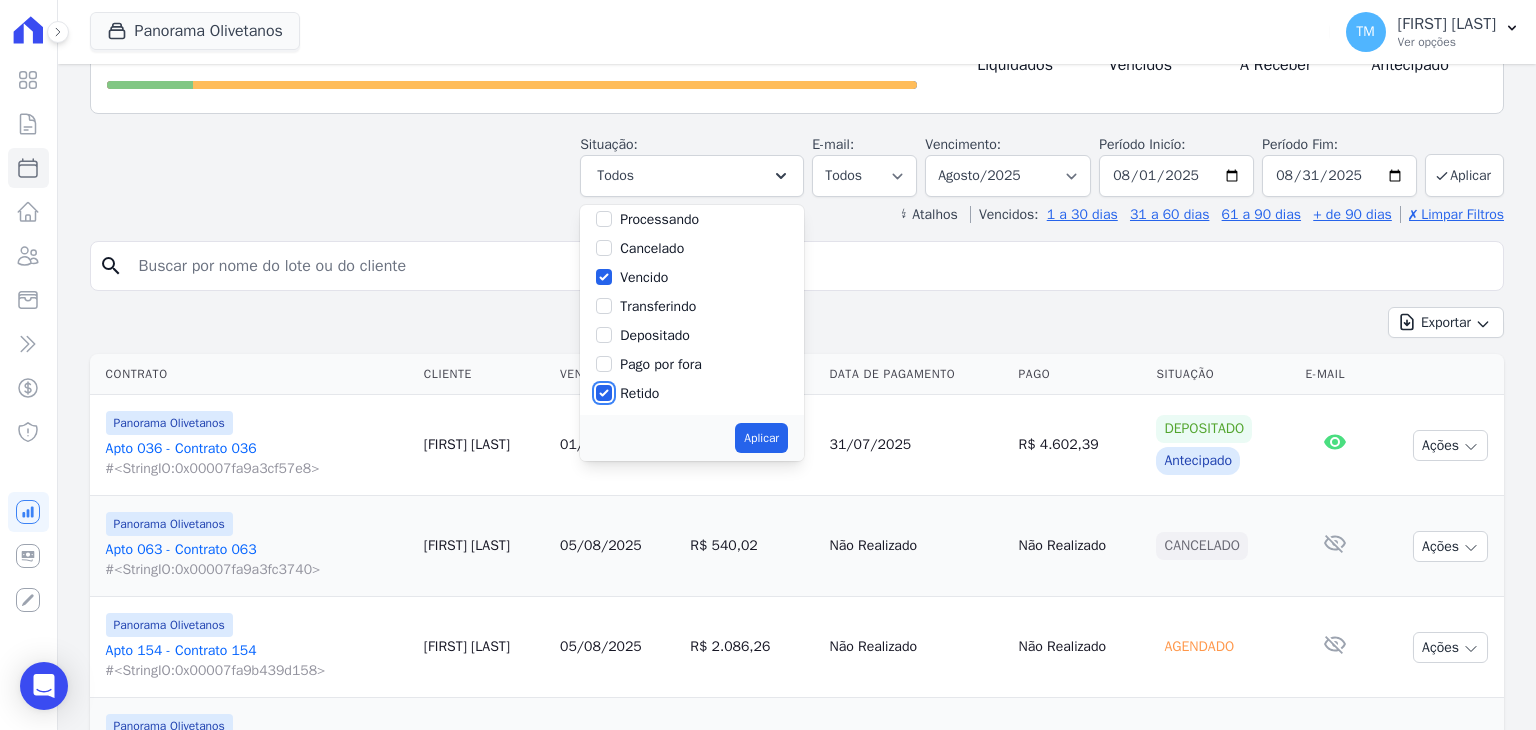 click on "Retido" at bounding box center (604, 393) 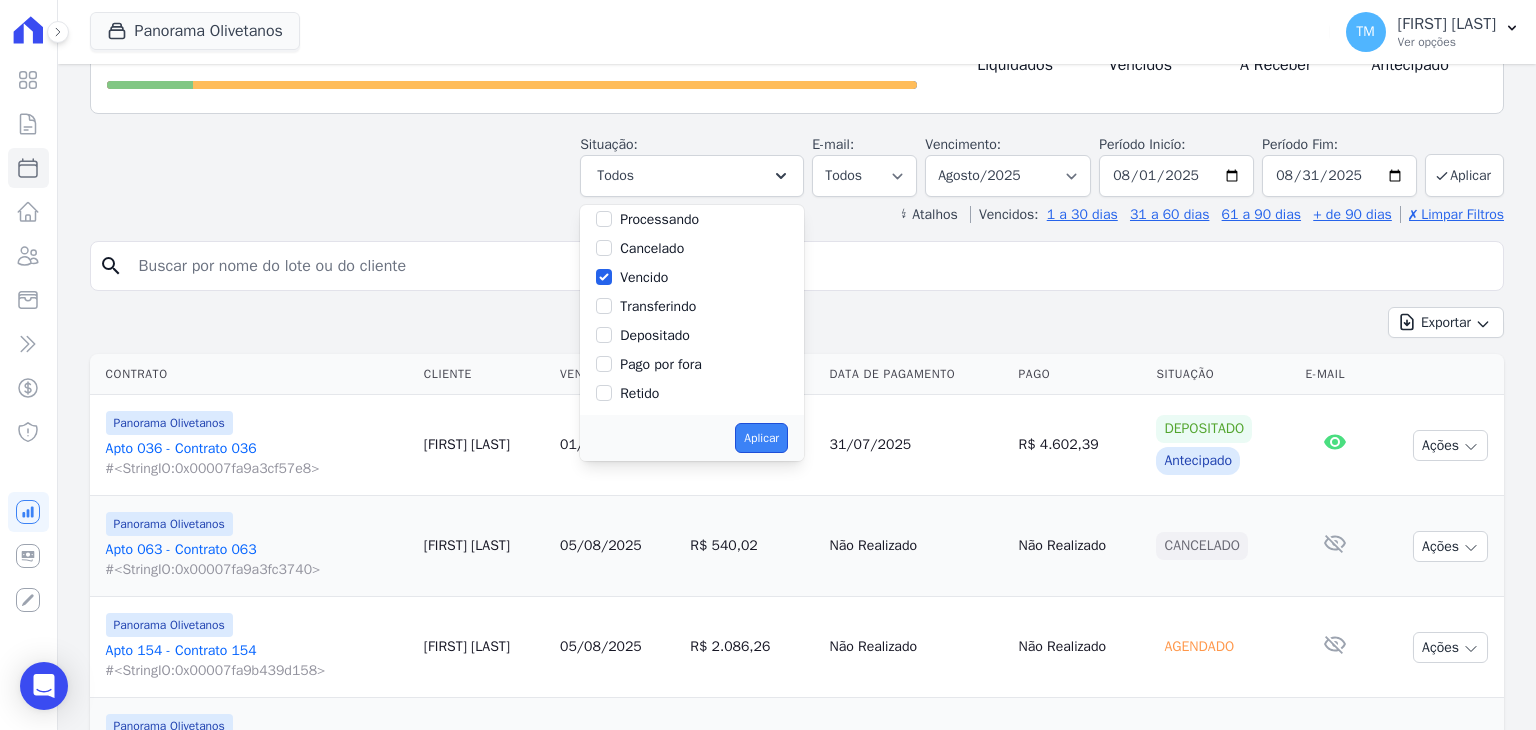 click on "Aplicar" at bounding box center [761, 438] 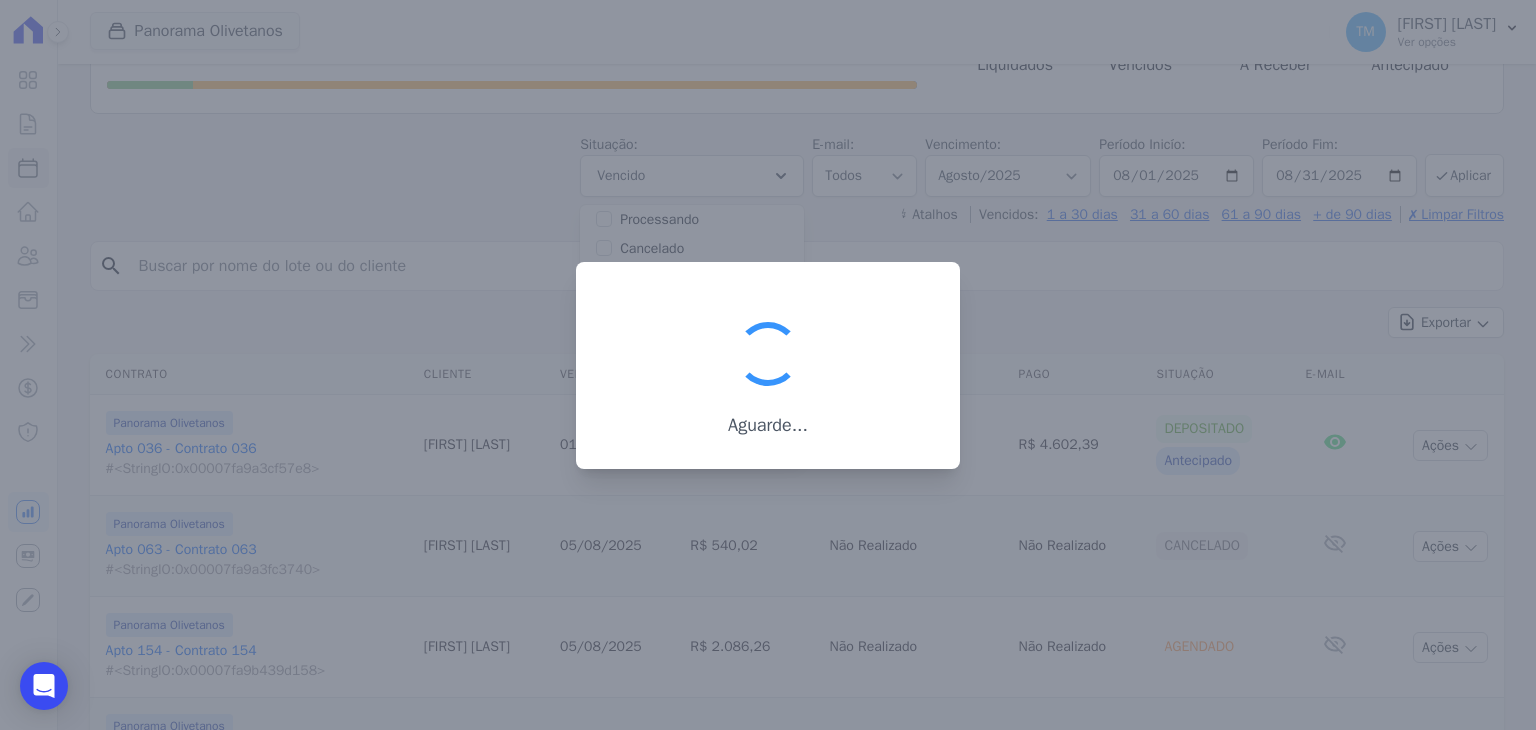 scroll, scrollTop: 37, scrollLeft: 0, axis: vertical 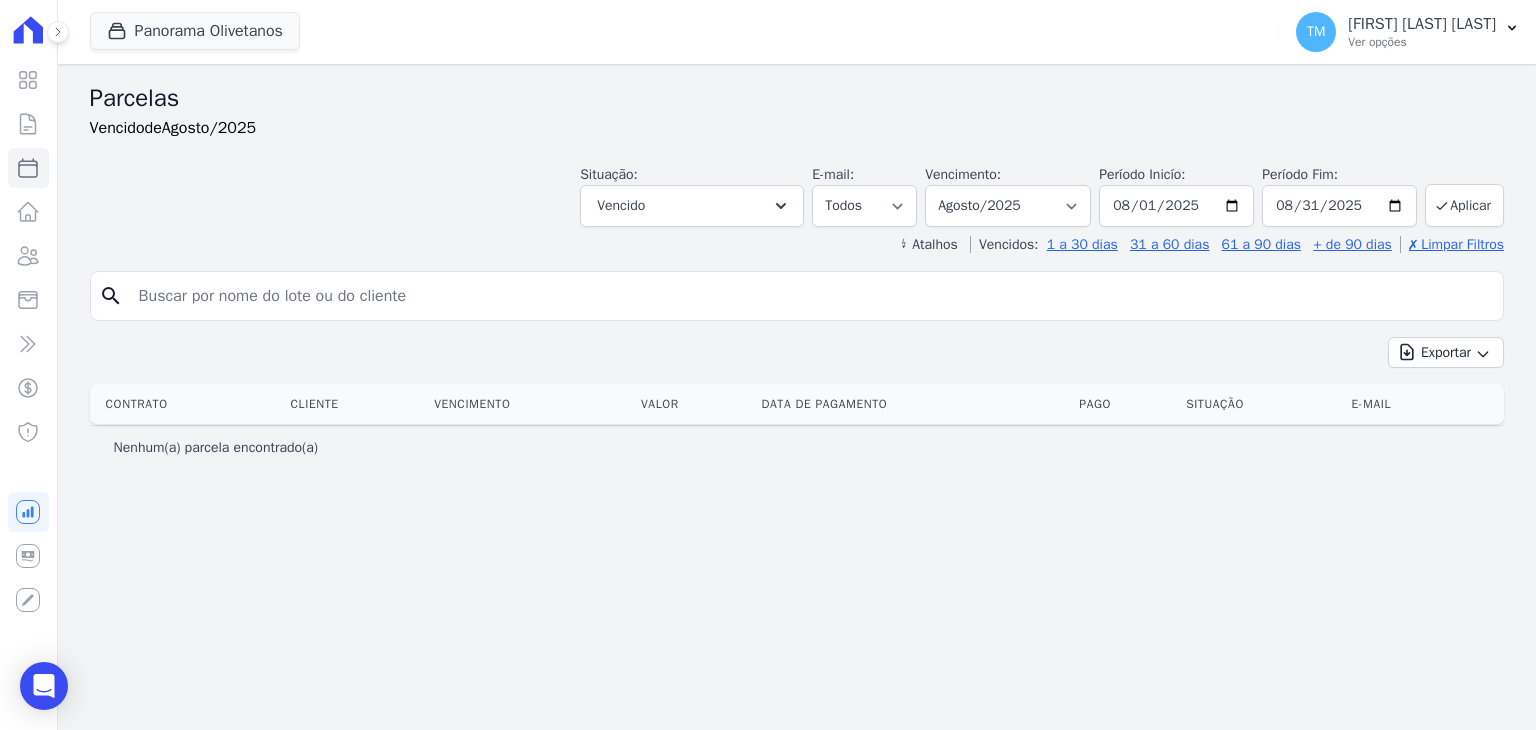select 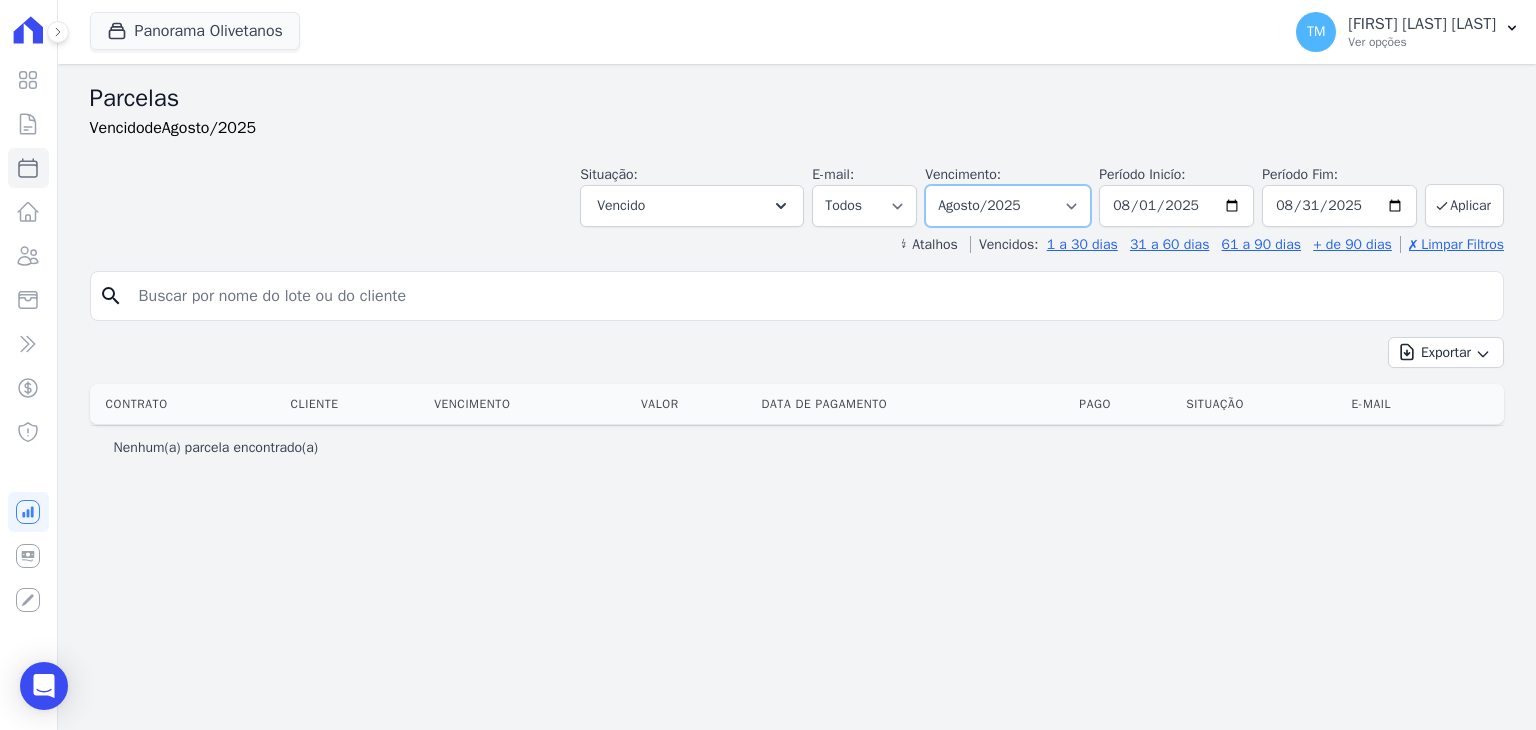 click on "Filtrar por período
────────
Todos os meses
Março/[YEAR]
Abril/[YEAR]
Maio/[YEAR]
Junho/[YEAR]
Julho/[YEAR]
Agosto/[YEAR]
Setembro/[YEAR]
Outubro/[YEAR]
Novembro/[YEAR]
Dezembro/[YEAR]
Janeiro/[YEAR]
Fevereiro/[YEAR]
Março/[YEAR]
Abril/[YEAR]
Maio/[YEAR]
Junho/[YEAR]
Julho/[YEAR]
Agosto/[YEAR]
Setembro/[YEAR]
Outubro/[YEAR]
Novembro/[YEAR]
Dezembro/[YEAR]
Janeiro/[YEAR]
Fevereiro/[YEAR]
Março/[YEAR]
Abril/[YEAR]
Maio/[YEAR]
Junho/[YEAR]
Julho/[YEAR]
Agosto/[YEAR]
Setembro/[YEAR]
Outubro/[YEAR]
Novembro/[YEAR]
Dezembro/[YEAR]
Janeiro/[YEAR]
Fevereiro/[YEAR]
Março/[YEAR]
Abril/[YEAR]
Maio/[YEAR]
Junho/[YEAR]
Julho/[YEAR]
Agosto/[YEAR]
Setembro/[YEAR]
Outubro/[YEAR]
Novembro/[YEAR]
Dezembro/[YEAR]
Janeiro/[YEAR]
Fevereiro/[YEAR]
Março/[YEAR]
Abril/[YEAR]
Maio/[YEAR]
Junho/[YEAR]
Julho/[YEAR]
Agosto/[YEAR]
Setembro/[YEAR]
Outubro/[YEAR]
Novembro/[YEAR]
Dezembro/[YEAR]
Janeiro/[YEAR]
Fevereiro/[YEAR]
Março/[YEAR]
Abril/[YEAR]
Maio/[YEAR]
Junho/[YEAR]" at bounding box center (1008, 206) 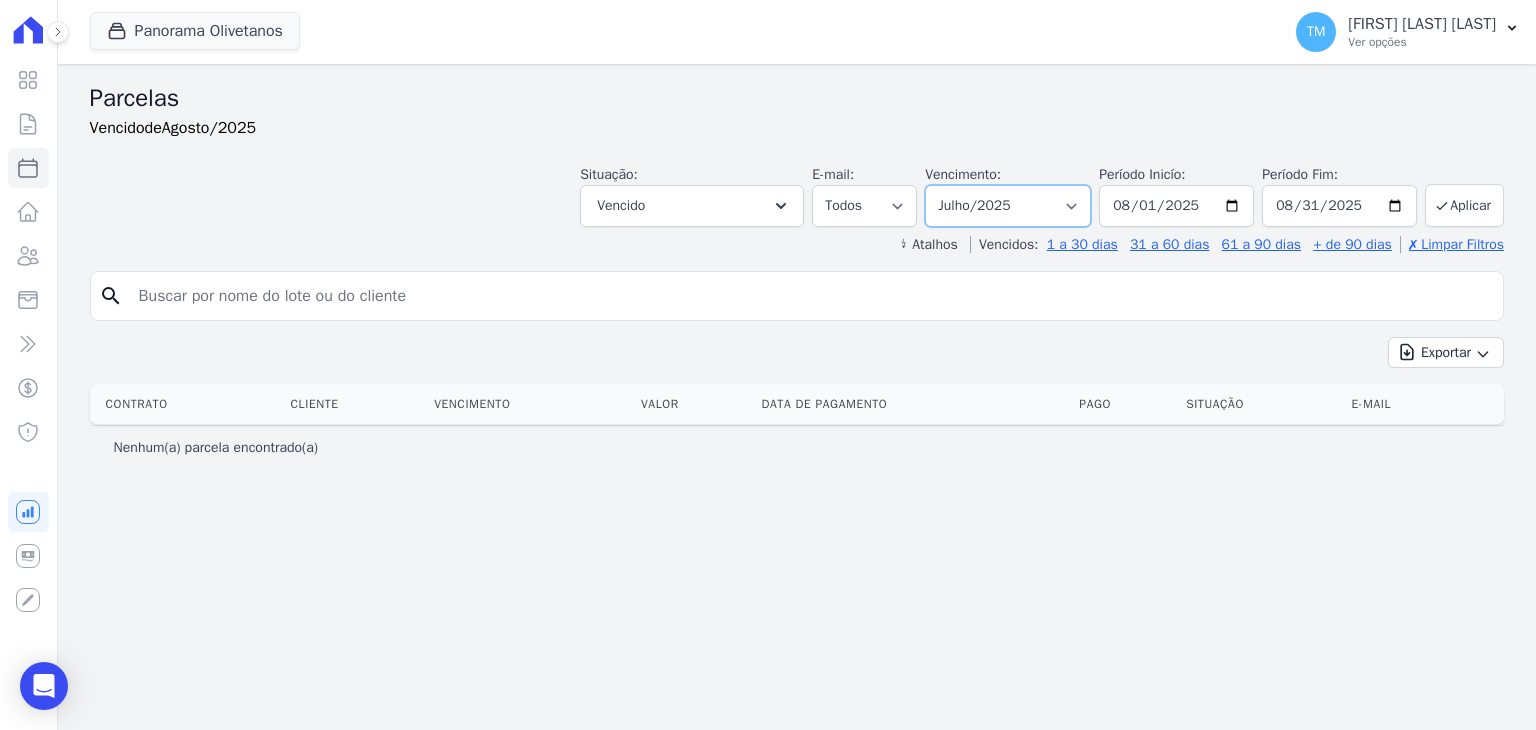 click on "Filtrar por período
────────
Todos os meses
Março/[YEAR]
Abril/[YEAR]
Maio/[YEAR]
Junho/[YEAR]
Julho/[YEAR]
Agosto/[YEAR]
Setembro/[YEAR]
Outubro/[YEAR]
Novembro/[YEAR]
Dezembro/[YEAR]
Janeiro/[YEAR]
Fevereiro/[YEAR]
Março/[YEAR]
Abril/[YEAR]
Maio/[YEAR]
Junho/[YEAR]
Julho/[YEAR]
Agosto/[YEAR]
Setembro/[YEAR]
Outubro/[YEAR]
Novembro/[YEAR]
Dezembro/[YEAR]
Janeiro/[YEAR]
Fevereiro/[YEAR]
Março/[YEAR]
Abril/[YEAR]
Maio/[YEAR]
Junho/[YEAR]
Julho/[YEAR]
Agosto/[YEAR]
Setembro/[YEAR]
Outubro/[YEAR]
Novembro/[YEAR]
Dezembro/[YEAR]
Janeiro/[YEAR]
Fevereiro/[YEAR]
Março/[YEAR]
Abril/[YEAR]
Maio/[YEAR]
Junho/[YEAR]
Julho/[YEAR]
Agosto/[YEAR]
Setembro/[YEAR]
Outubro/[YEAR]
Novembro/[YEAR]
Dezembro/[YEAR]
Janeiro/[YEAR]
Fevereiro/[YEAR]
Março/[YEAR]
Abril/[YEAR]
Maio/[YEAR]
Junho/[YEAR]
Julho/[YEAR]
Agosto/[YEAR]
Setembro/[YEAR]
Outubro/[YEAR]
Novembro/[YEAR]
Dezembro/[YEAR]
Janeiro/[YEAR]
Fevereiro/[YEAR]
Março/[YEAR]
Abril/[YEAR]
Maio/[YEAR]
Junho/[YEAR]" at bounding box center [1008, 206] 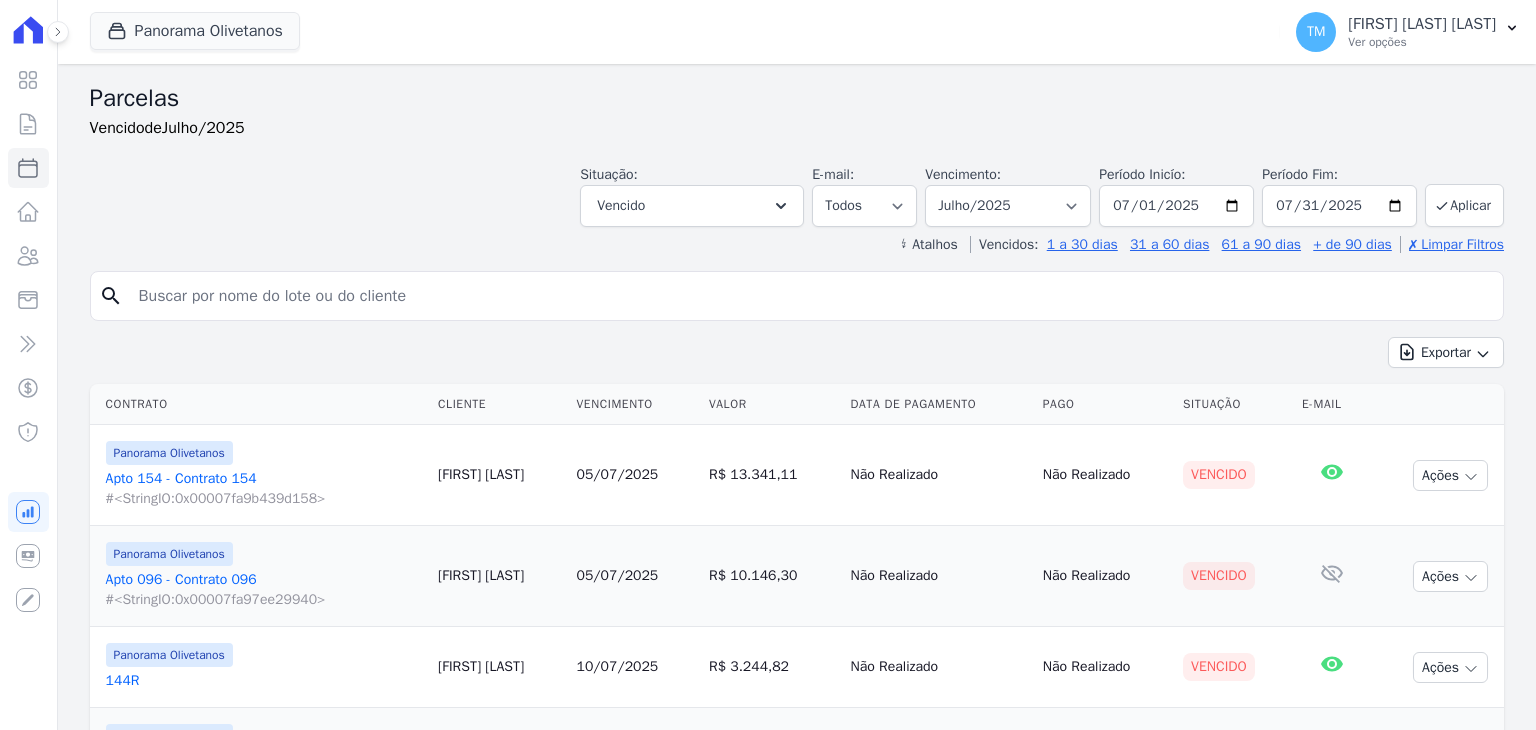 select 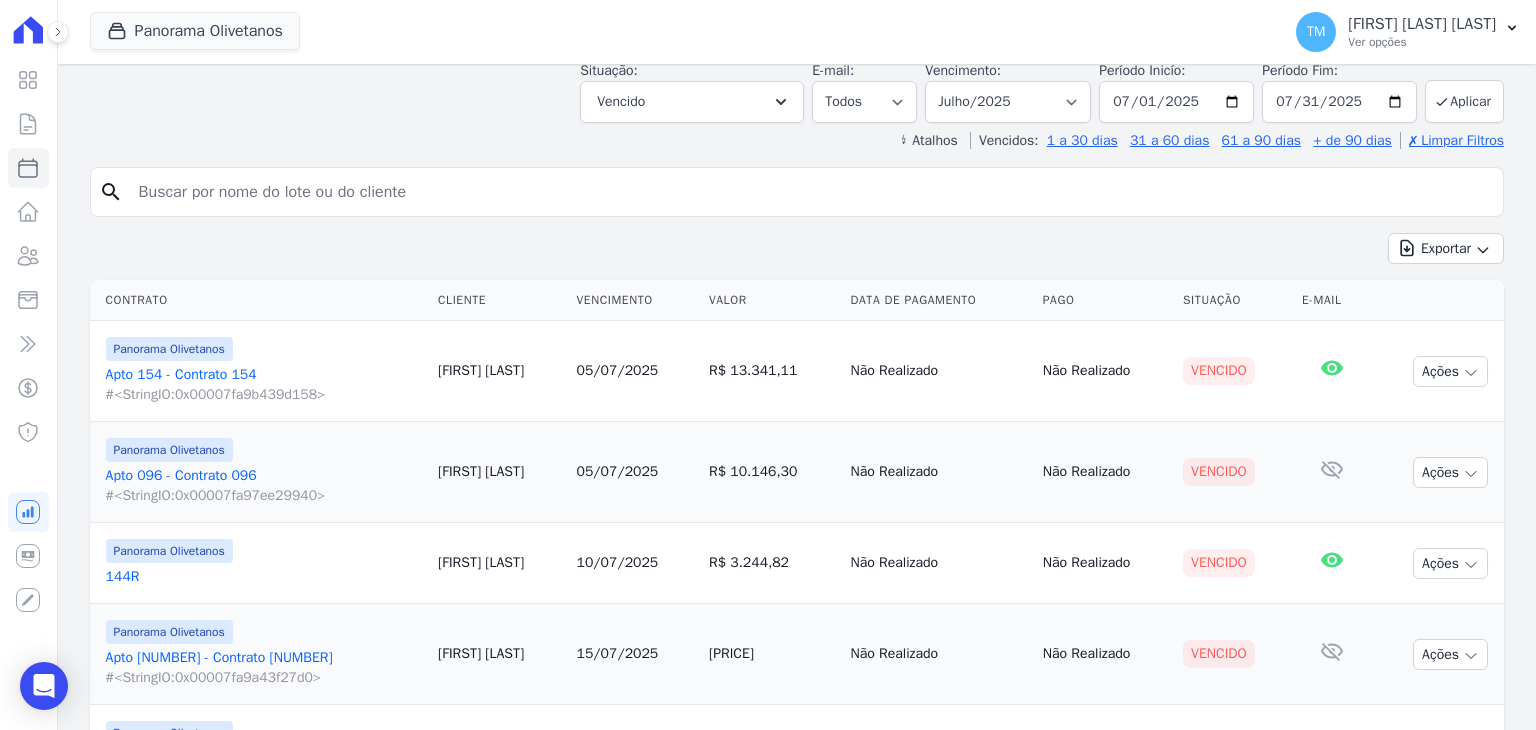 scroll, scrollTop: 100, scrollLeft: 0, axis: vertical 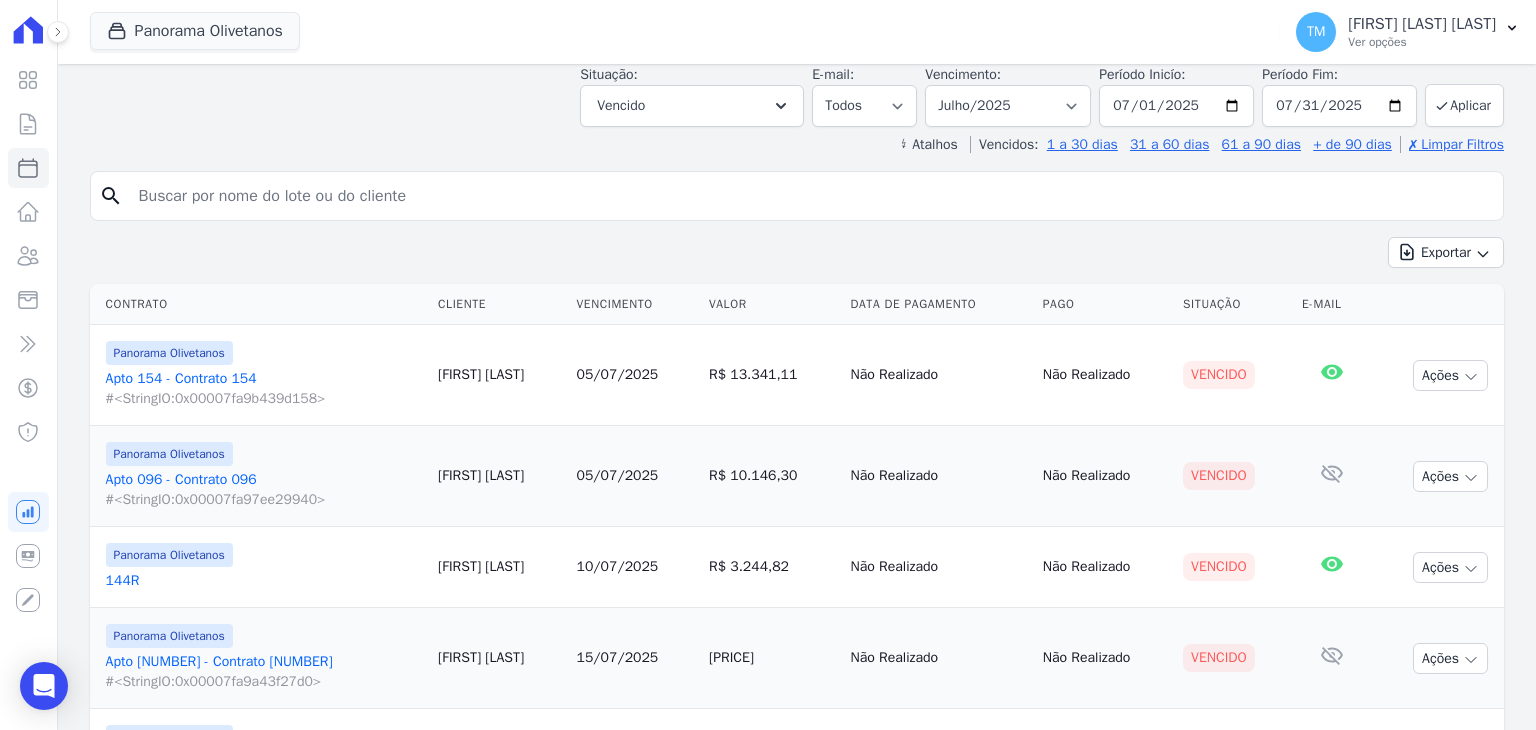click on "Apto [NUMBER] - Contrato [NUMBER]
#<StringIO:0x00007fa9b439d158>" at bounding box center [264, 389] 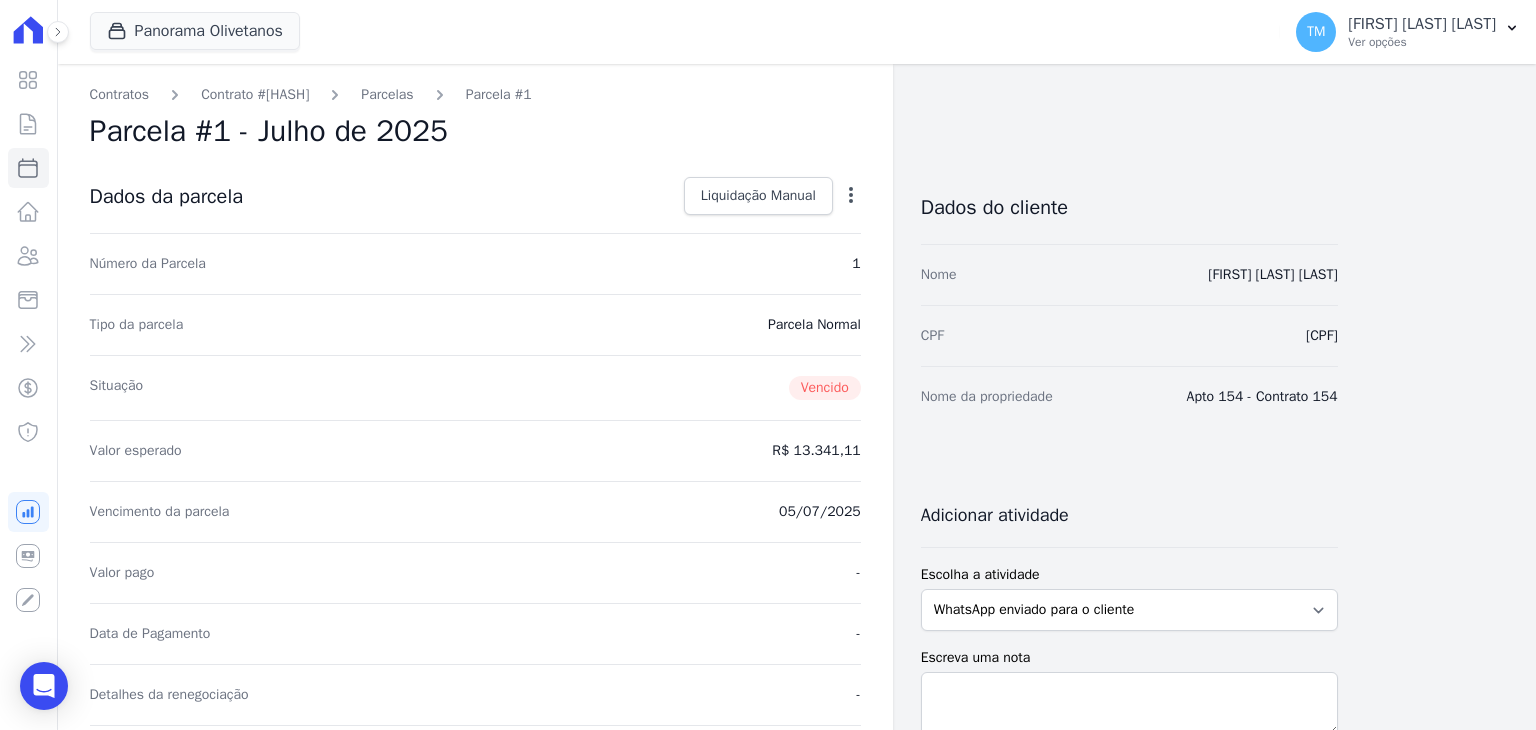 click 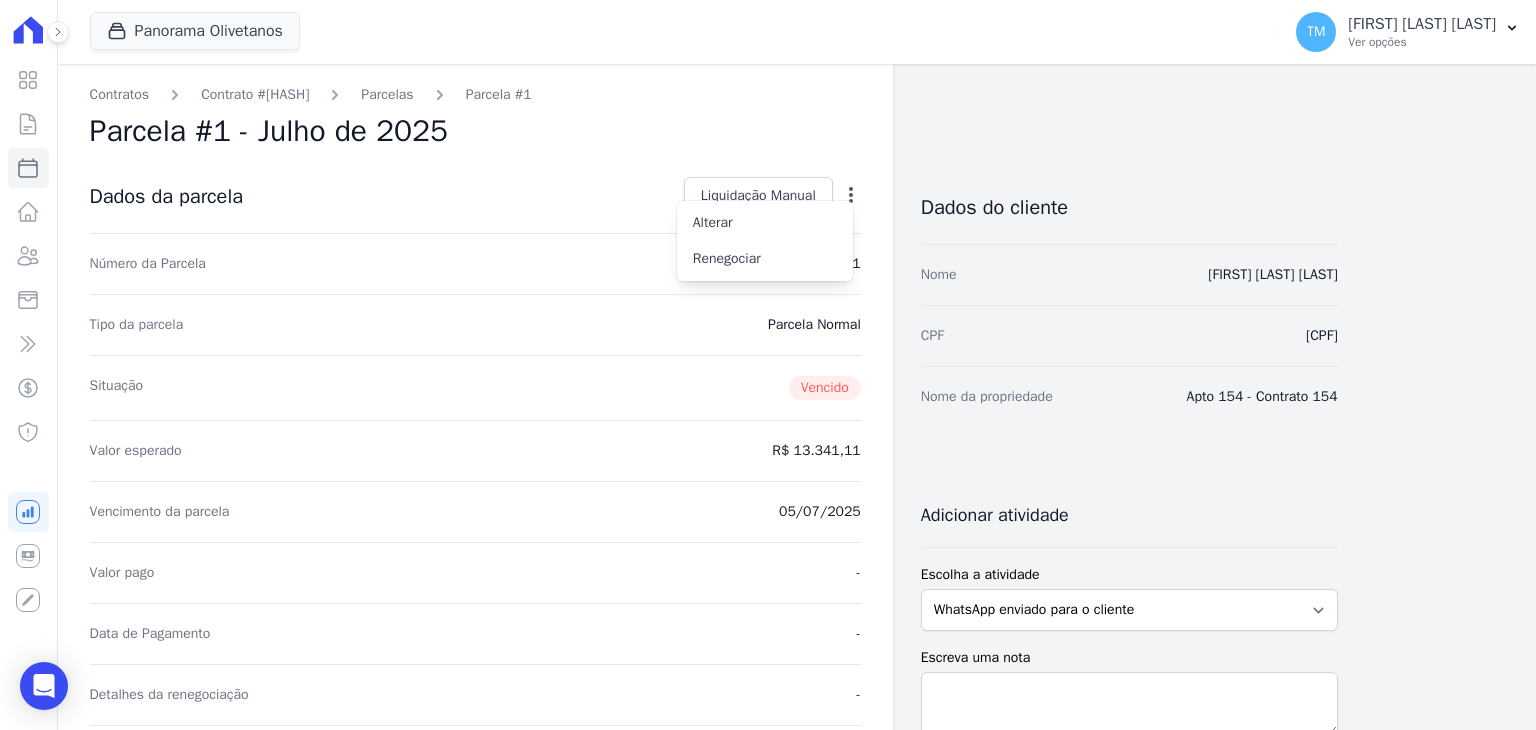 click on "Número da Parcela
1" at bounding box center (475, 263) 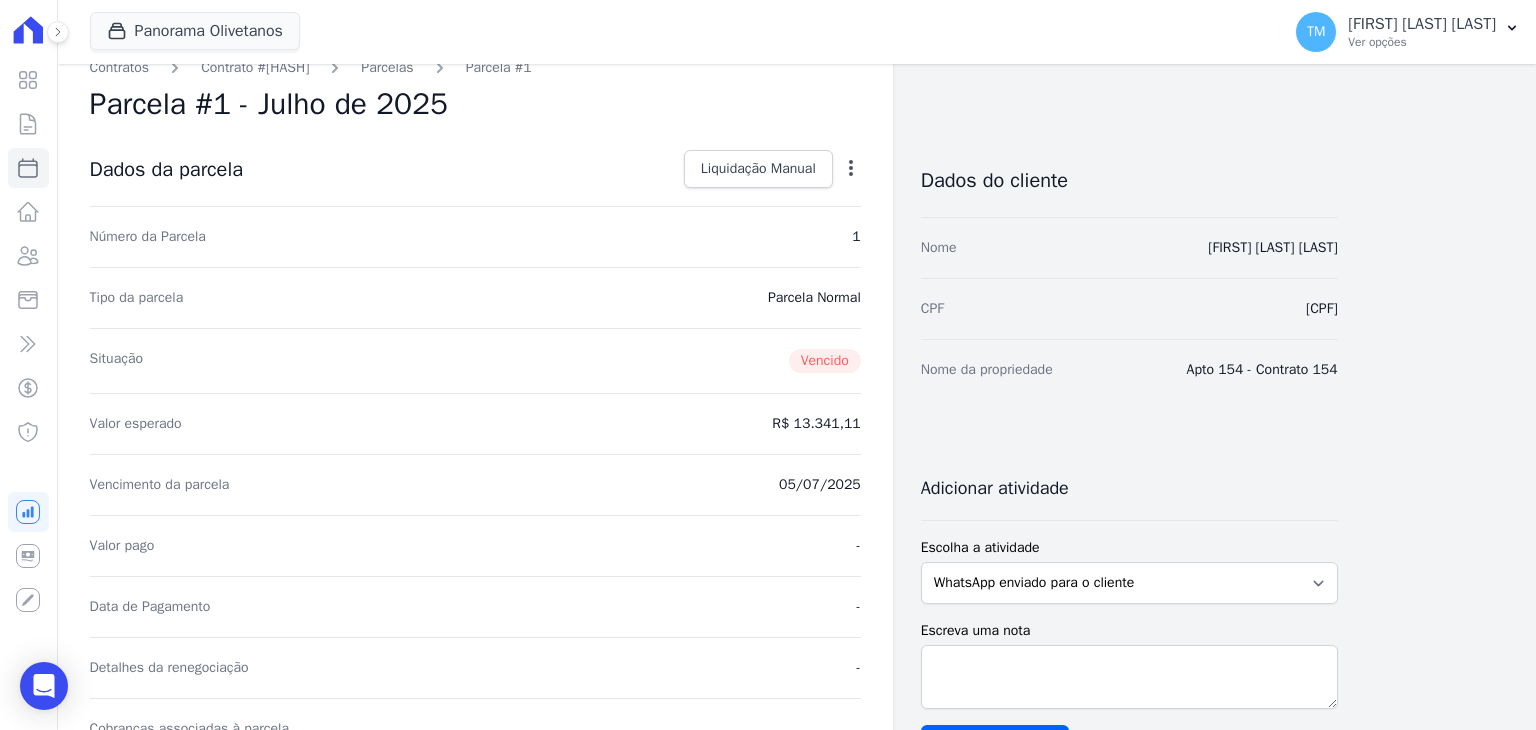scroll, scrollTop: 0, scrollLeft: 0, axis: both 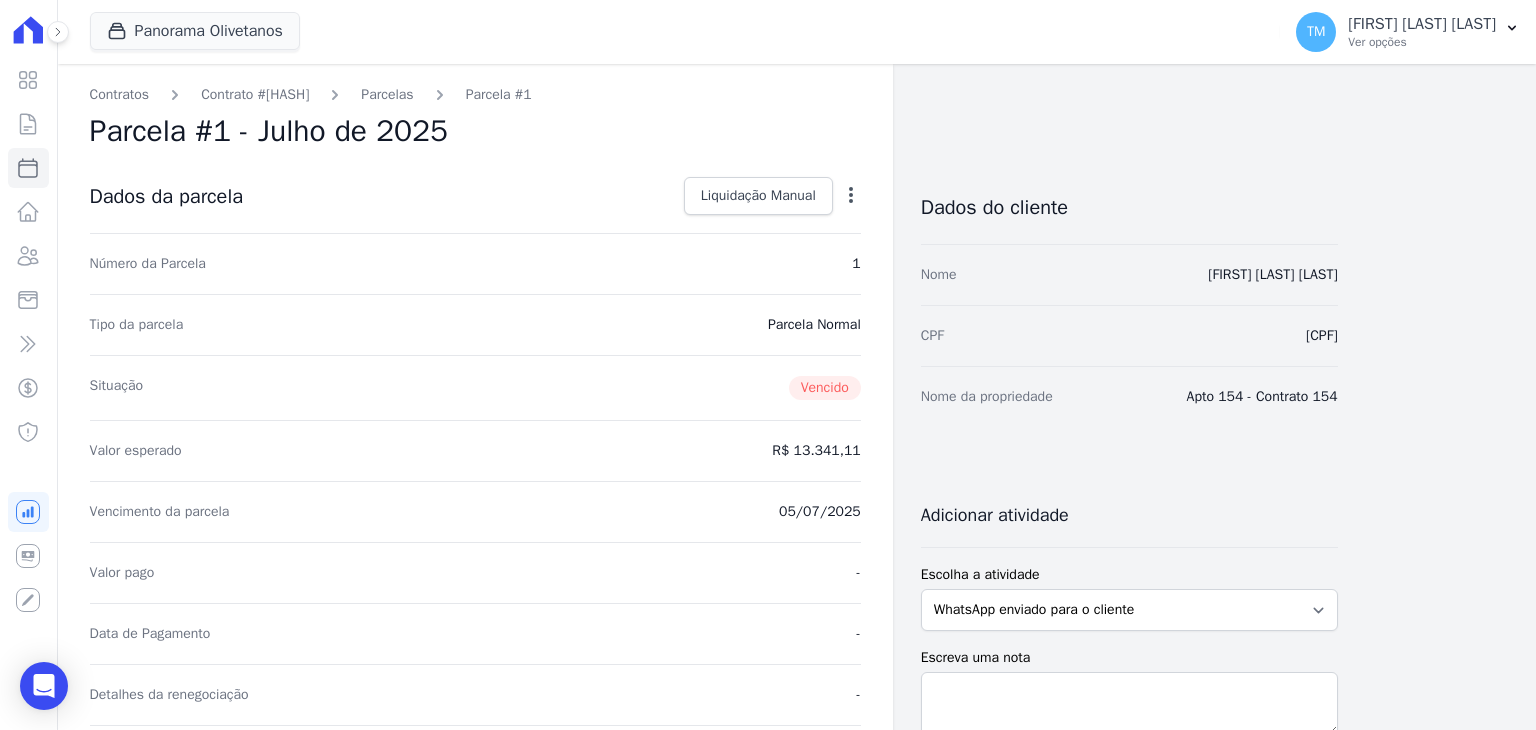 select 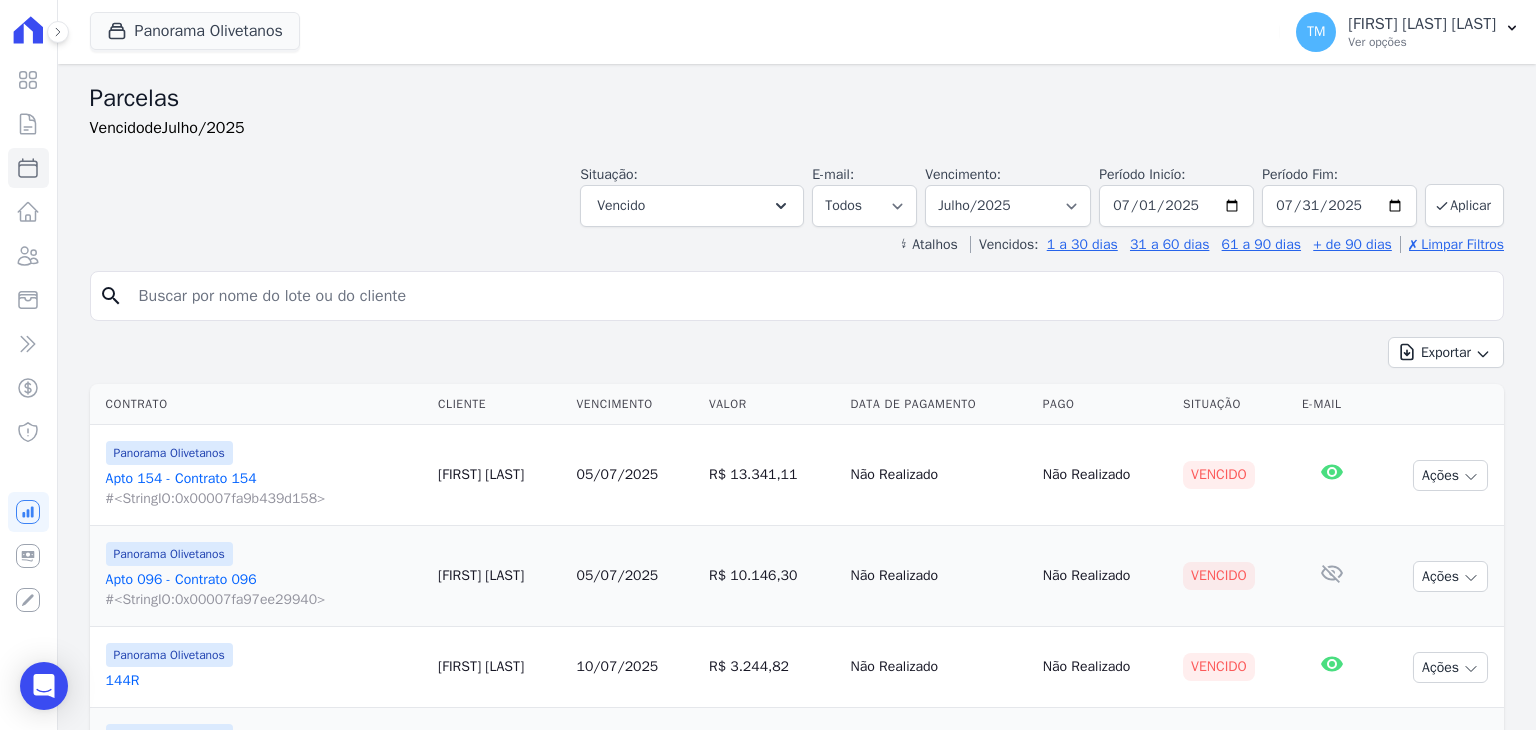 click on "Apto 096 - Contrato 096
#<StringIO:0x00007fa97ee29940>" at bounding box center [264, 590] 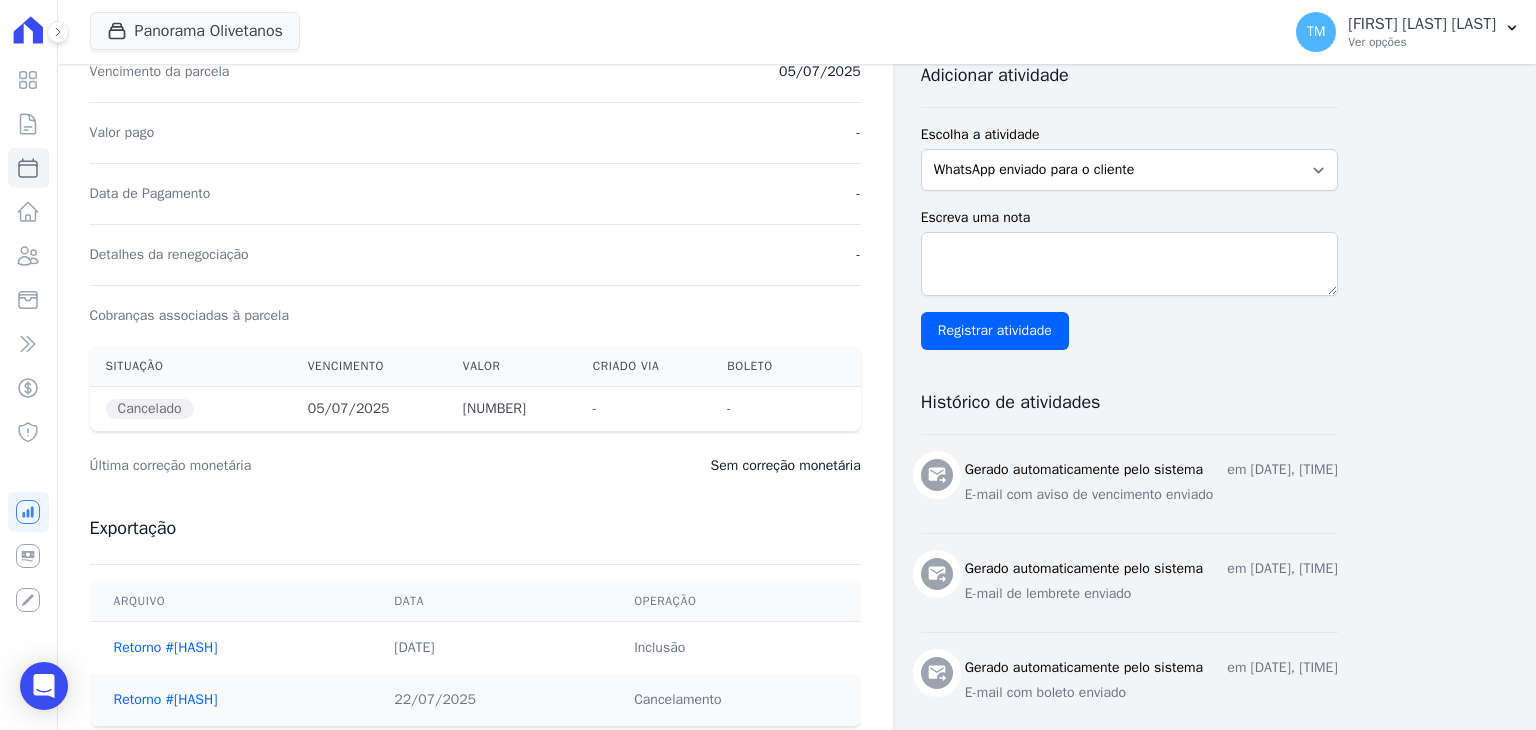 scroll, scrollTop: 500, scrollLeft: 0, axis: vertical 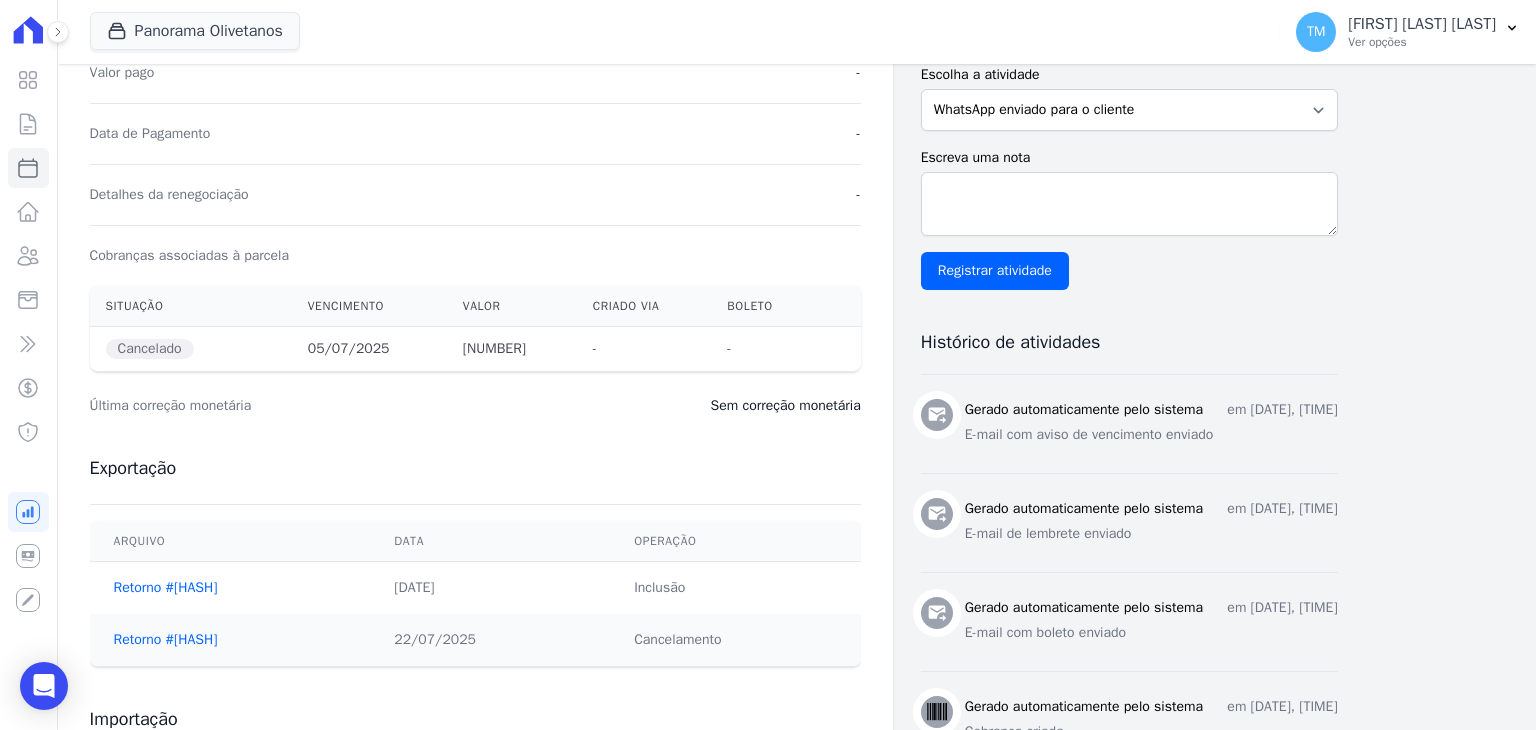 select 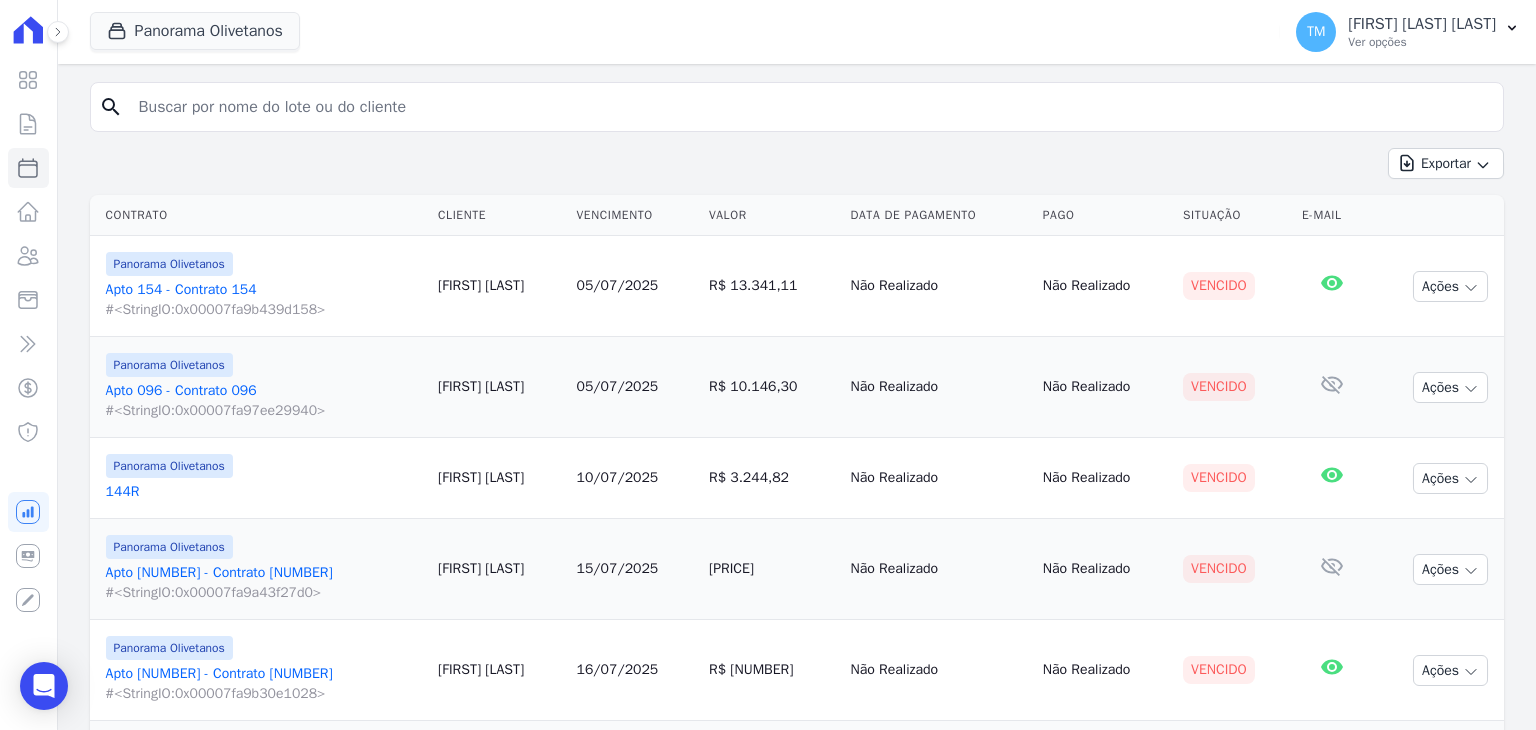 scroll, scrollTop: 200, scrollLeft: 0, axis: vertical 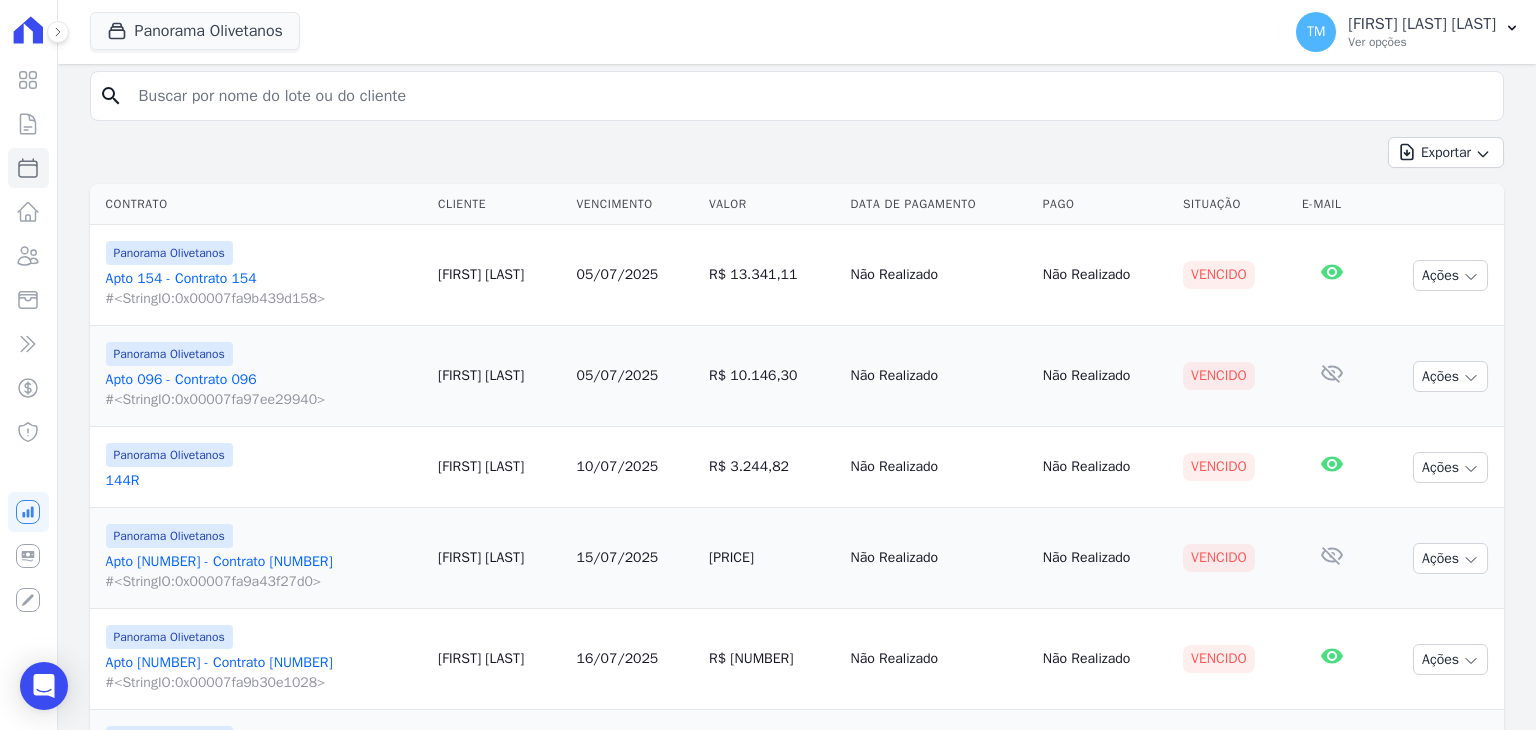 click on "144R" at bounding box center (264, 481) 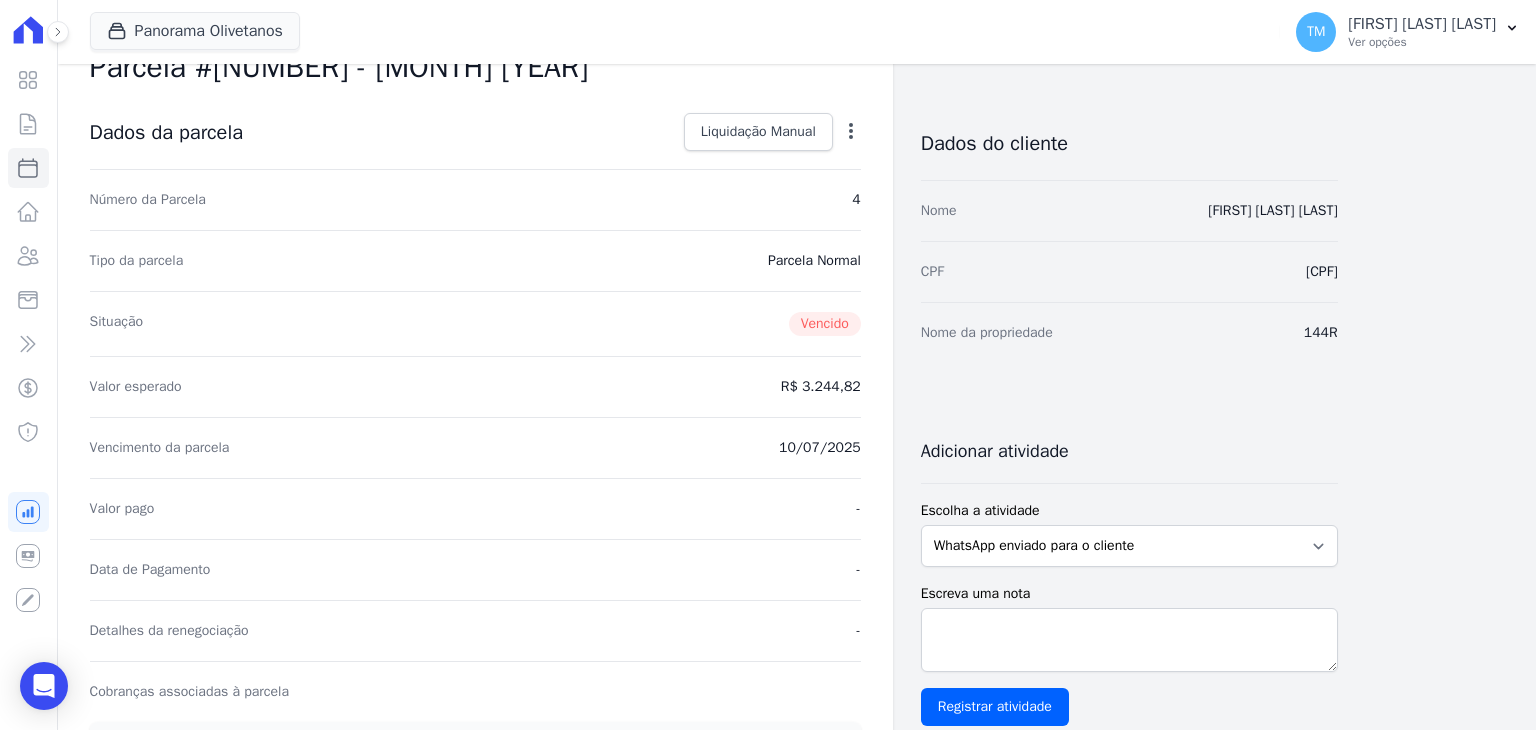 scroll, scrollTop: 0, scrollLeft: 0, axis: both 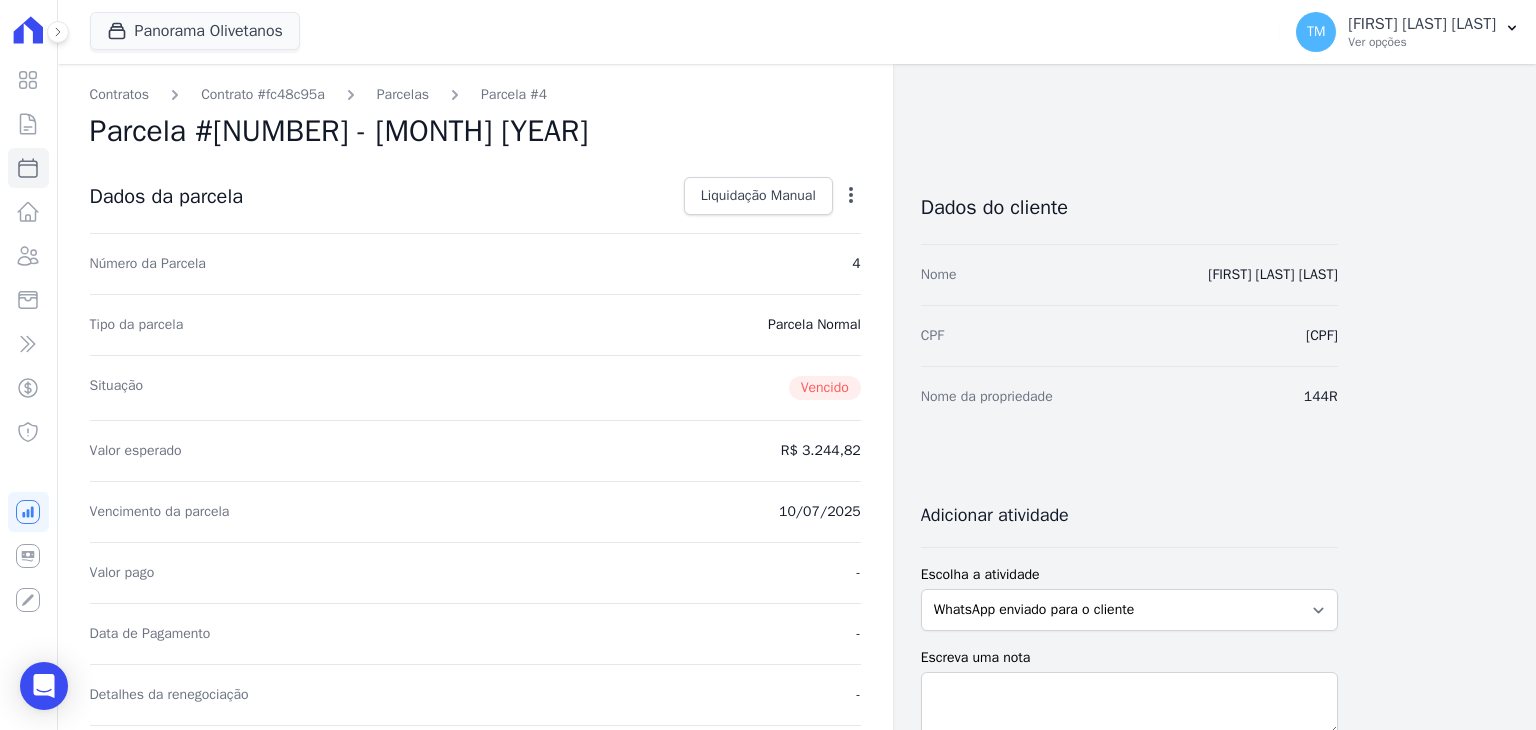 select 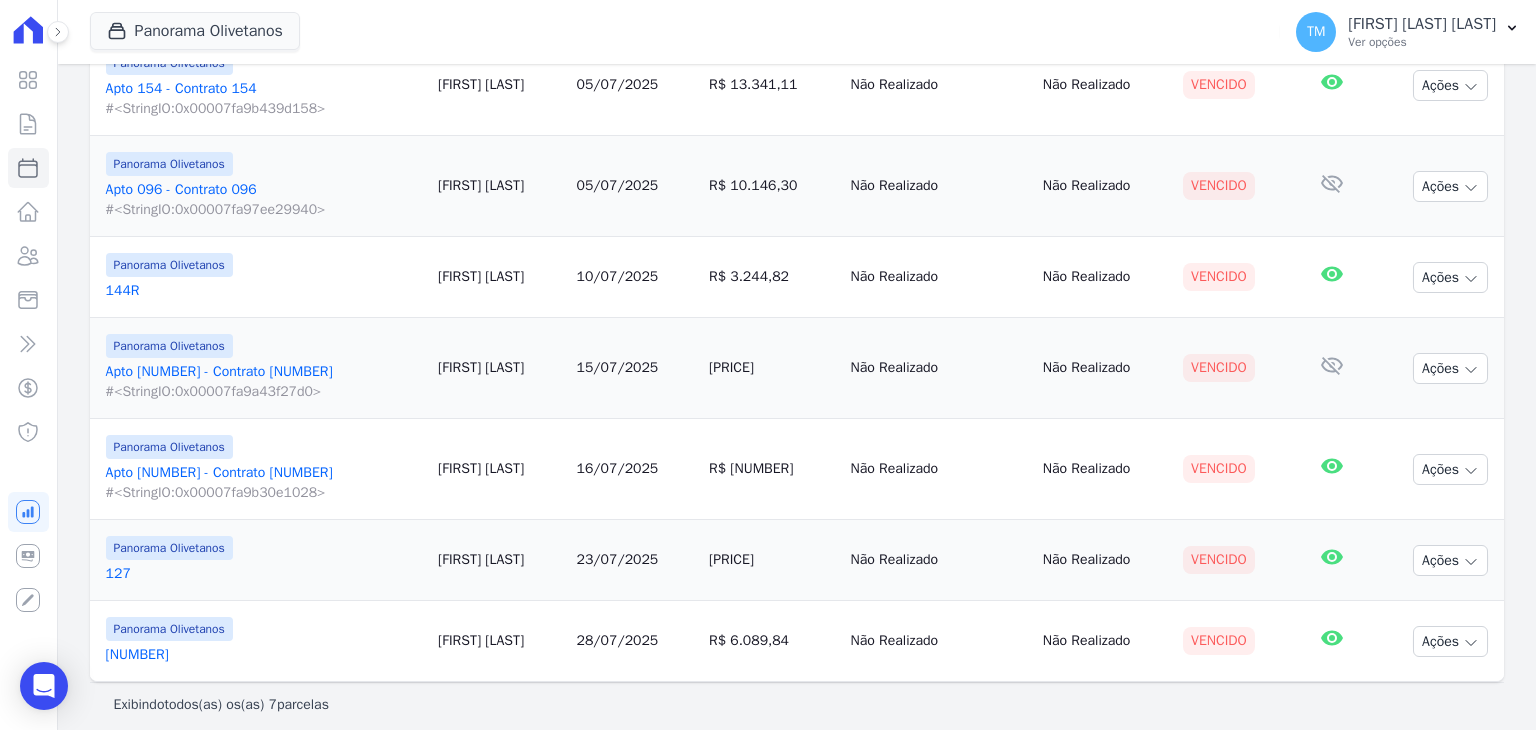 scroll, scrollTop: 400, scrollLeft: 0, axis: vertical 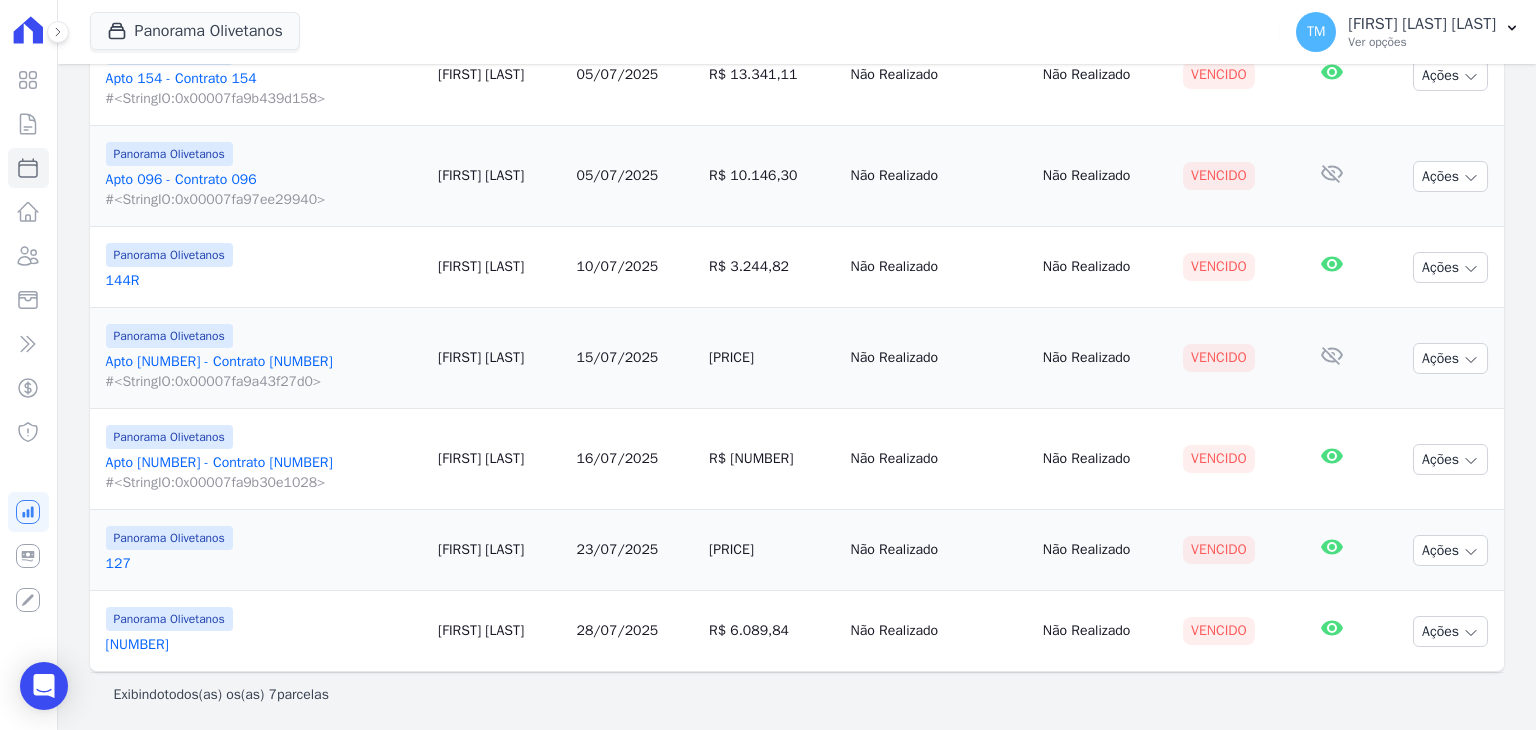 click on "Apto 037 - Contrato 037
#<StringIO:0x00007fa9a43f27d0>" at bounding box center (264, 372) 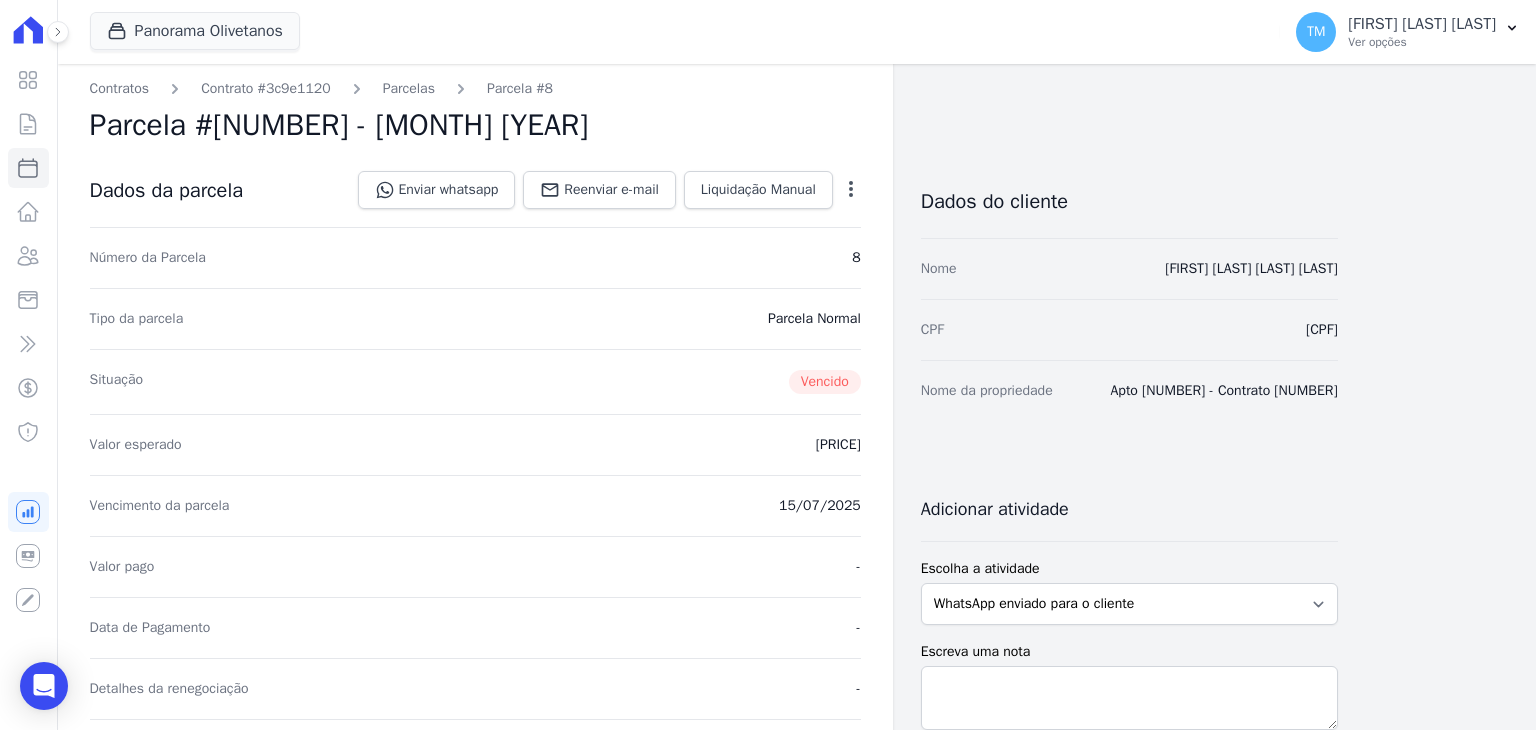 scroll, scrollTop: 0, scrollLeft: 0, axis: both 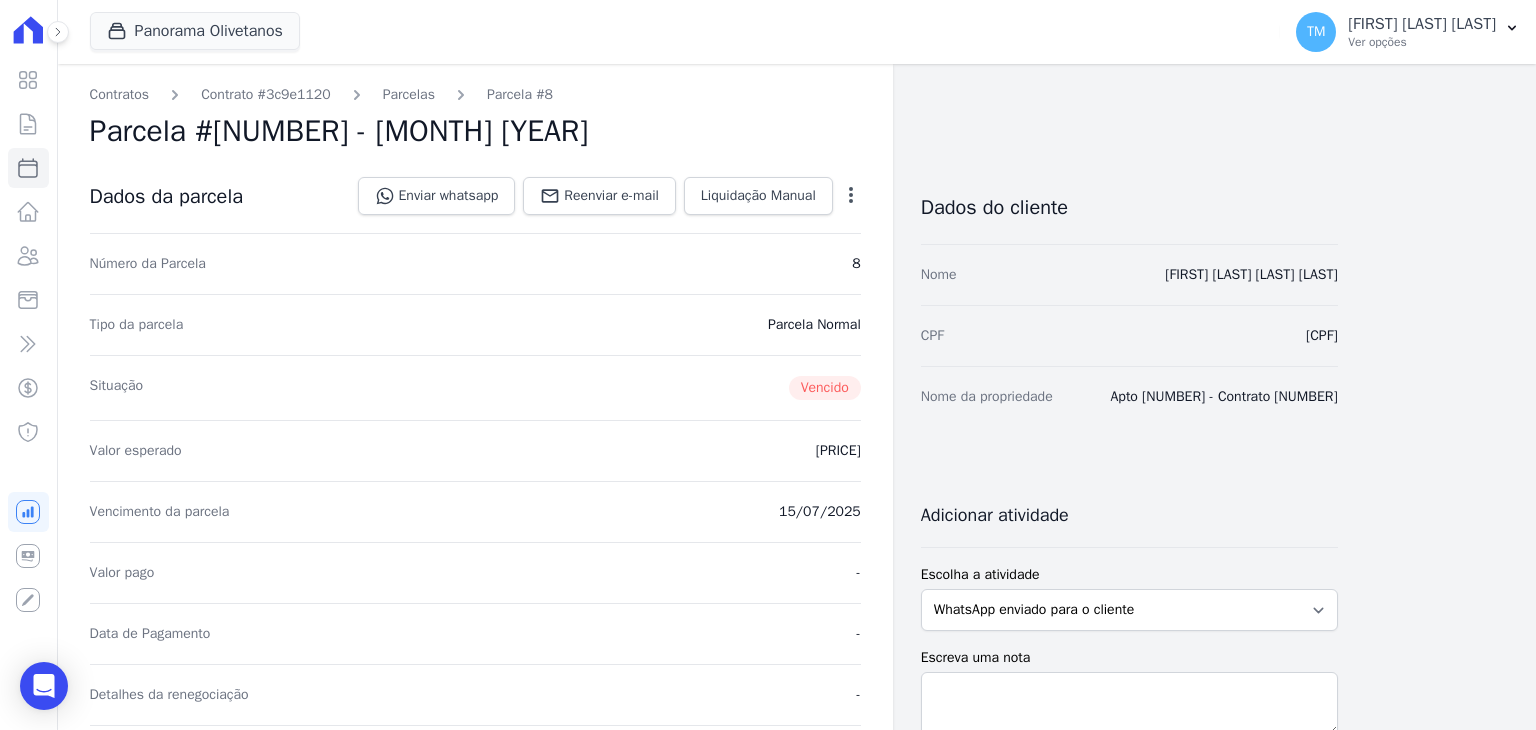 click 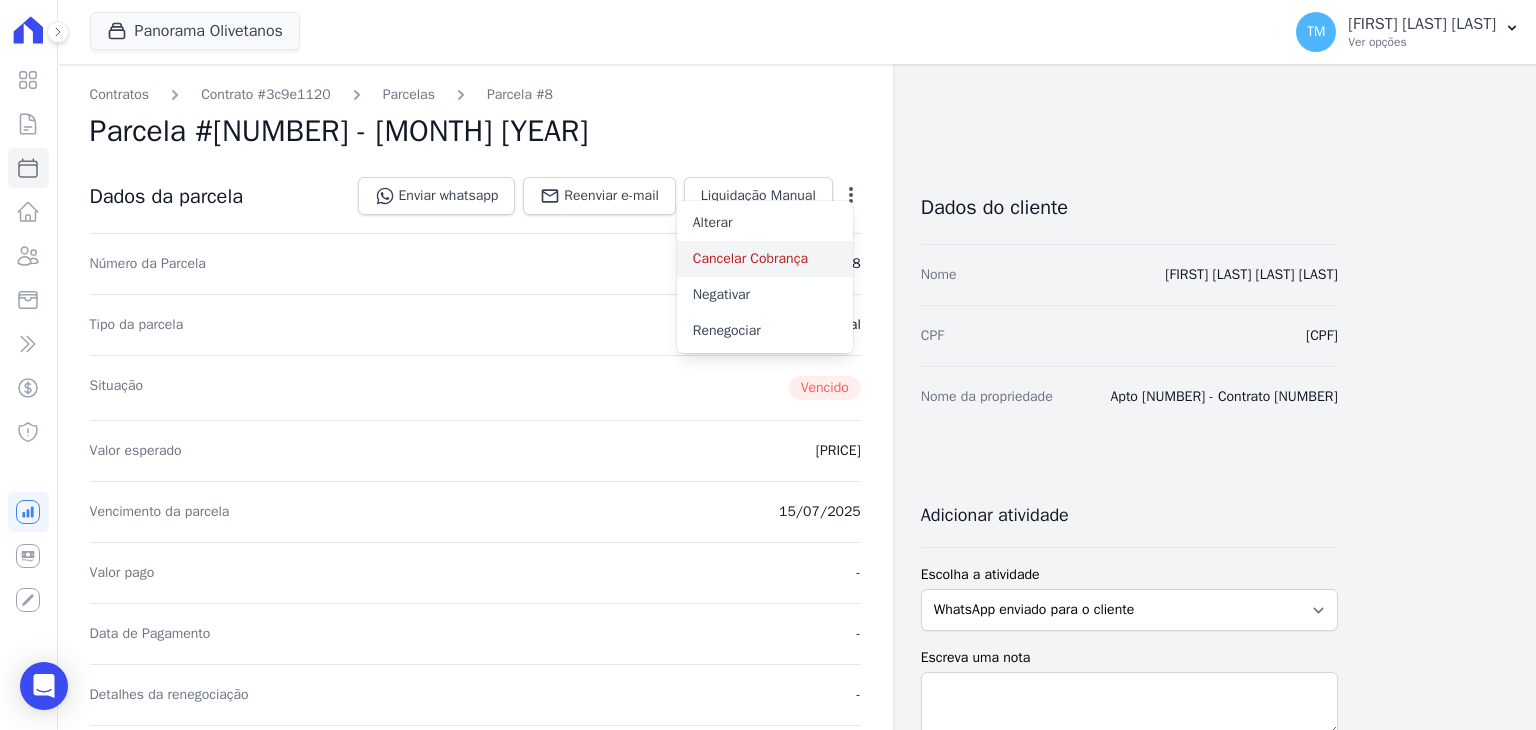 click on "Cancelar Cobrança" at bounding box center [765, 259] 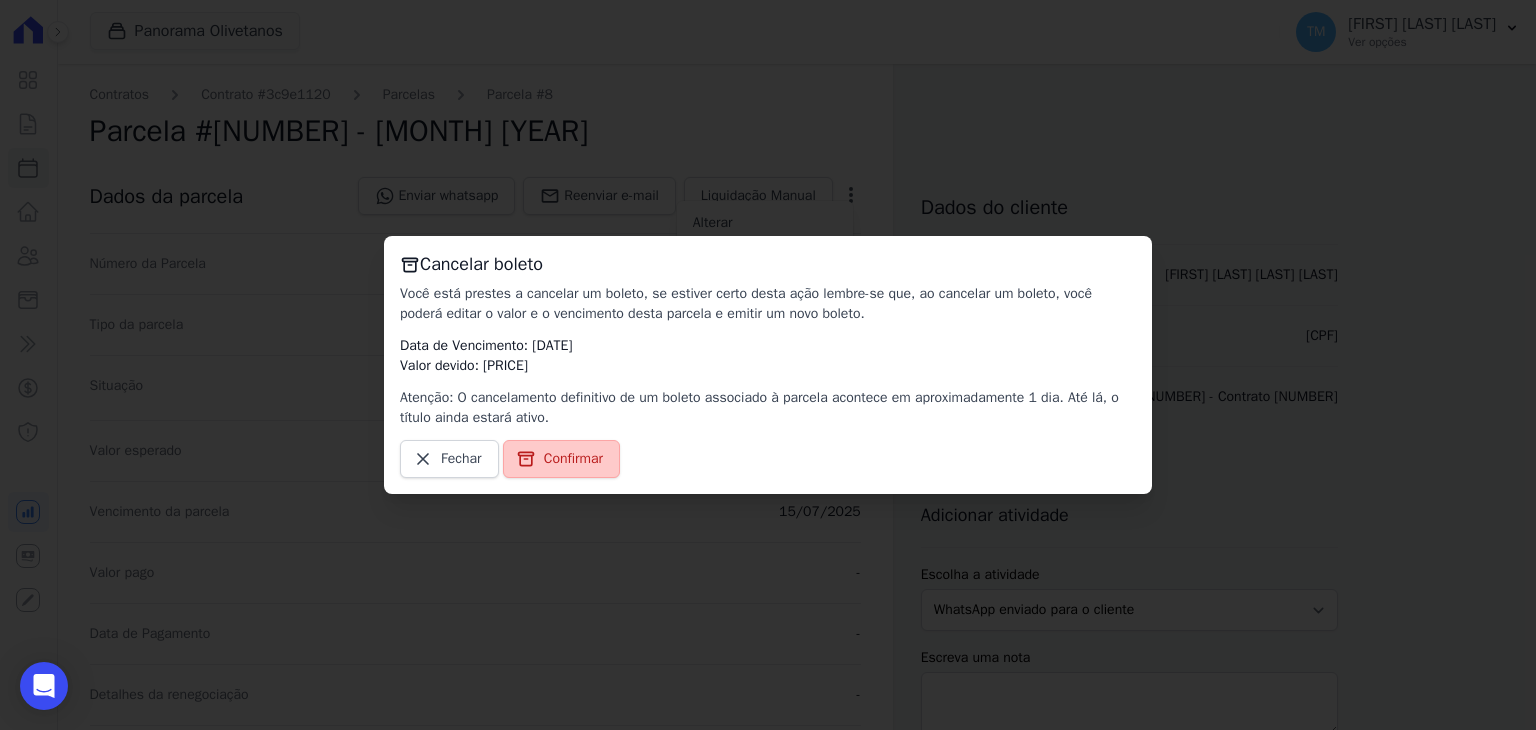 click on "Confirmar" at bounding box center (573, 459) 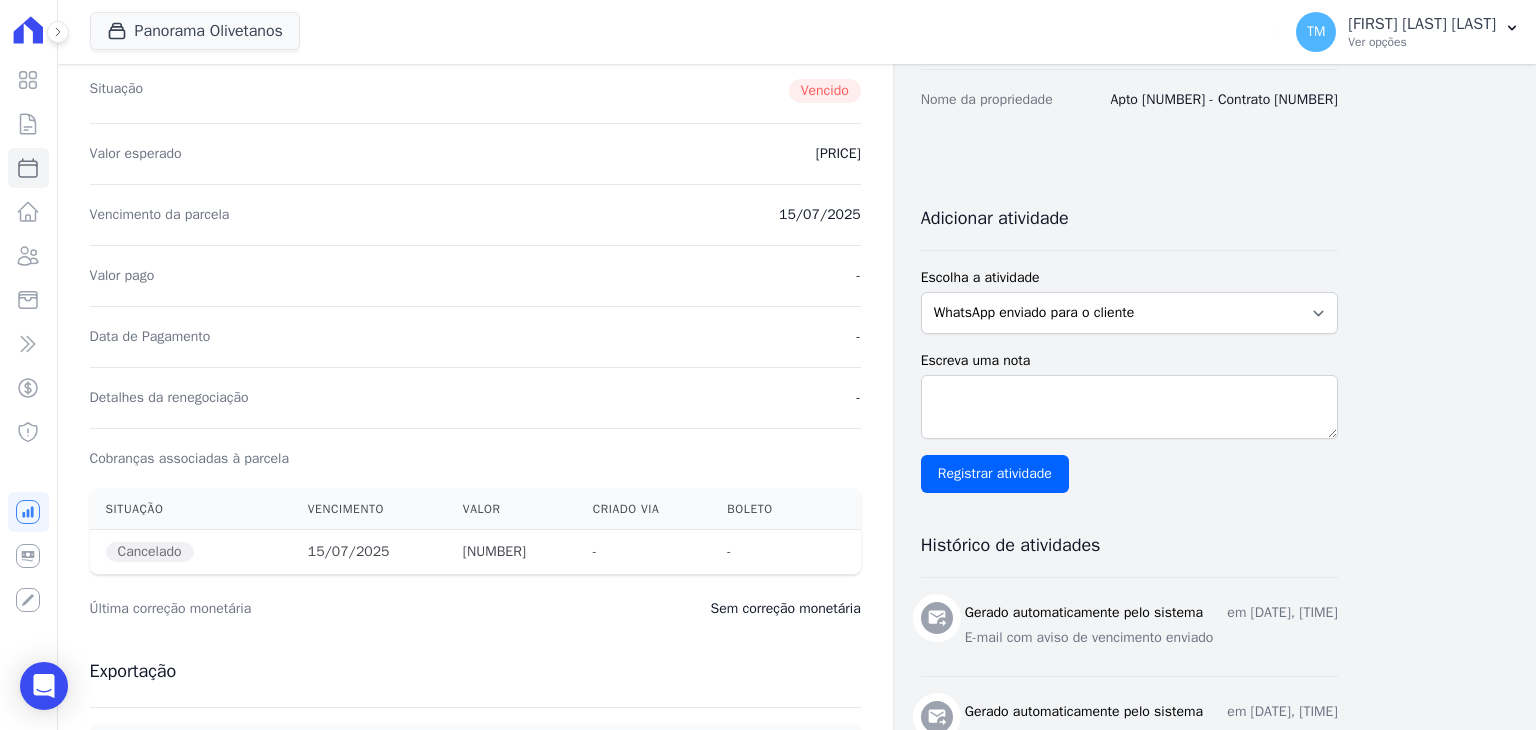 scroll, scrollTop: 300, scrollLeft: 0, axis: vertical 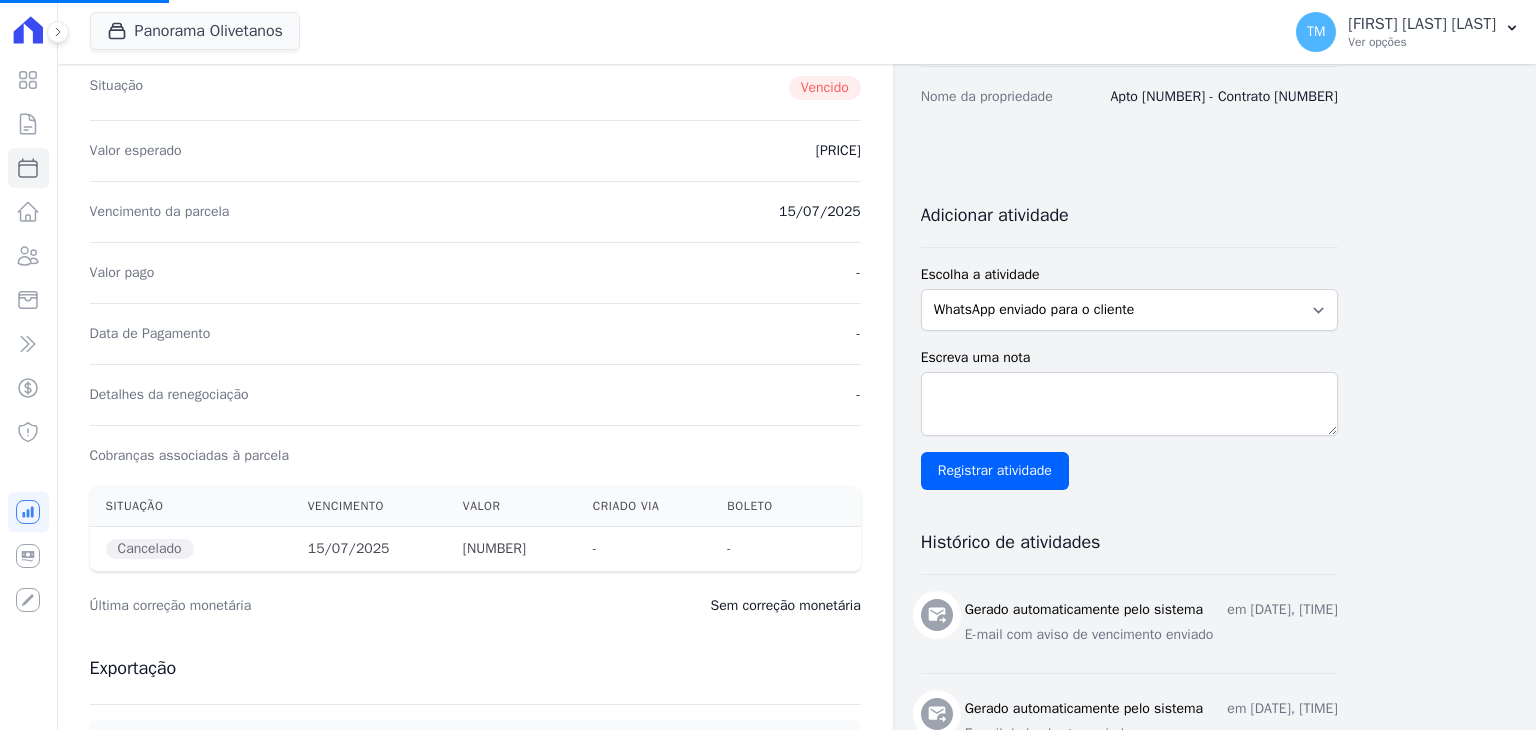 select 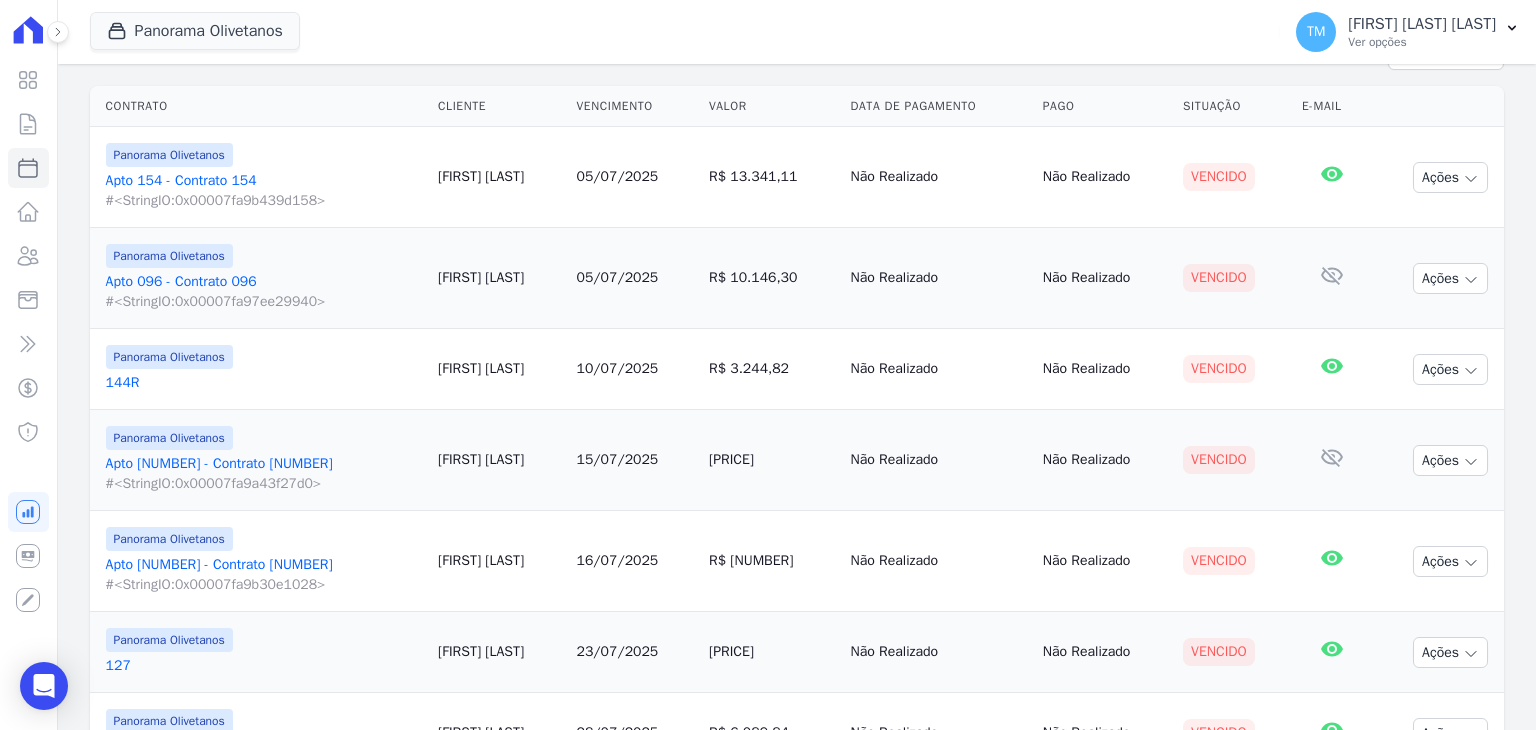 scroll, scrollTop: 300, scrollLeft: 0, axis: vertical 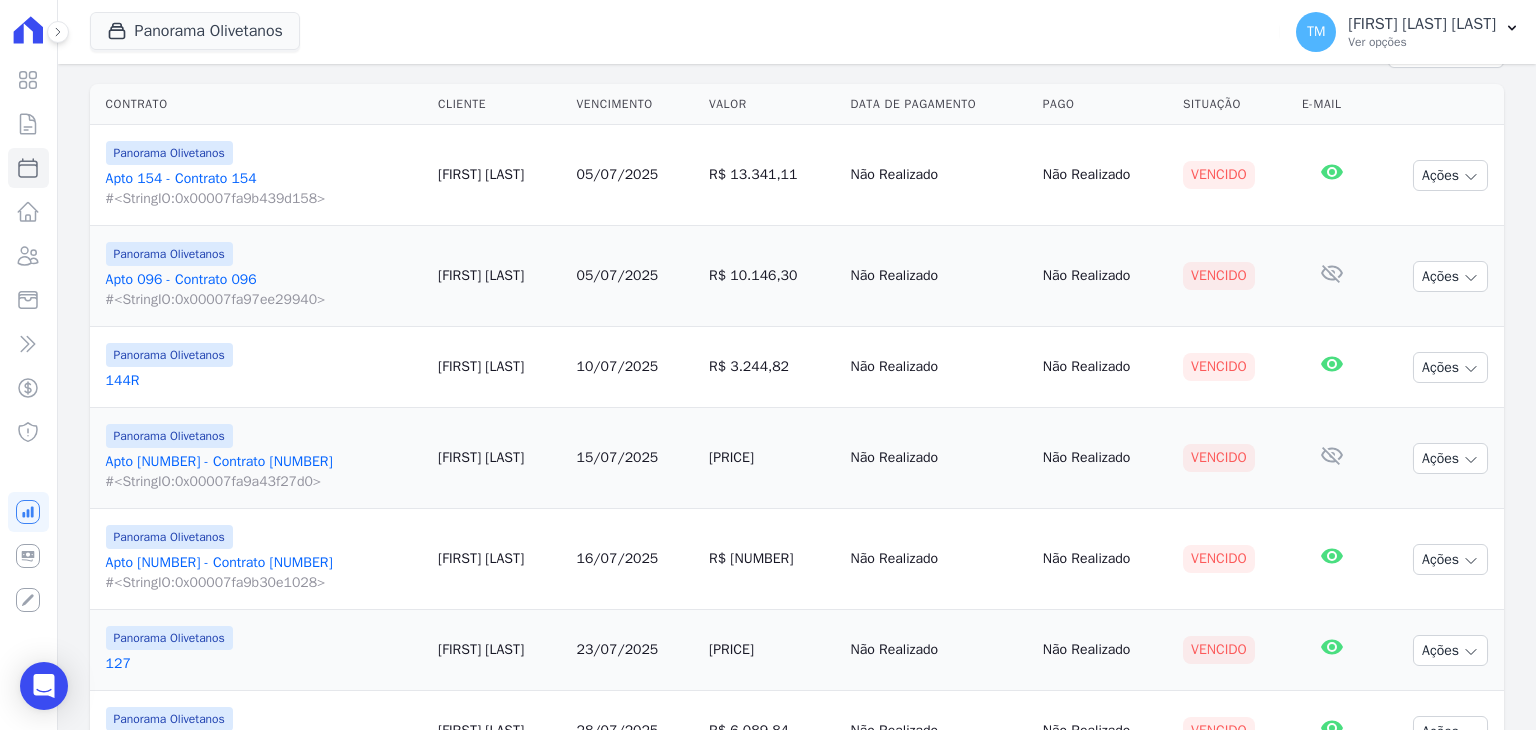 click on "Apto 087 - Contrato 087
#<StringIO:0x00007fa9b30e1028>" at bounding box center [264, 573] 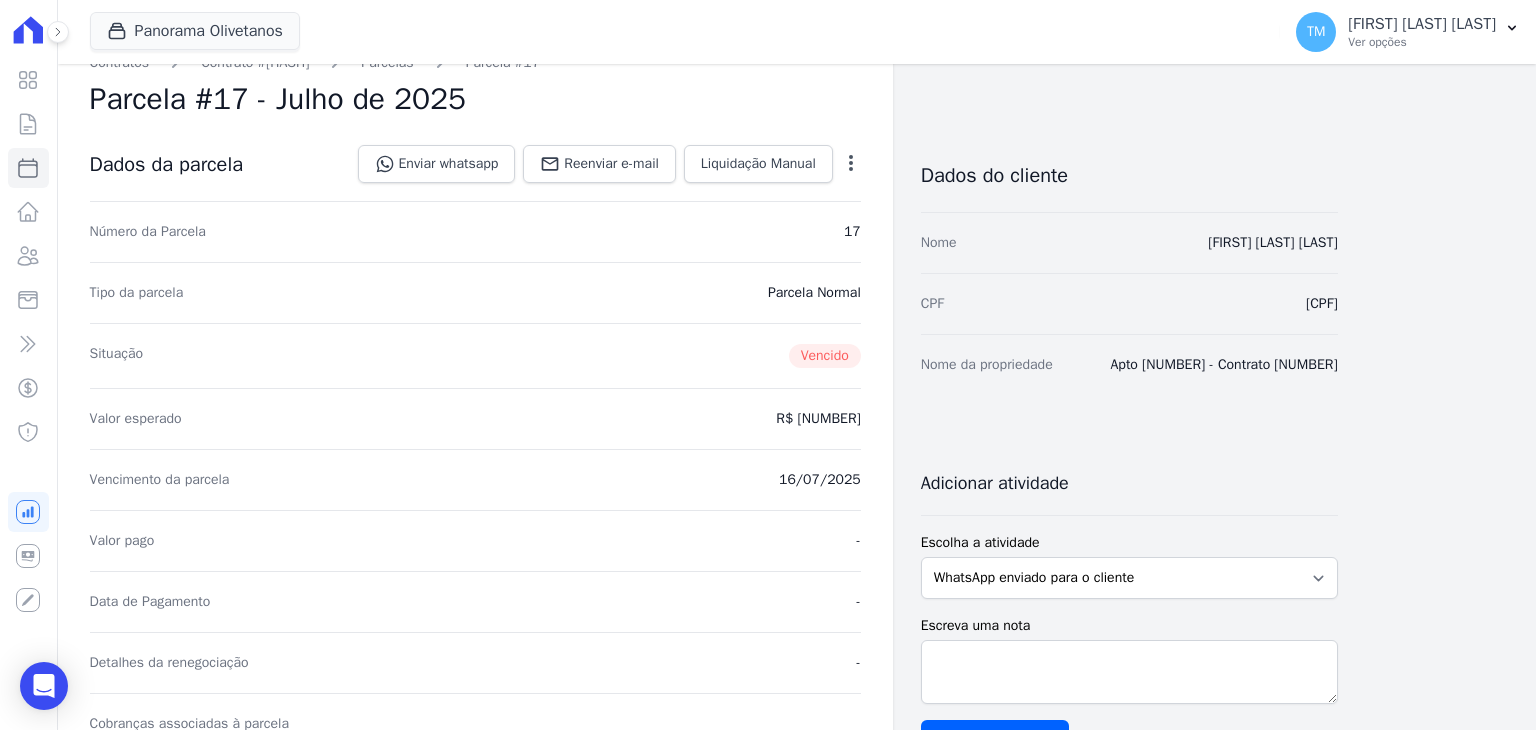 scroll, scrollTop: 0, scrollLeft: 0, axis: both 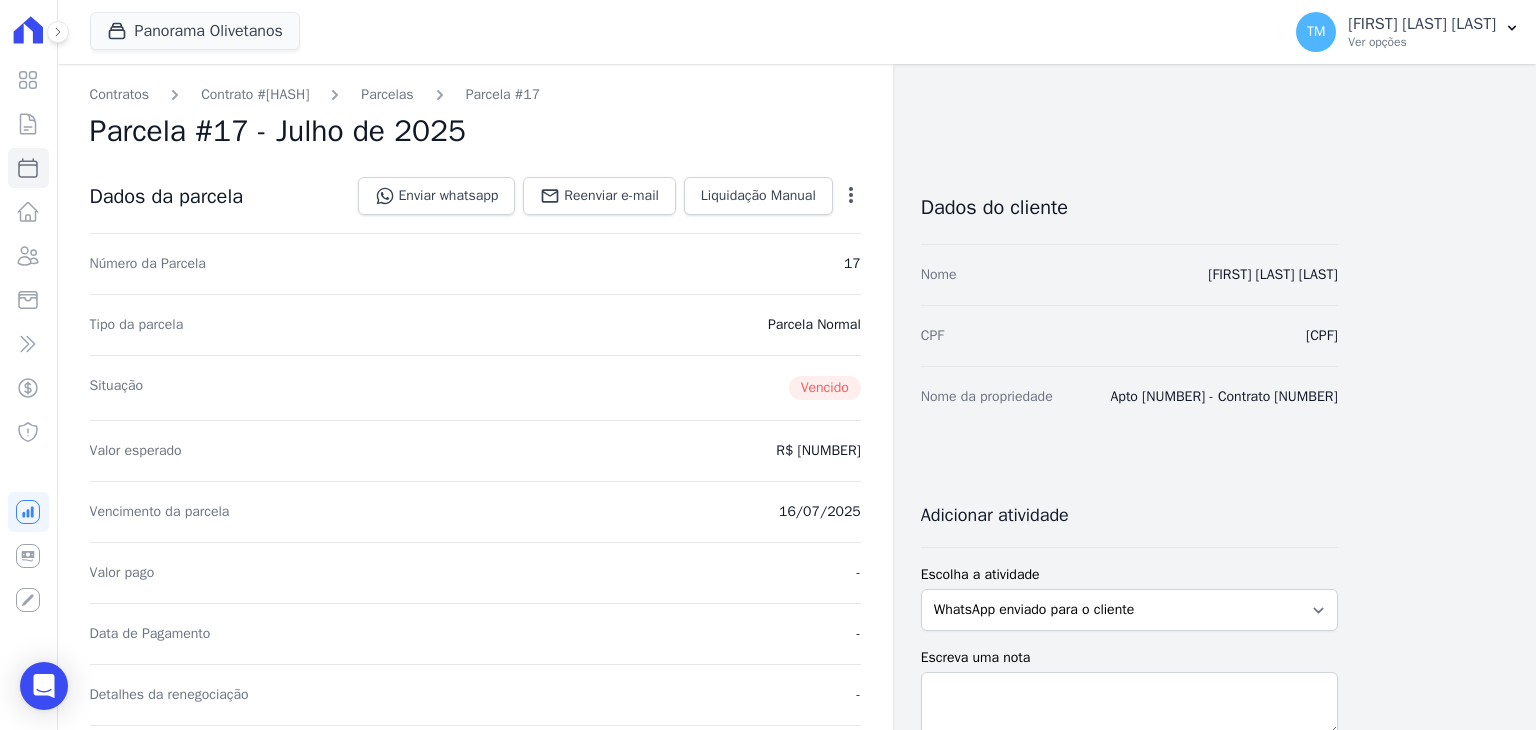 click 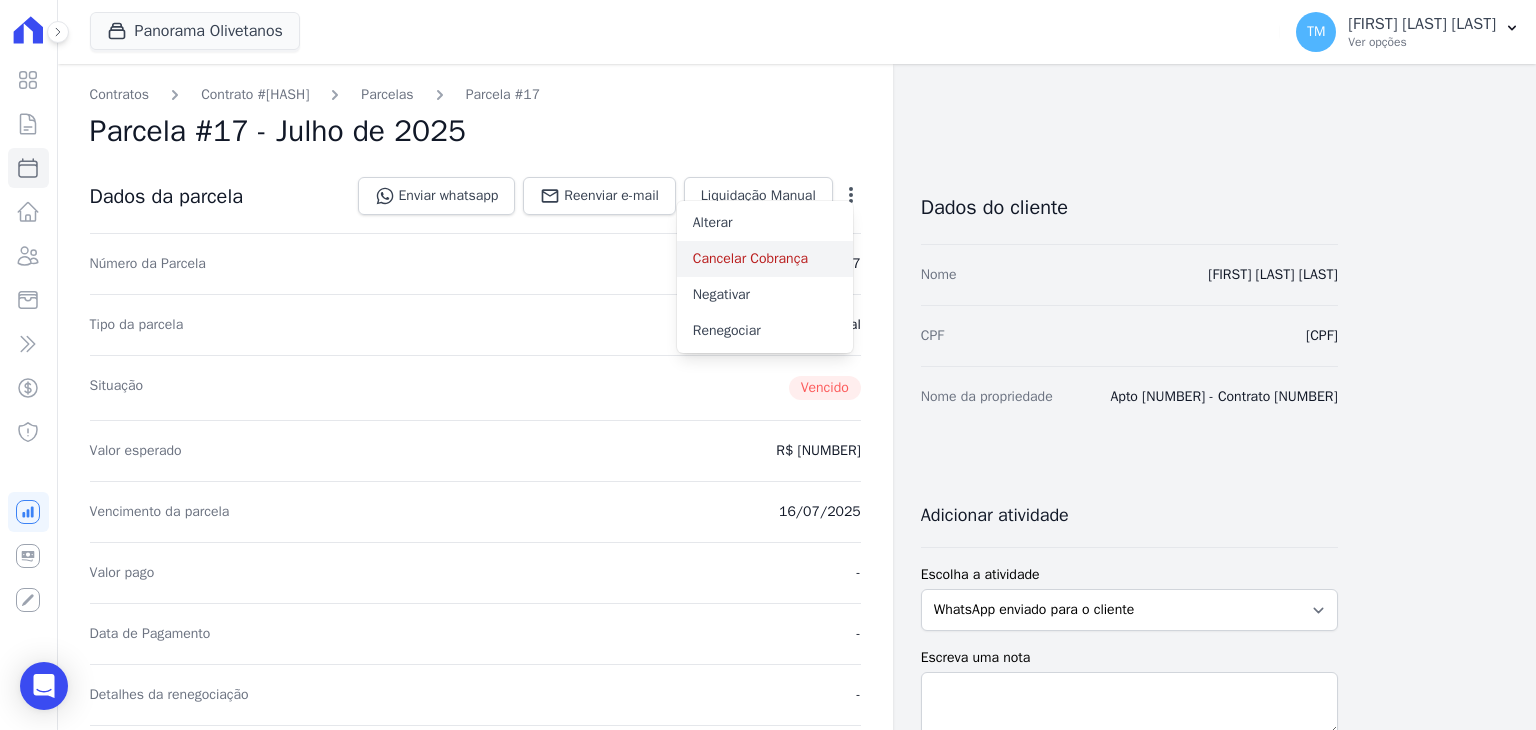 click on "Cancelar Cobrança" at bounding box center (765, 259) 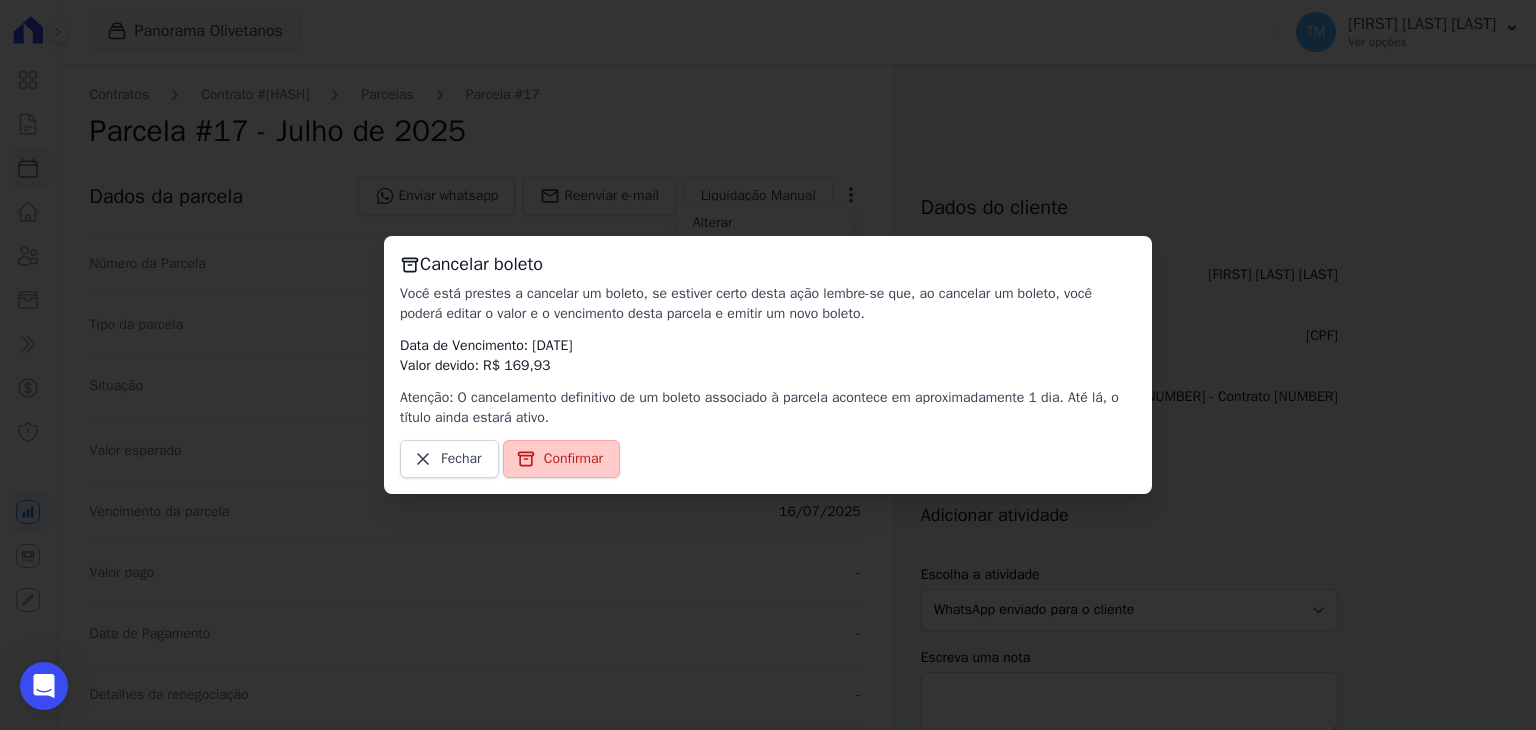 click on "Confirmar" at bounding box center (573, 459) 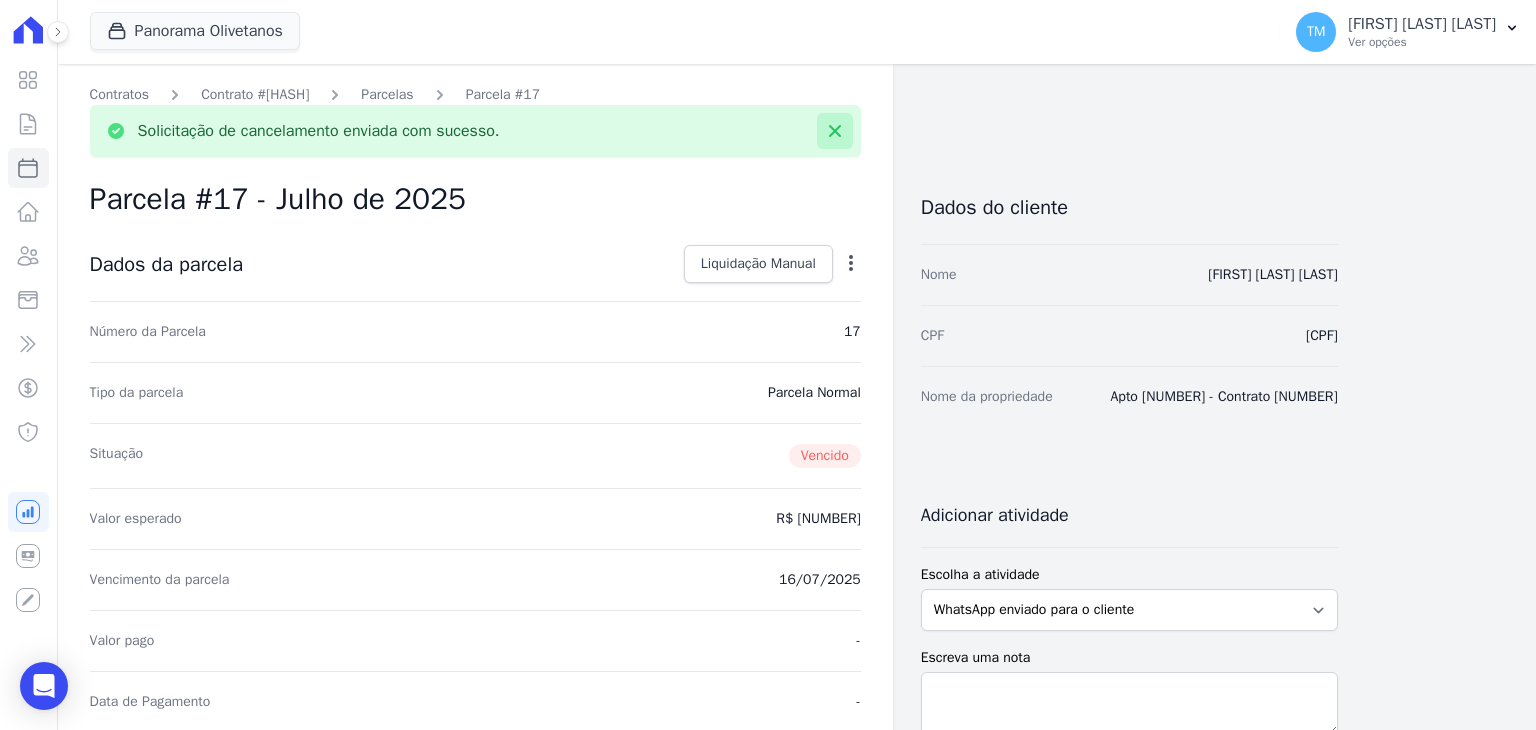 click 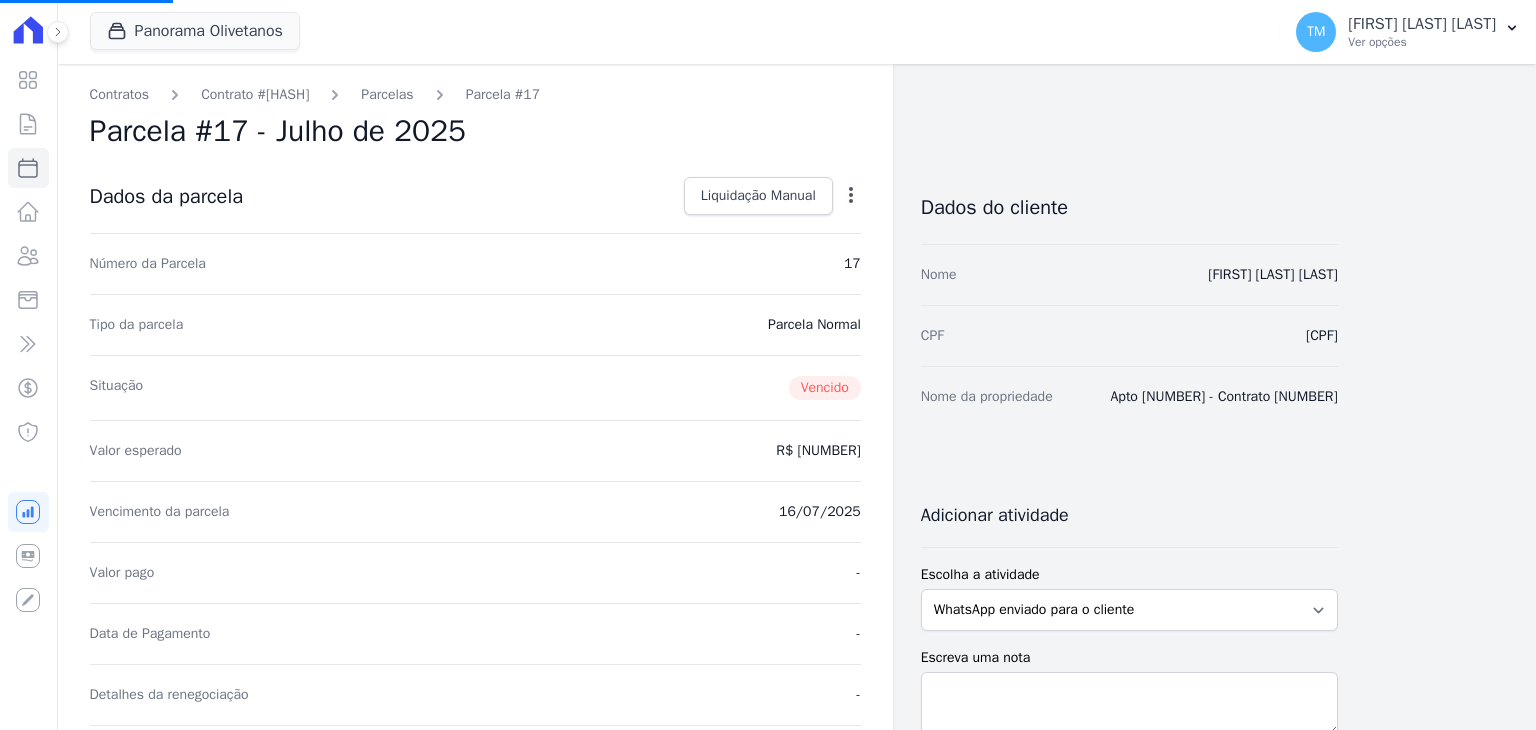 select 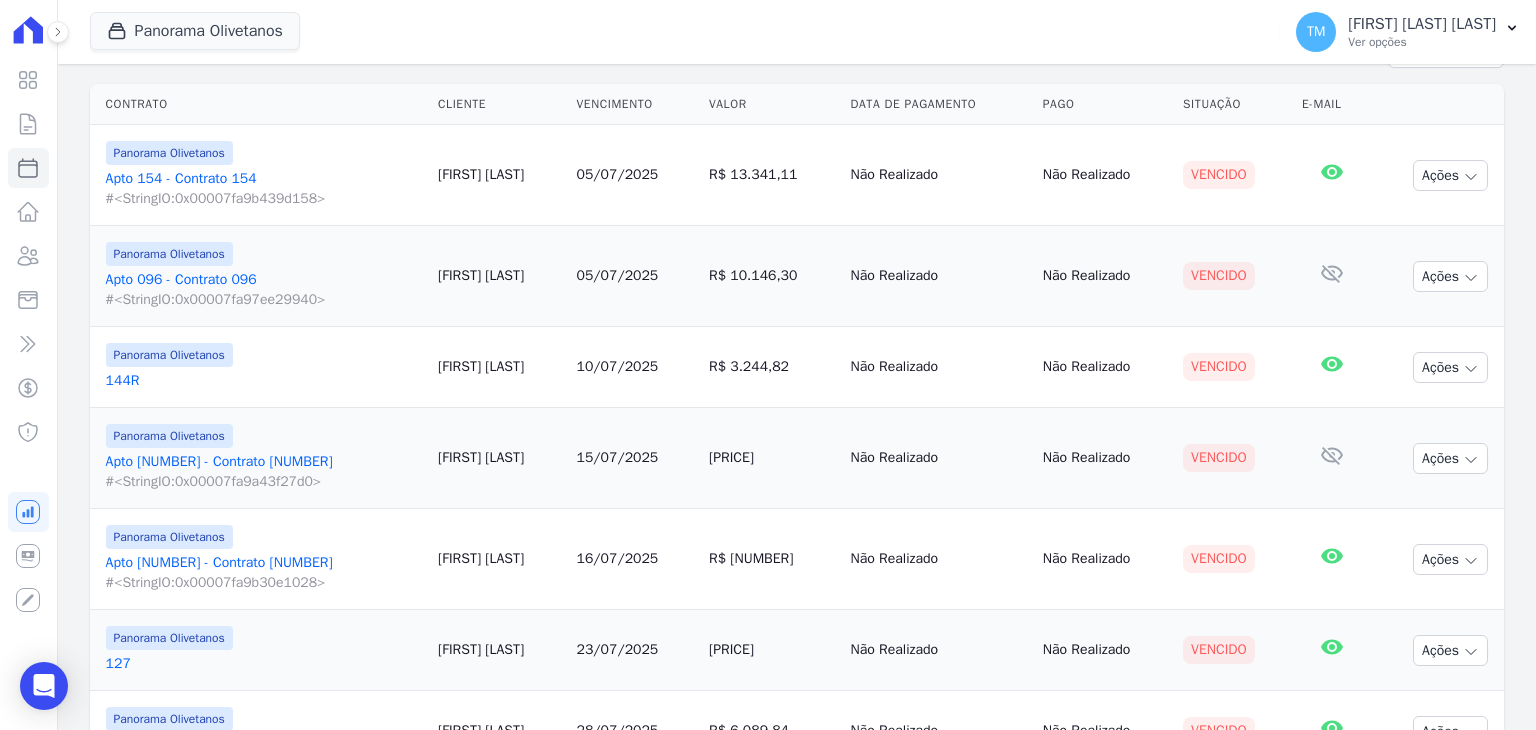 scroll, scrollTop: 400, scrollLeft: 0, axis: vertical 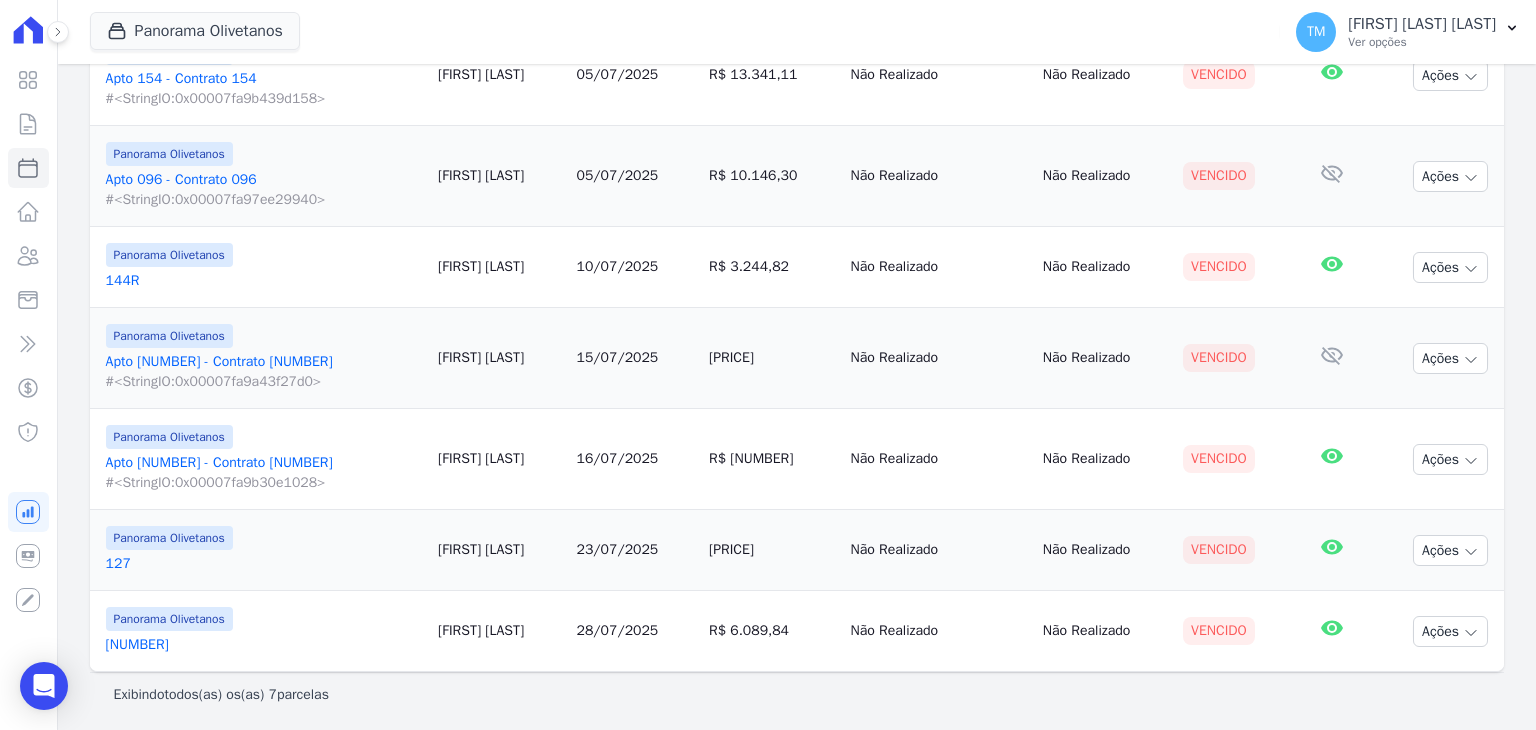 click on "127" at bounding box center [264, 564] 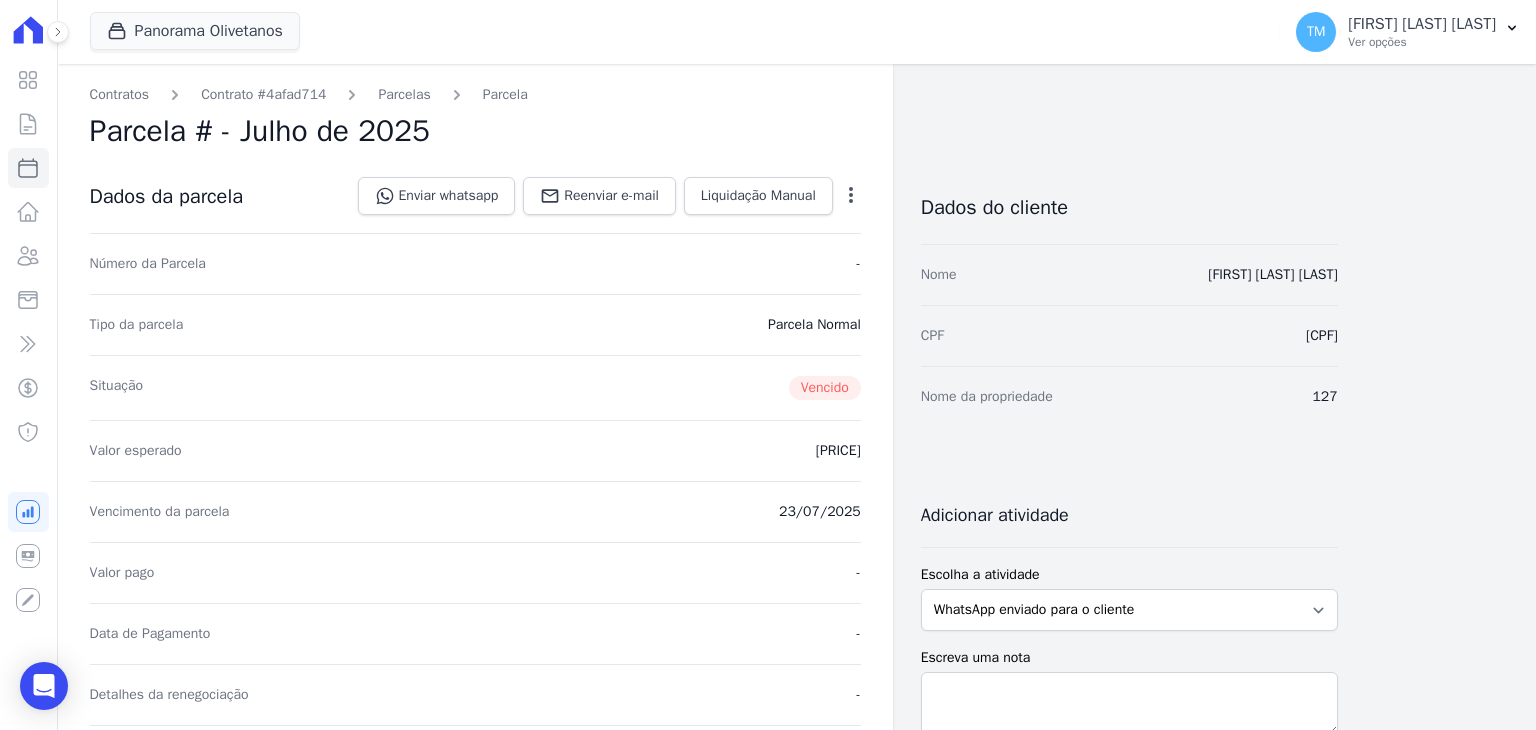 click on "Open options" at bounding box center [851, 198] 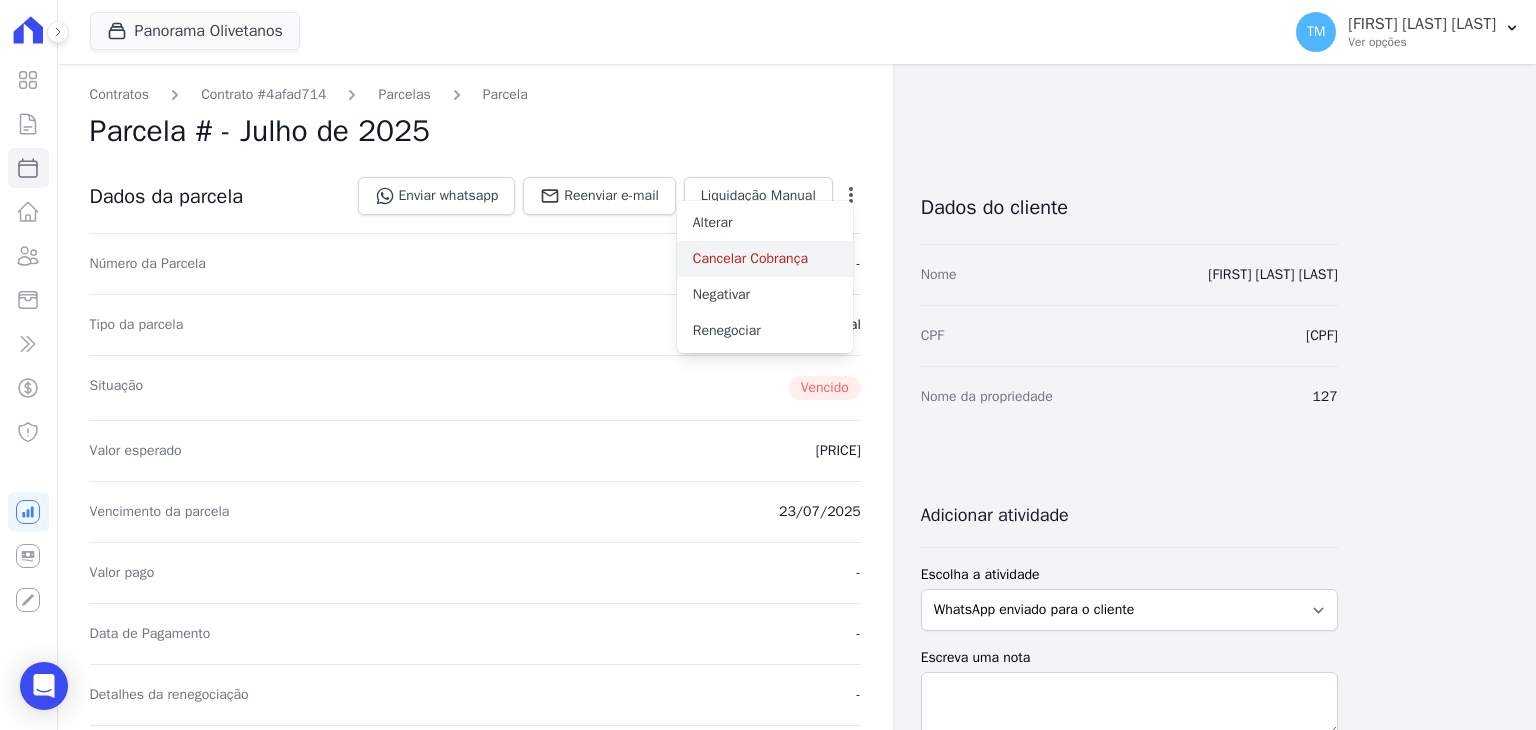 click on "Cancelar Cobrança" at bounding box center [765, 259] 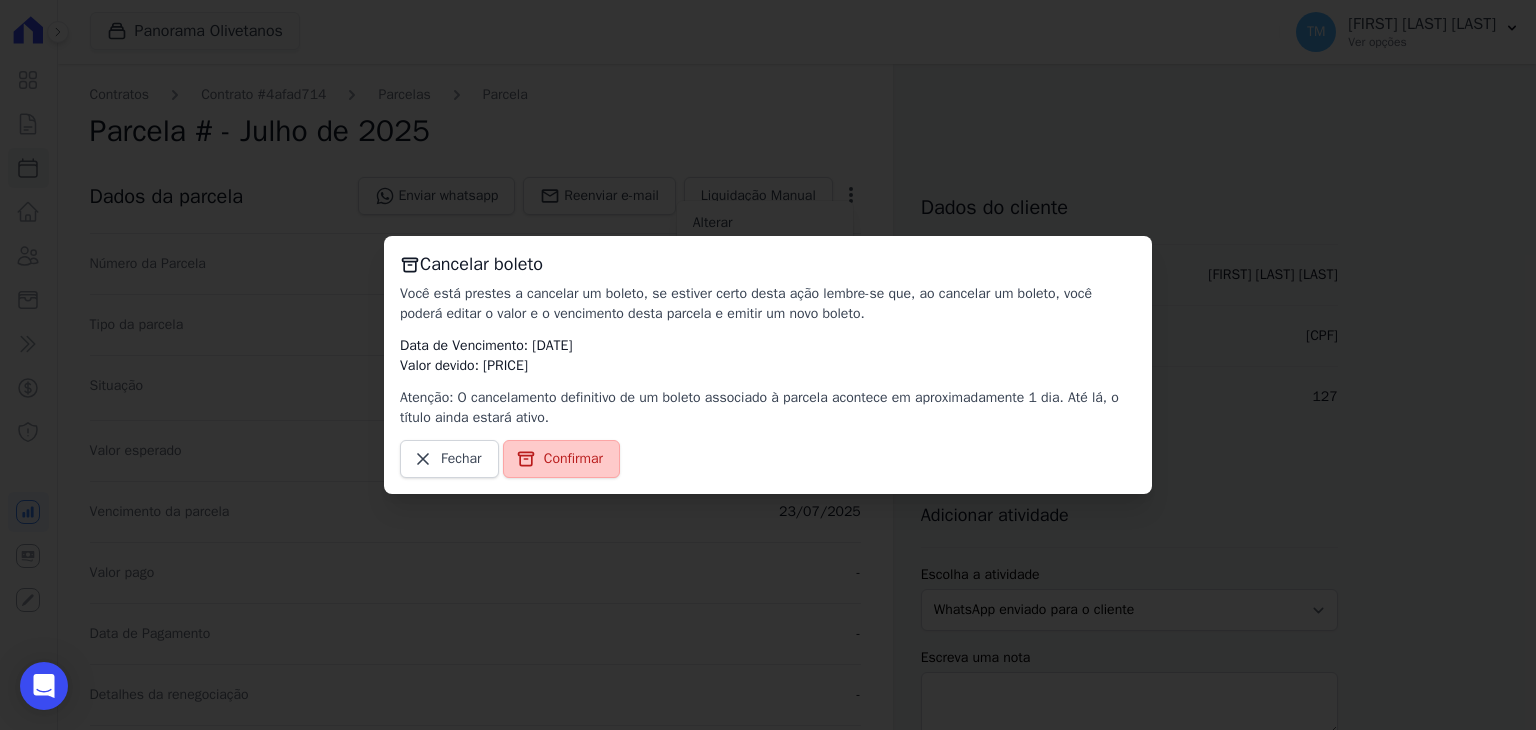 click on "Confirmar" at bounding box center [573, 459] 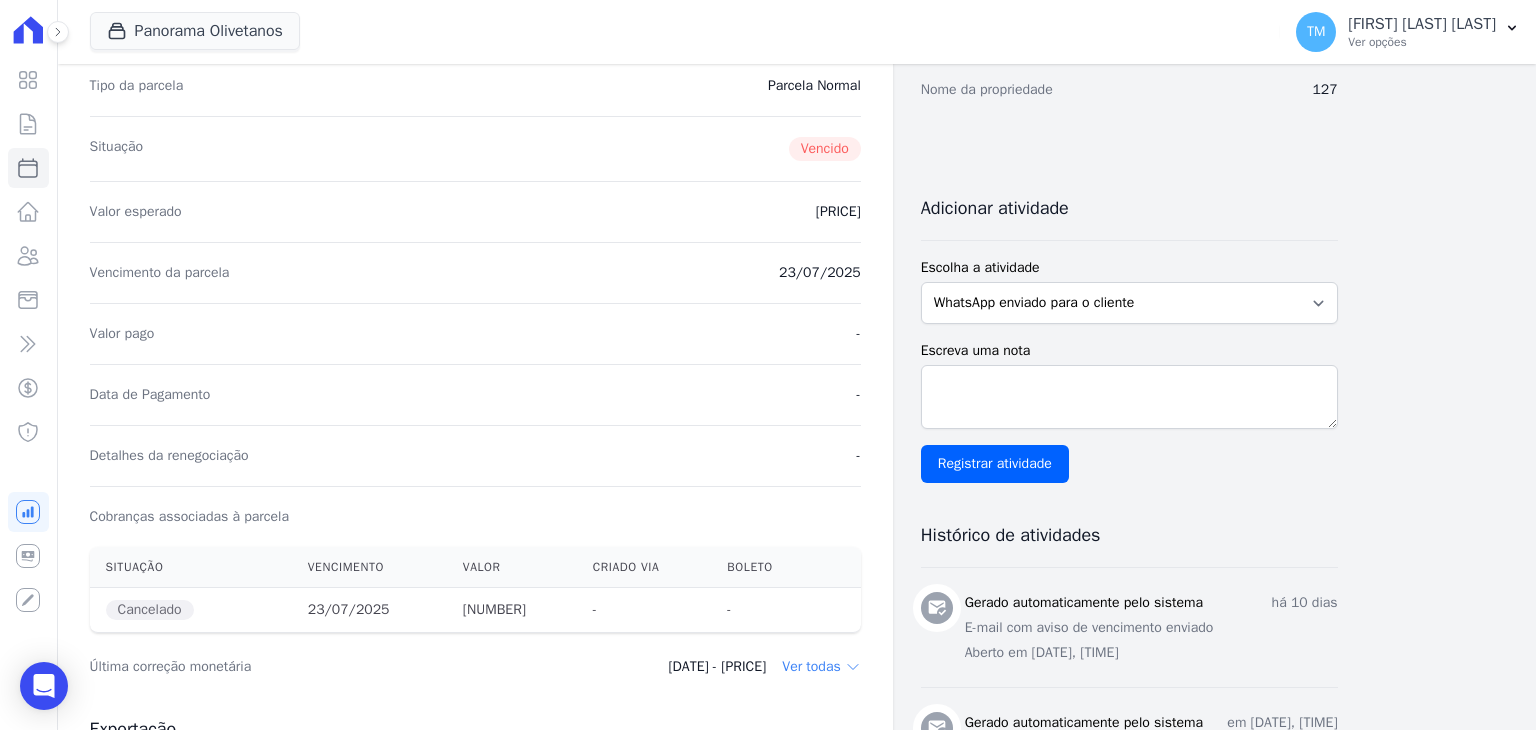 scroll, scrollTop: 0, scrollLeft: 0, axis: both 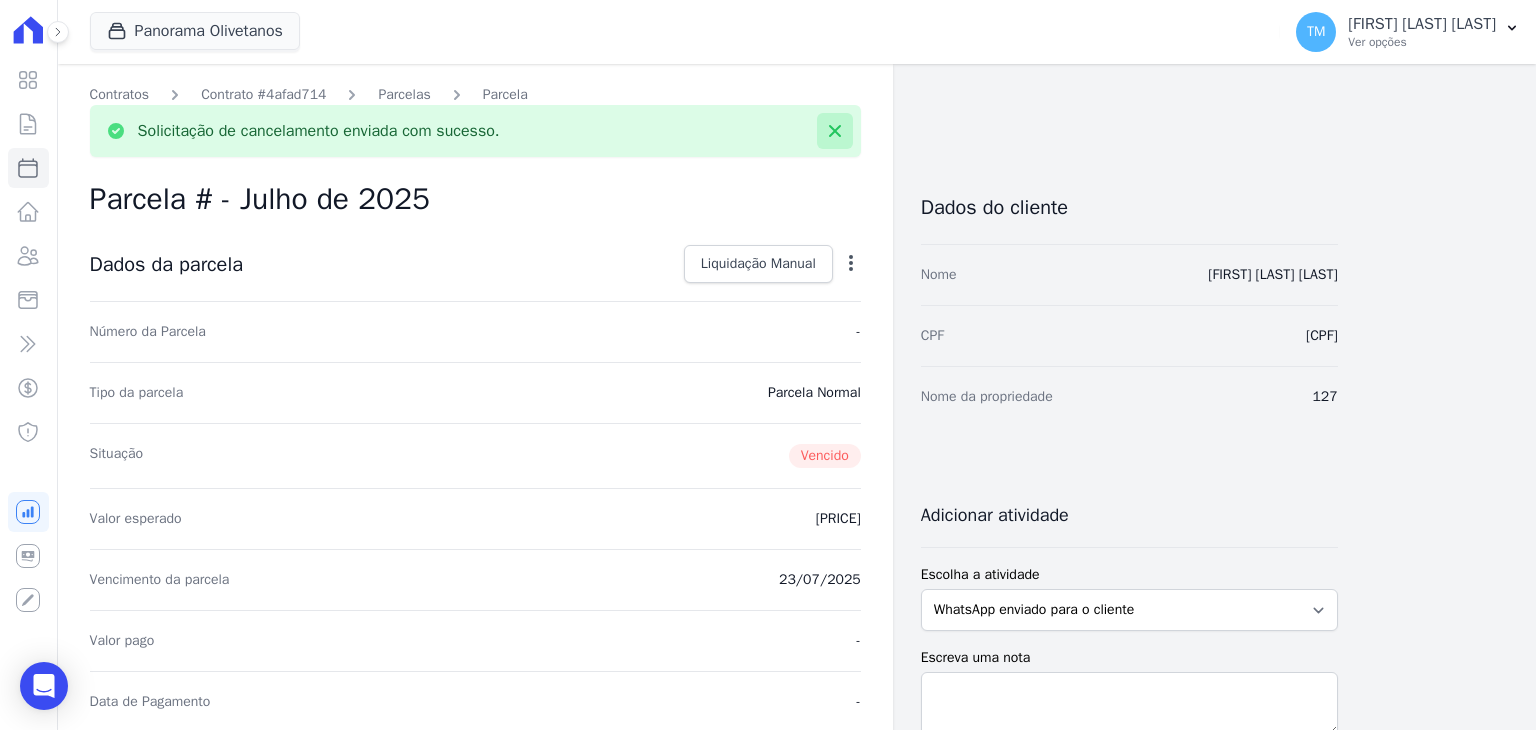 click 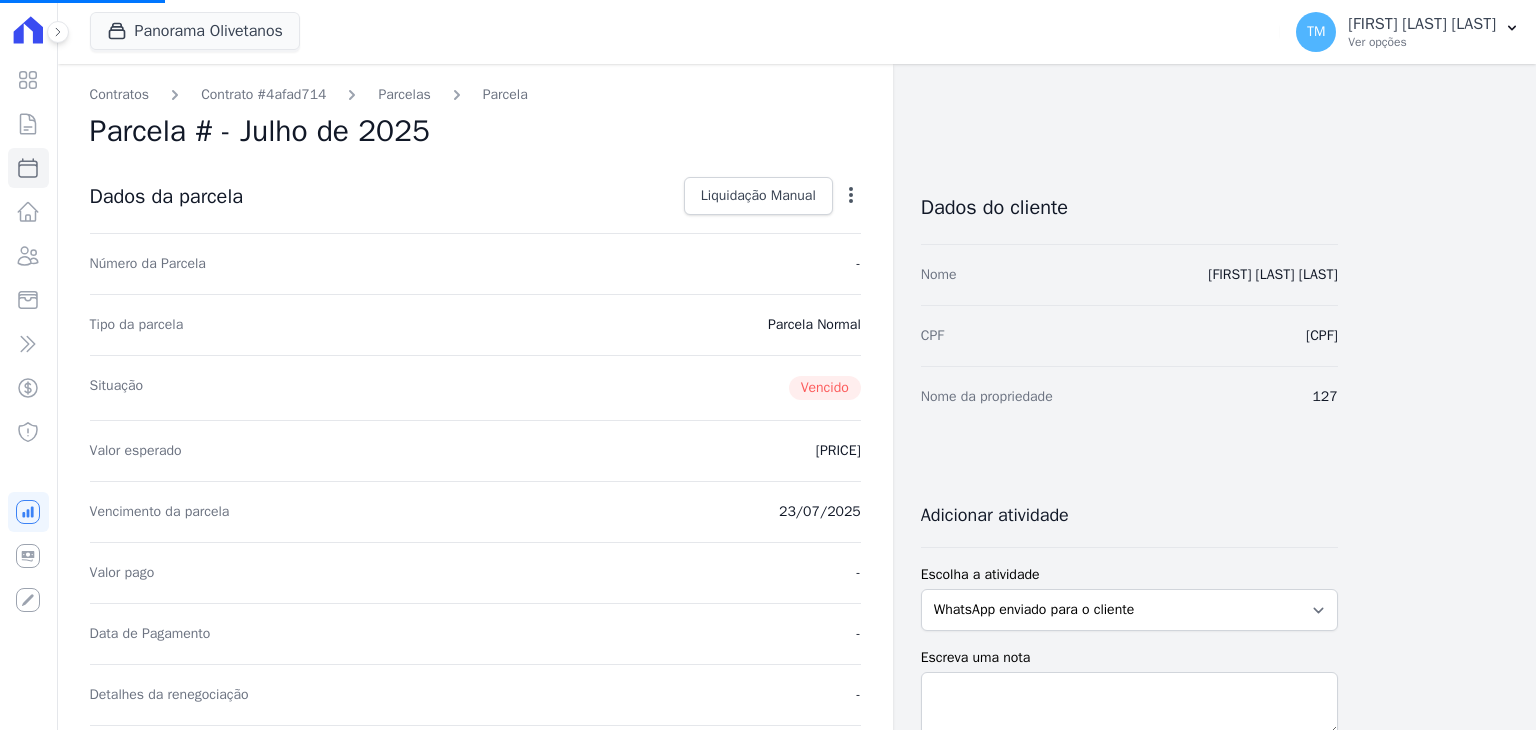 select 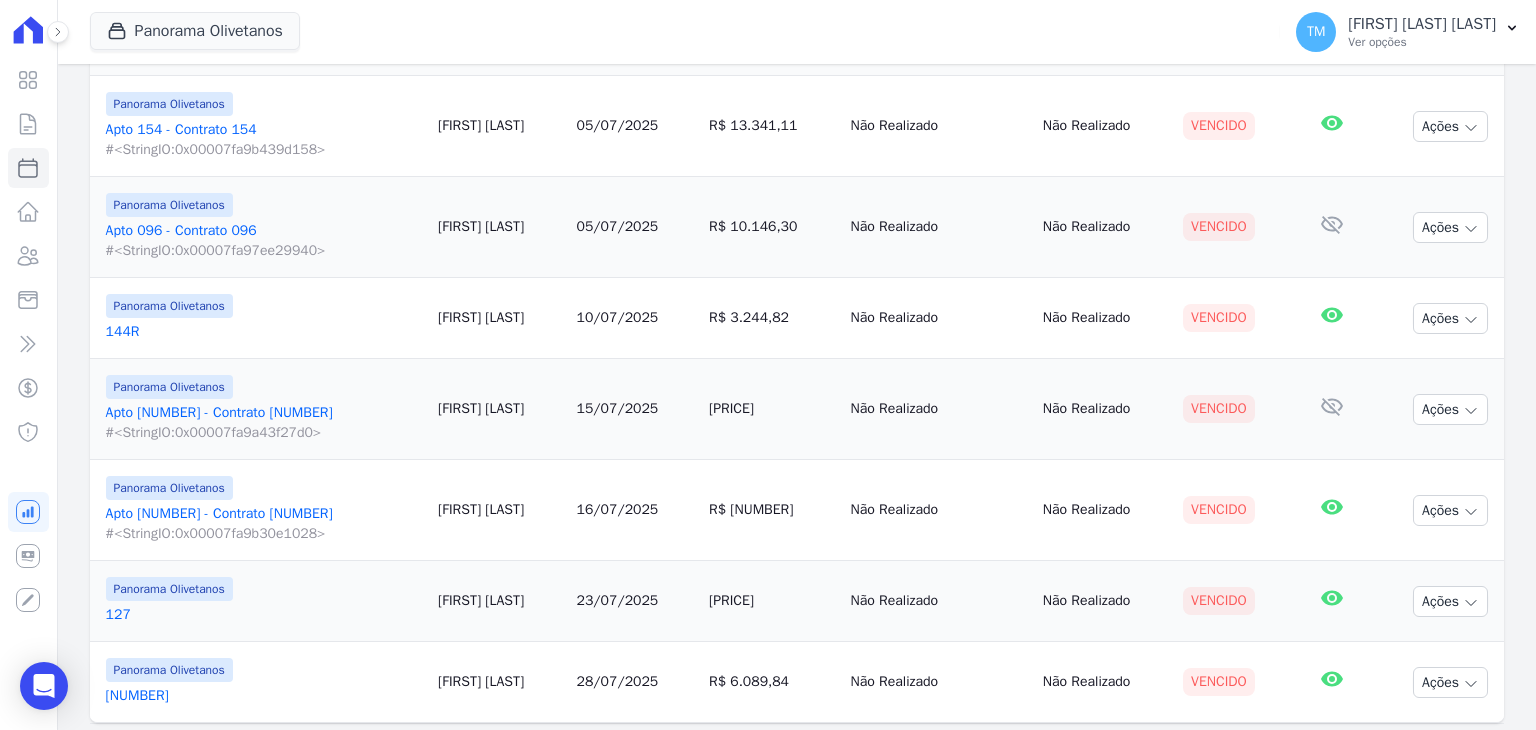 scroll, scrollTop: 400, scrollLeft: 0, axis: vertical 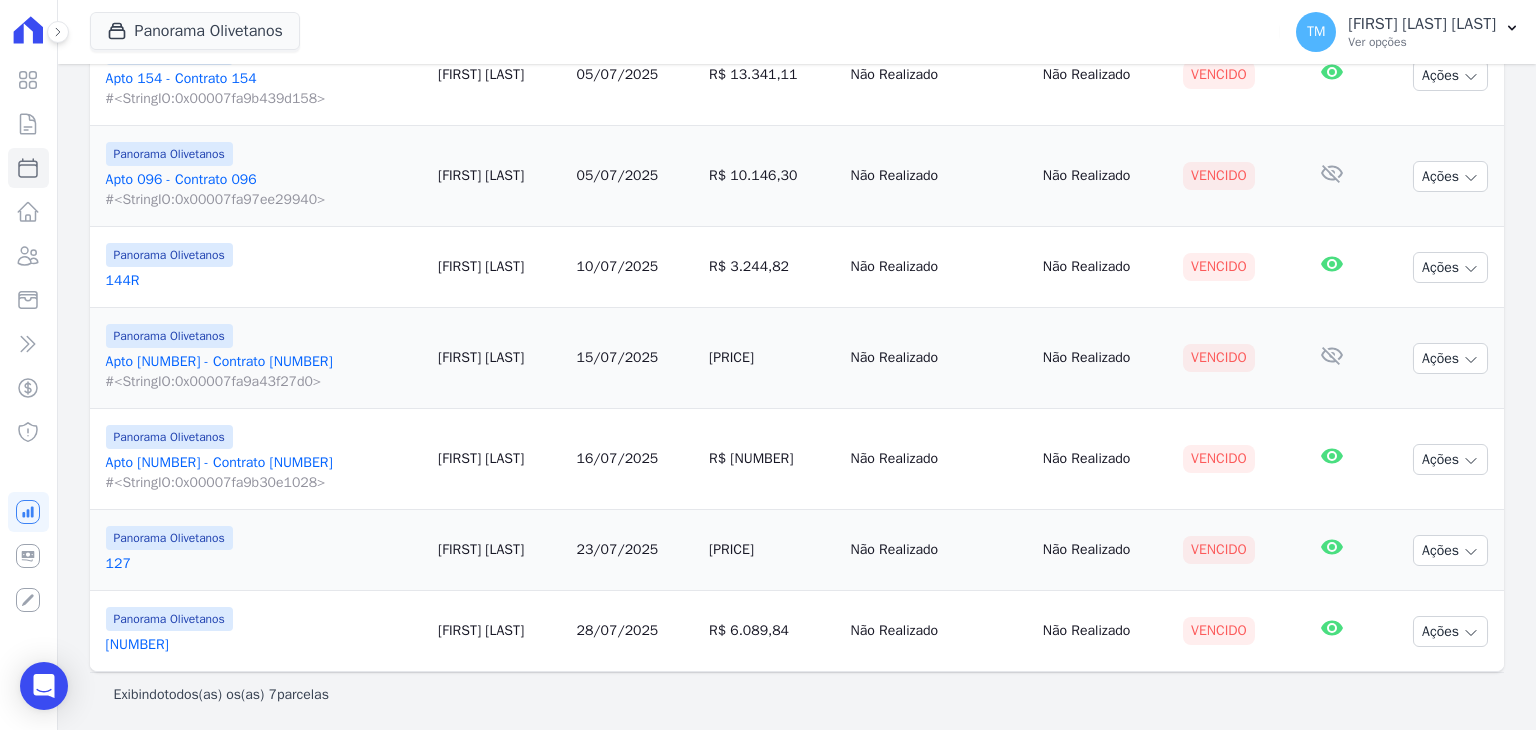 click on "021" at bounding box center (264, 645) 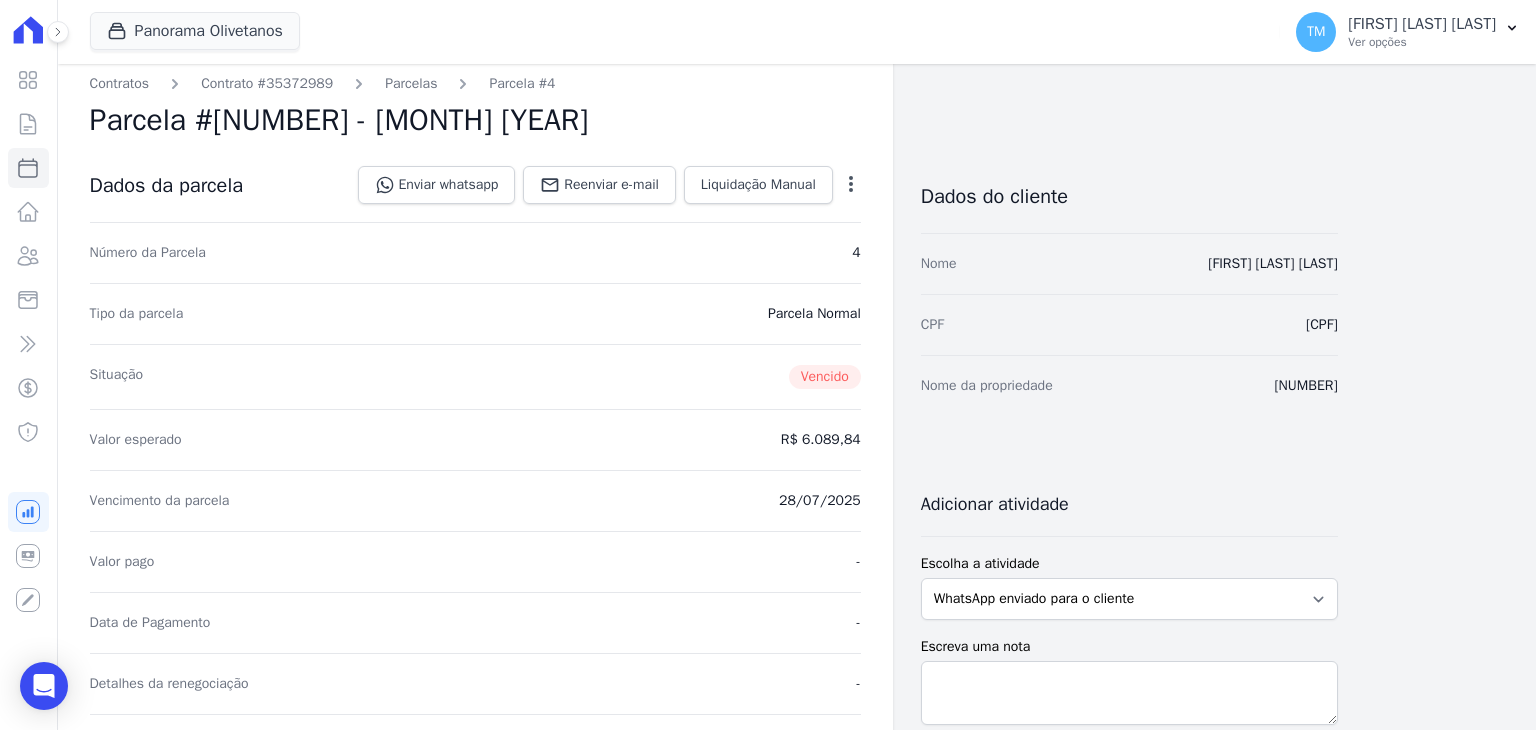 scroll, scrollTop: 0, scrollLeft: 0, axis: both 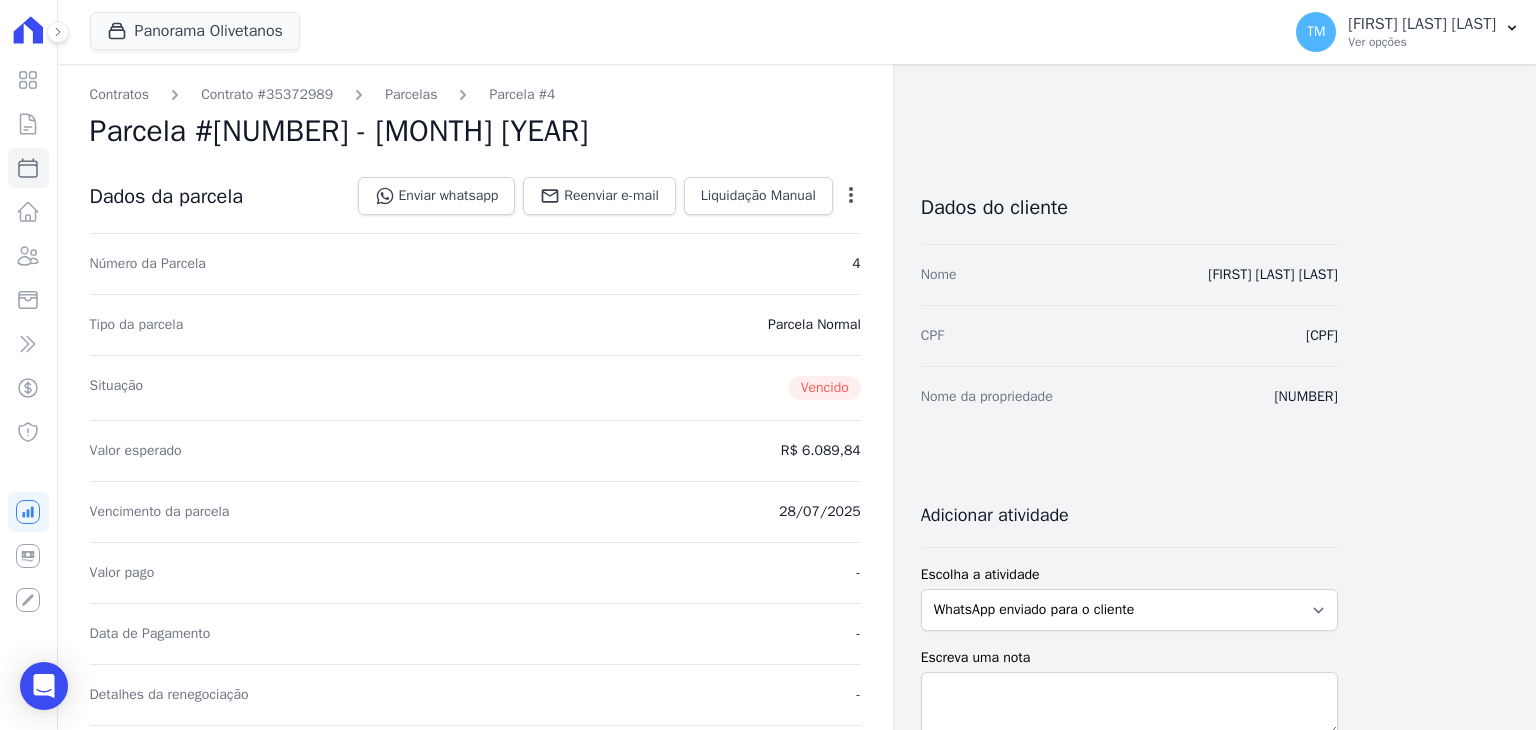 click 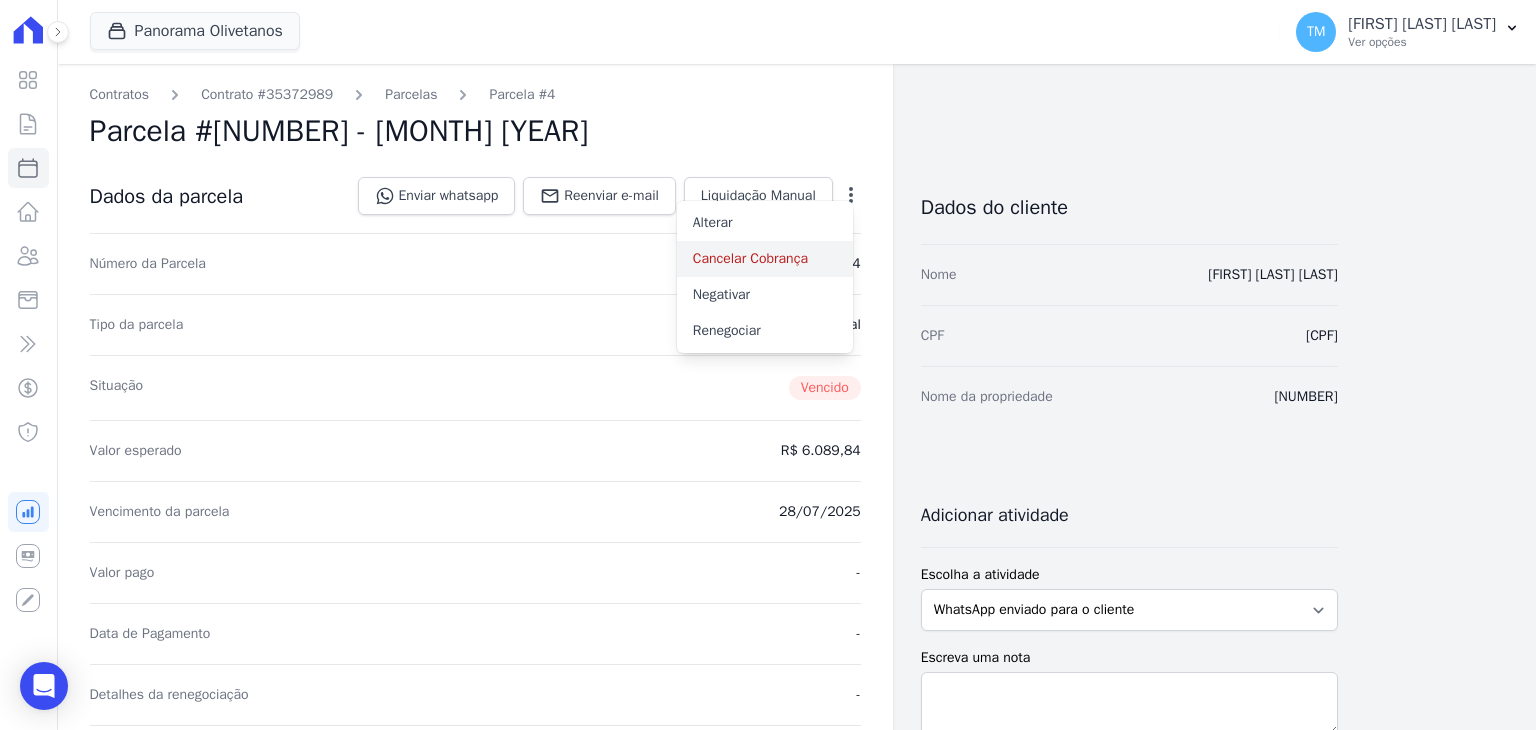 click on "Cancelar Cobrança" at bounding box center [765, 259] 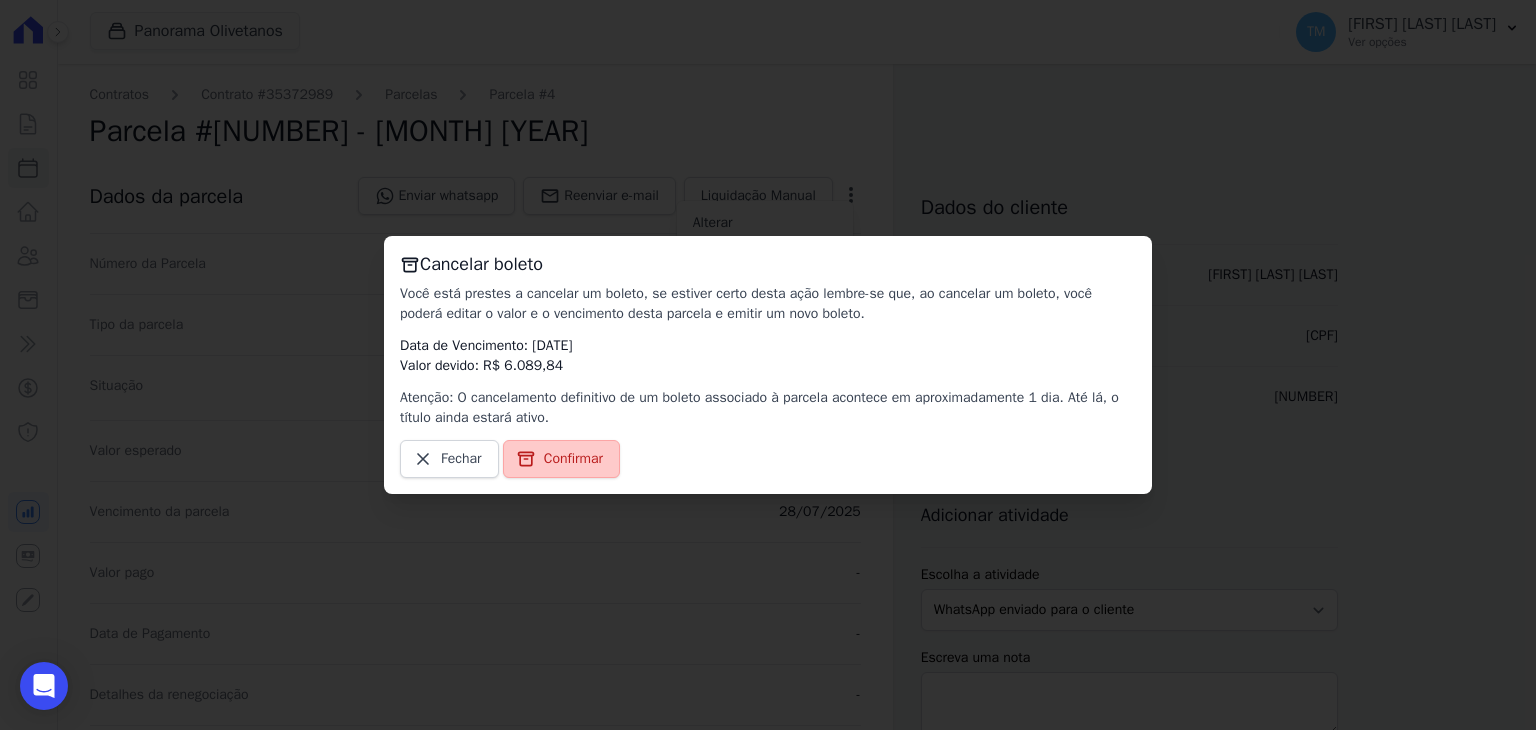 click on "Confirmar" at bounding box center (561, 459) 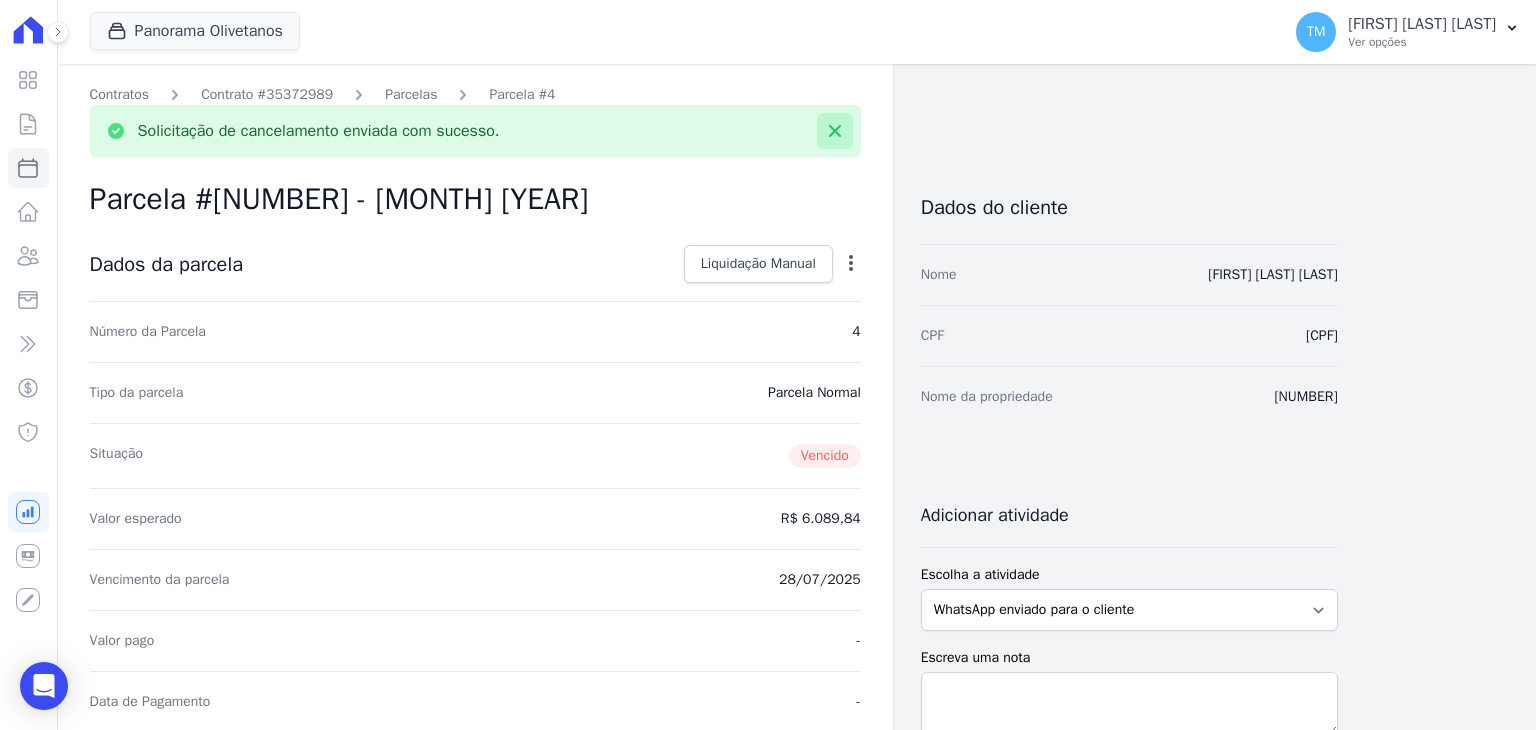click 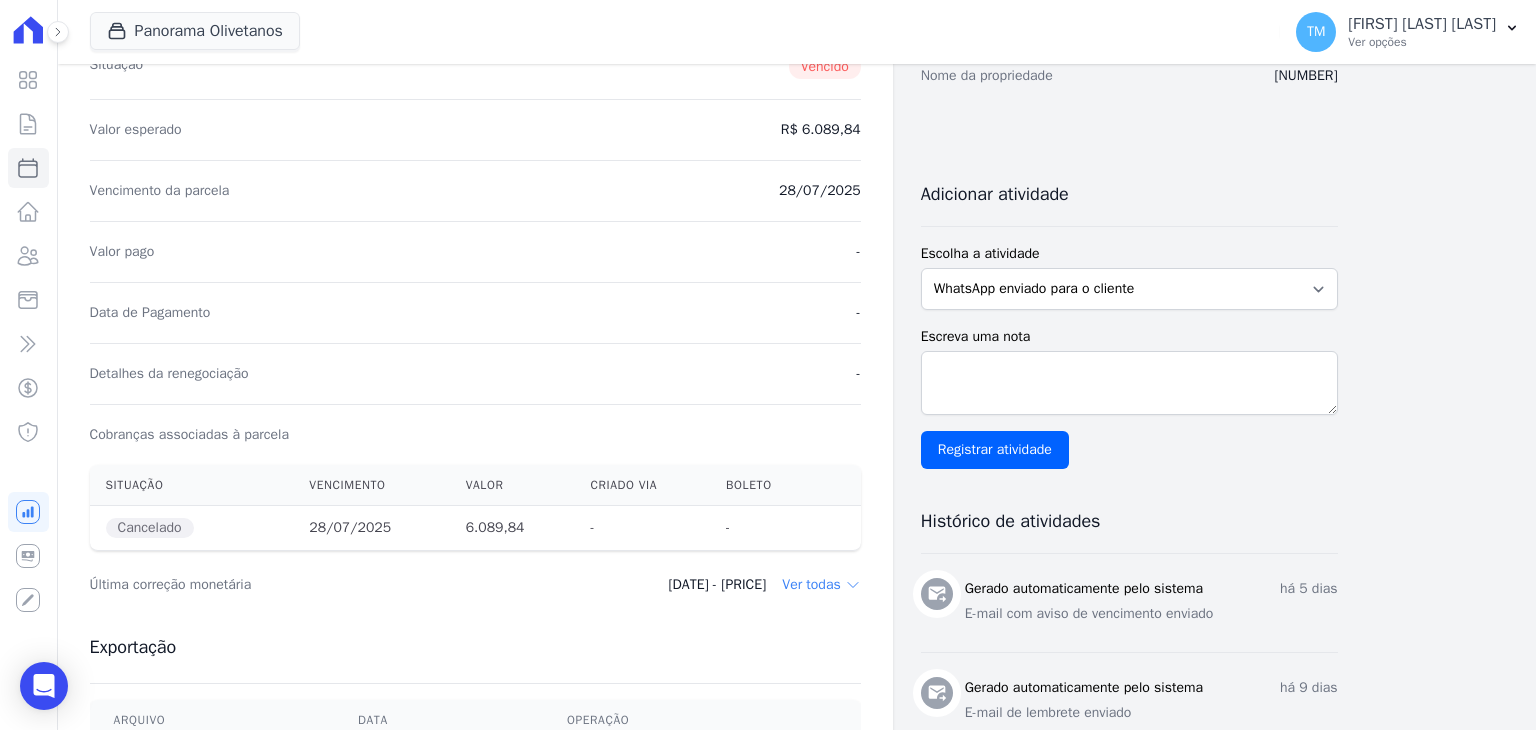scroll, scrollTop: 0, scrollLeft: 0, axis: both 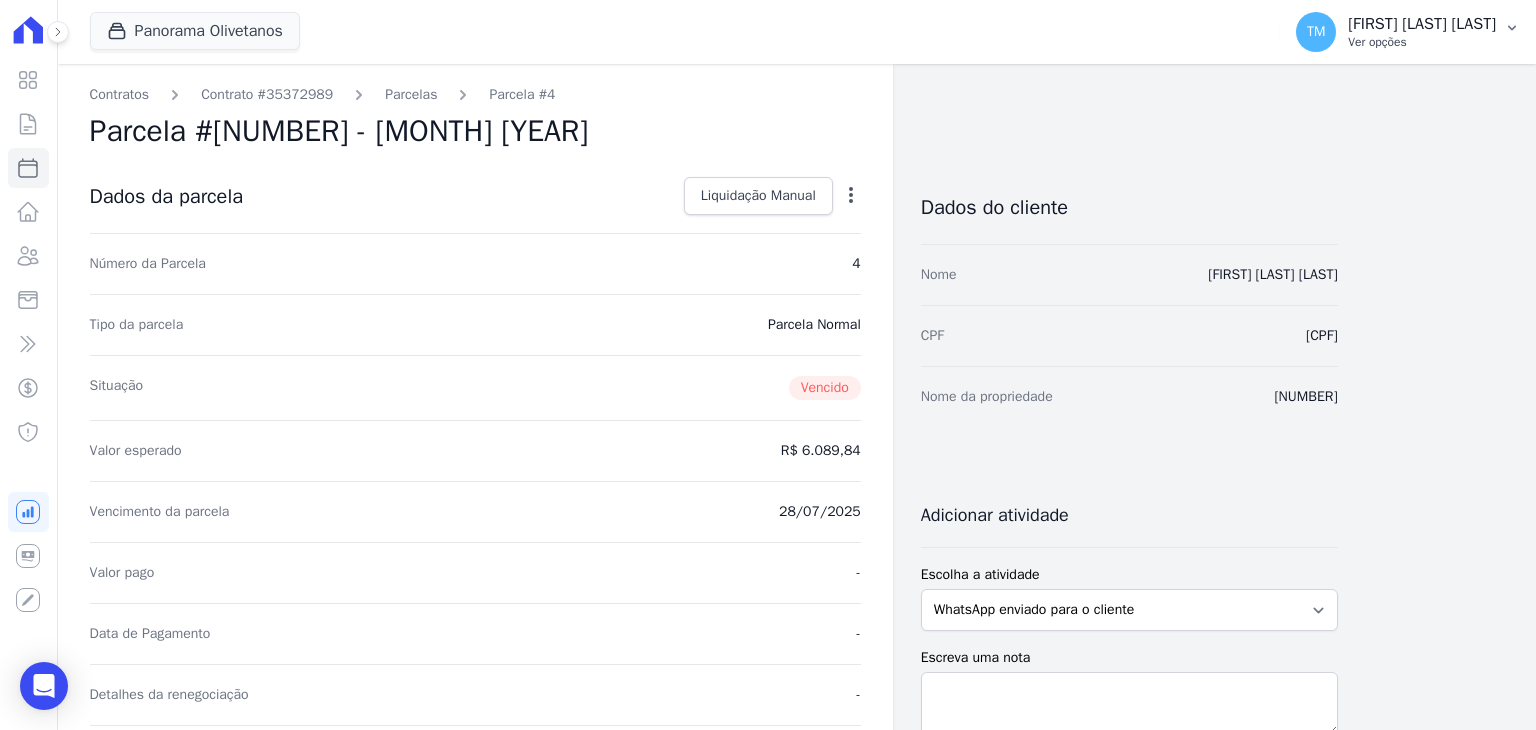 click on "Ver opções" at bounding box center (1422, 42) 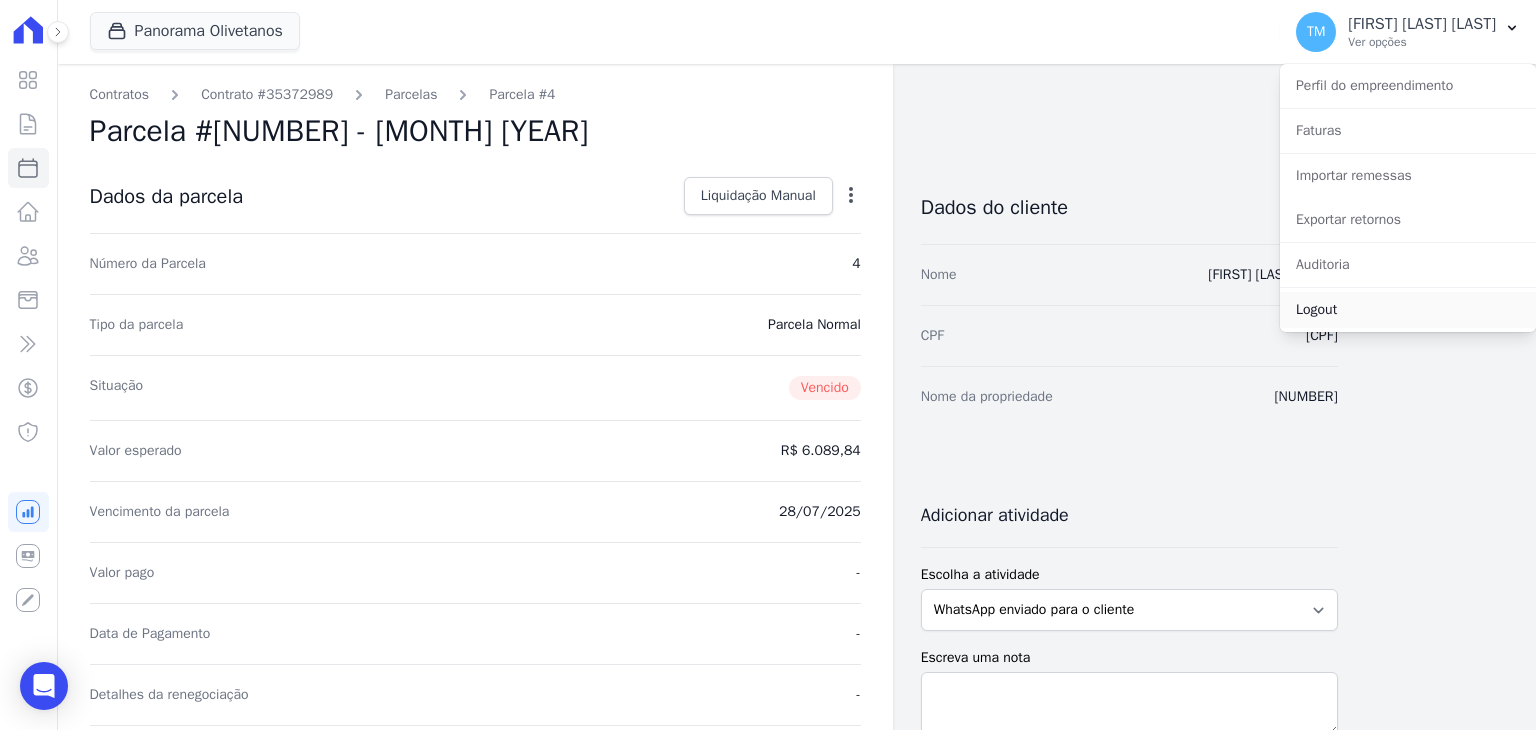 click on "Logout" at bounding box center (1408, 310) 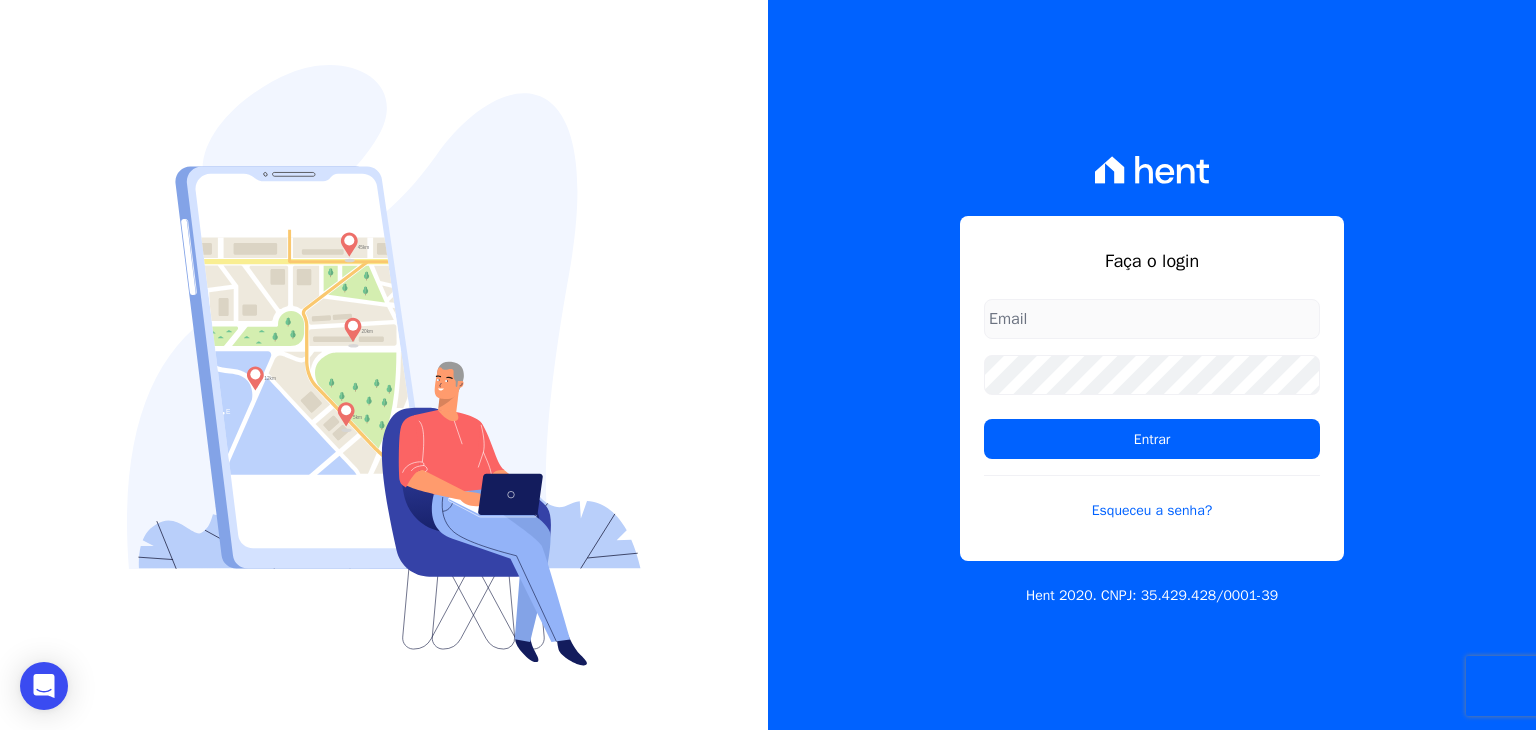 type on "taina.mendes@swarealty.com" 